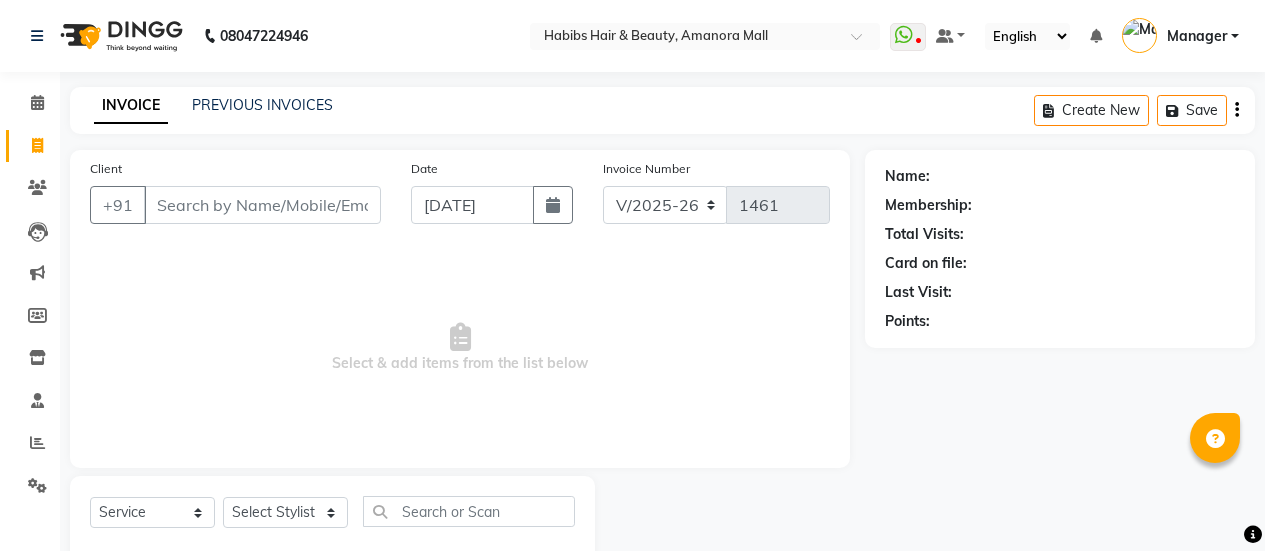 select on "5399" 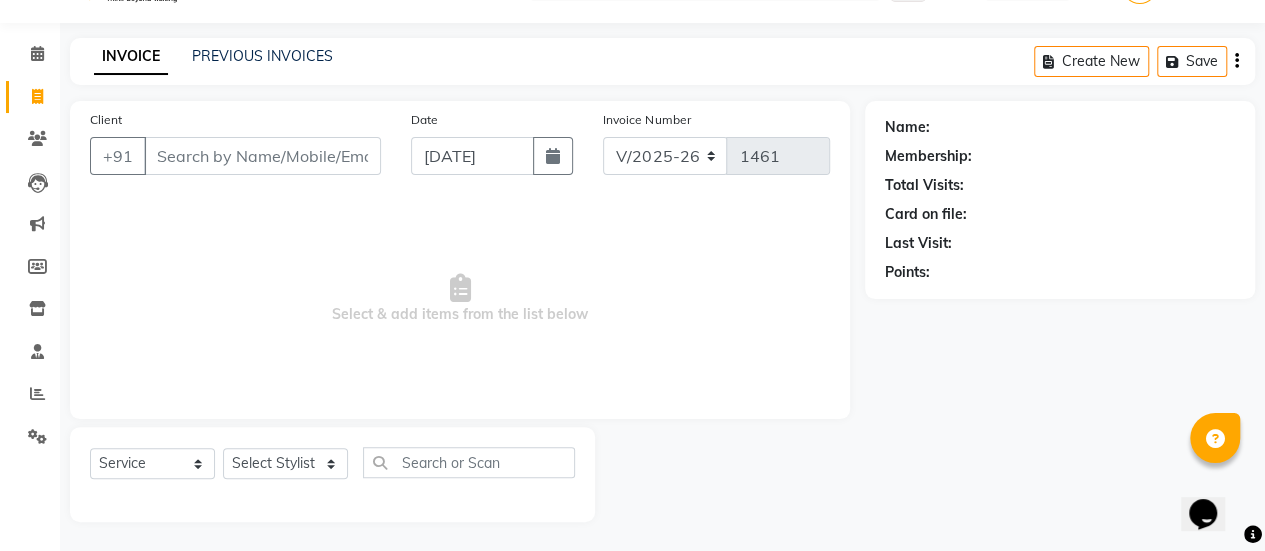 scroll, scrollTop: 0, scrollLeft: 0, axis: both 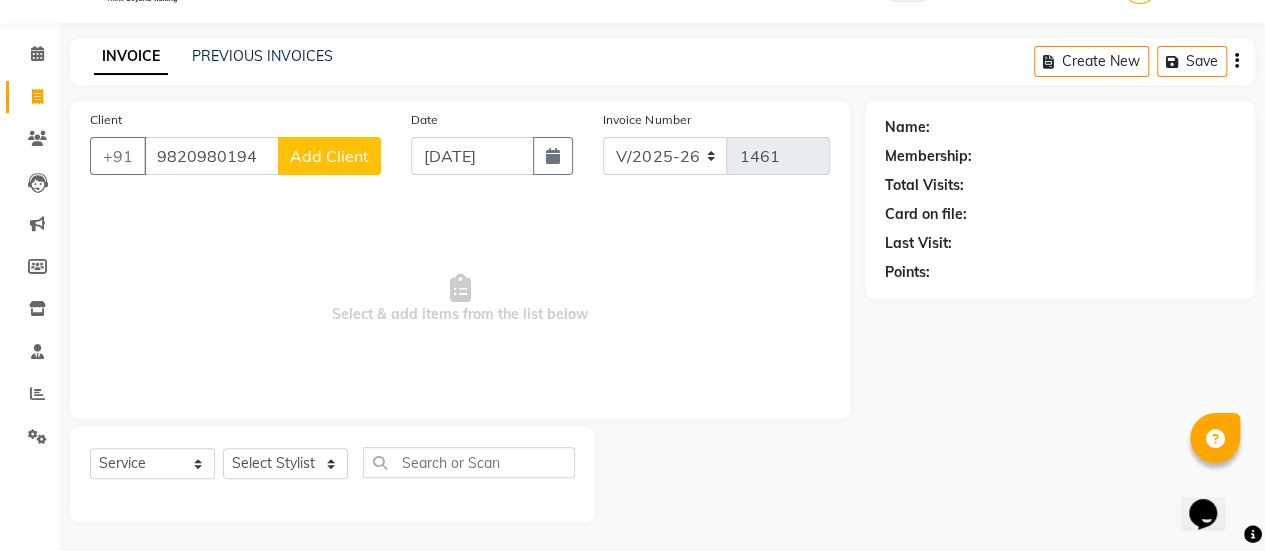 type on "9820980194" 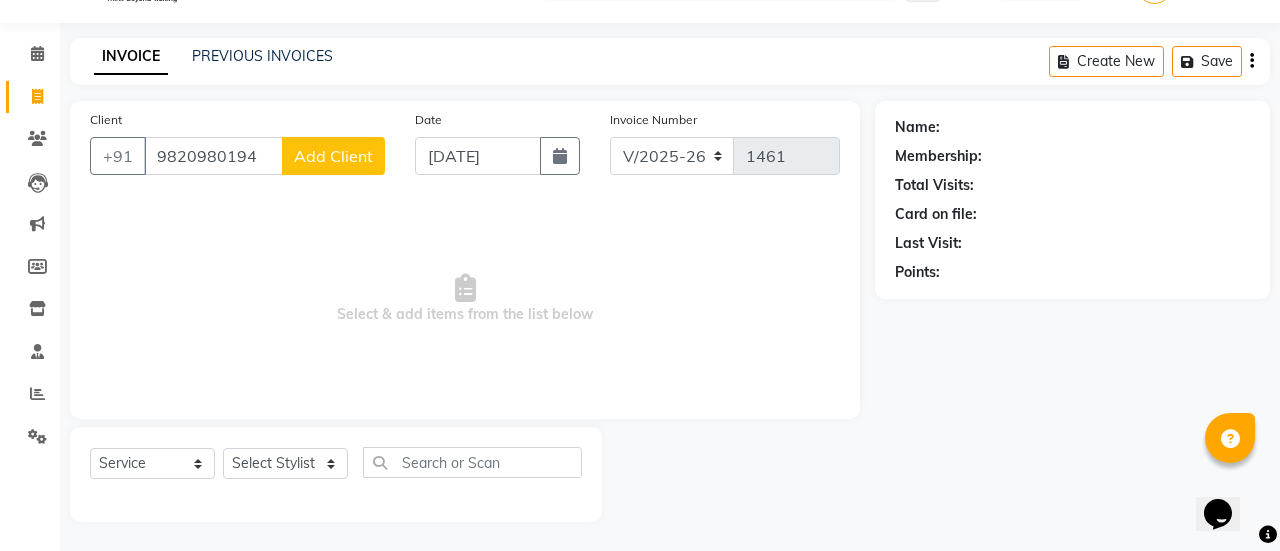 select on "22" 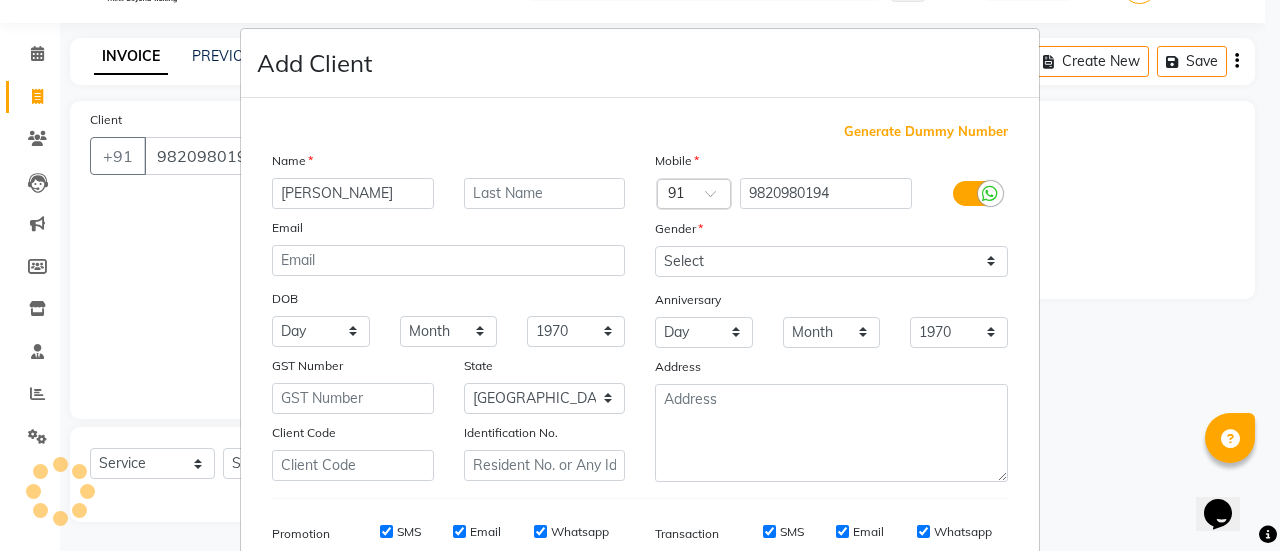 type on "[PERSON_NAME]" 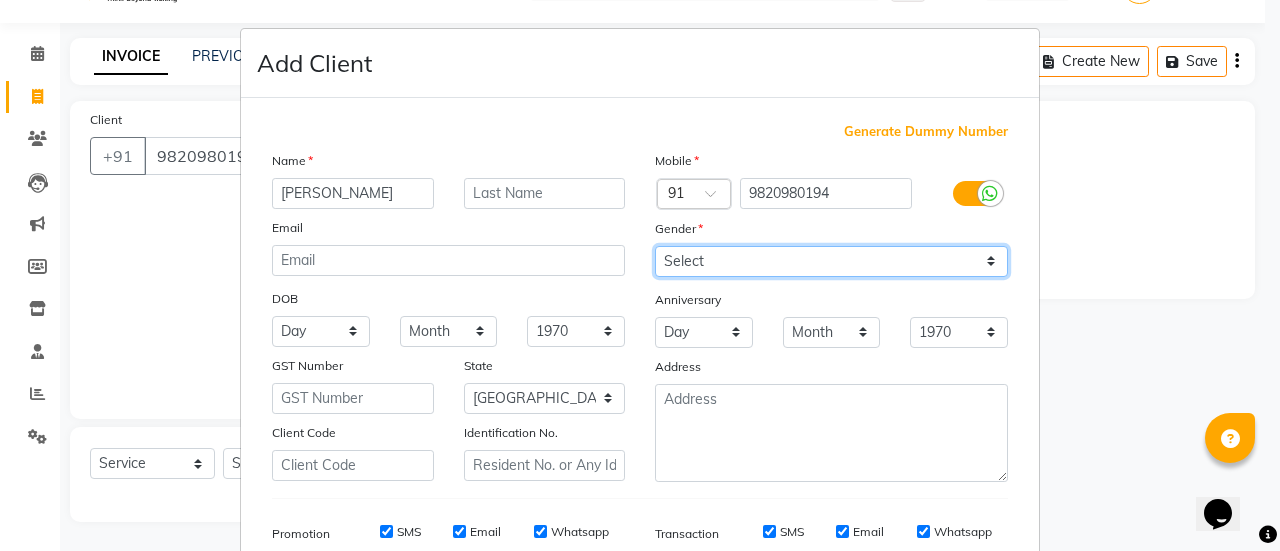 click on "Select [DEMOGRAPHIC_DATA] [DEMOGRAPHIC_DATA] Other Prefer Not To Say" at bounding box center [831, 261] 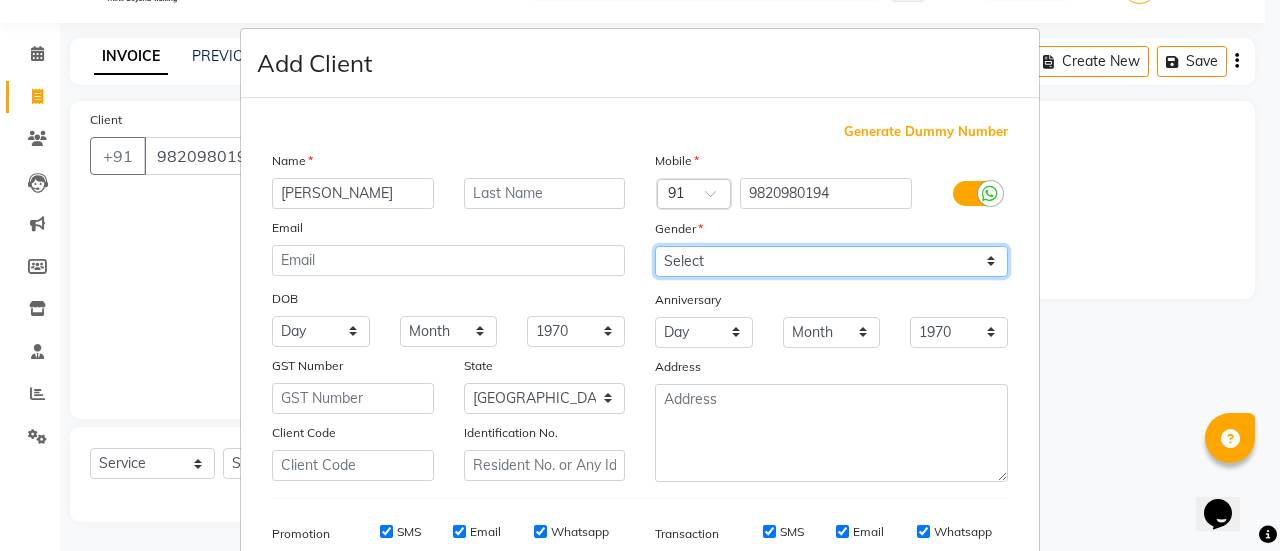 select on "[DEMOGRAPHIC_DATA]" 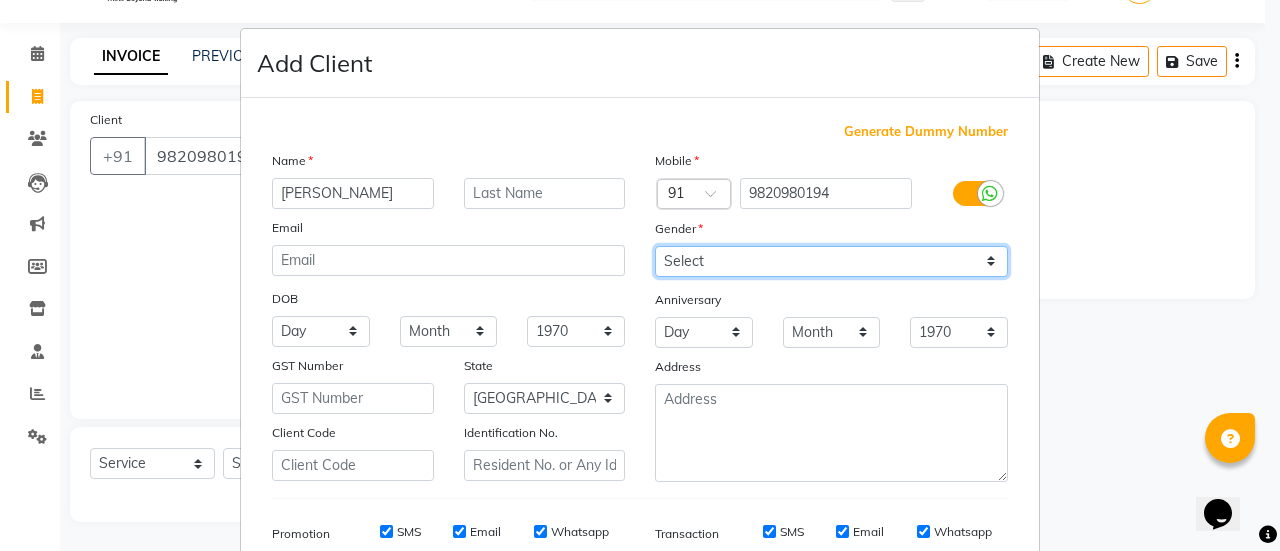 click on "Select [DEMOGRAPHIC_DATA] [DEMOGRAPHIC_DATA] Other Prefer Not To Say" at bounding box center (831, 261) 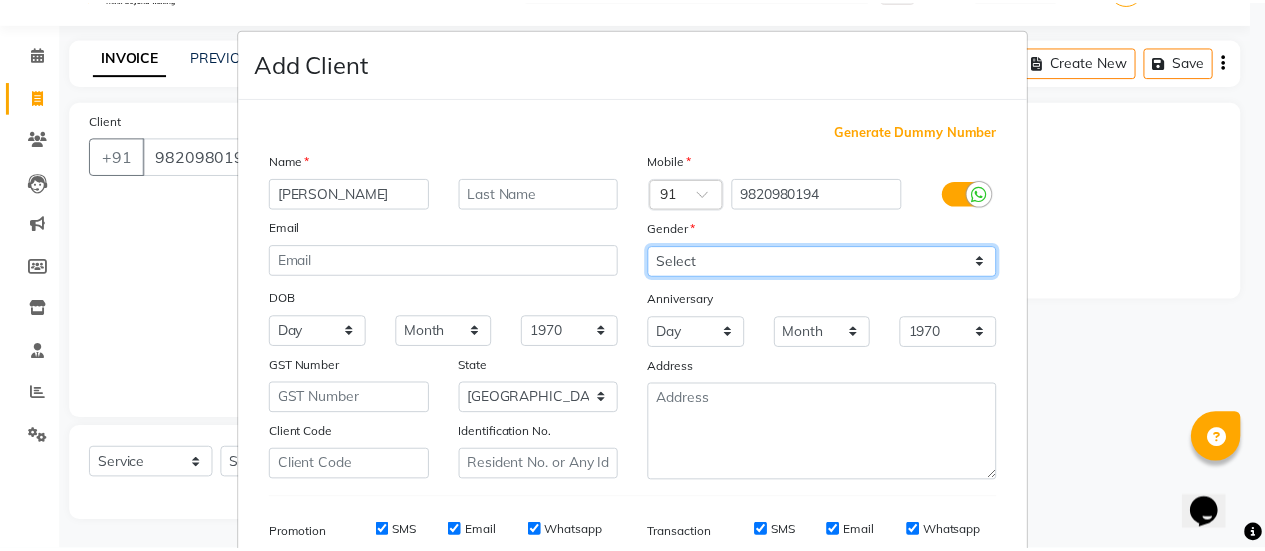scroll, scrollTop: 294, scrollLeft: 0, axis: vertical 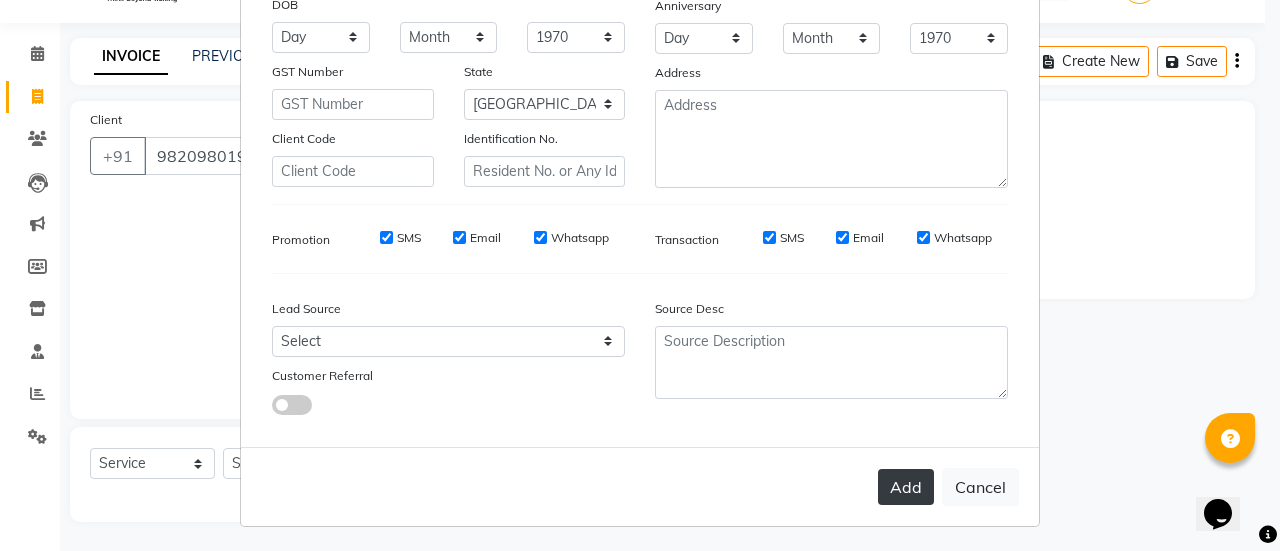 click on "Add" at bounding box center (906, 487) 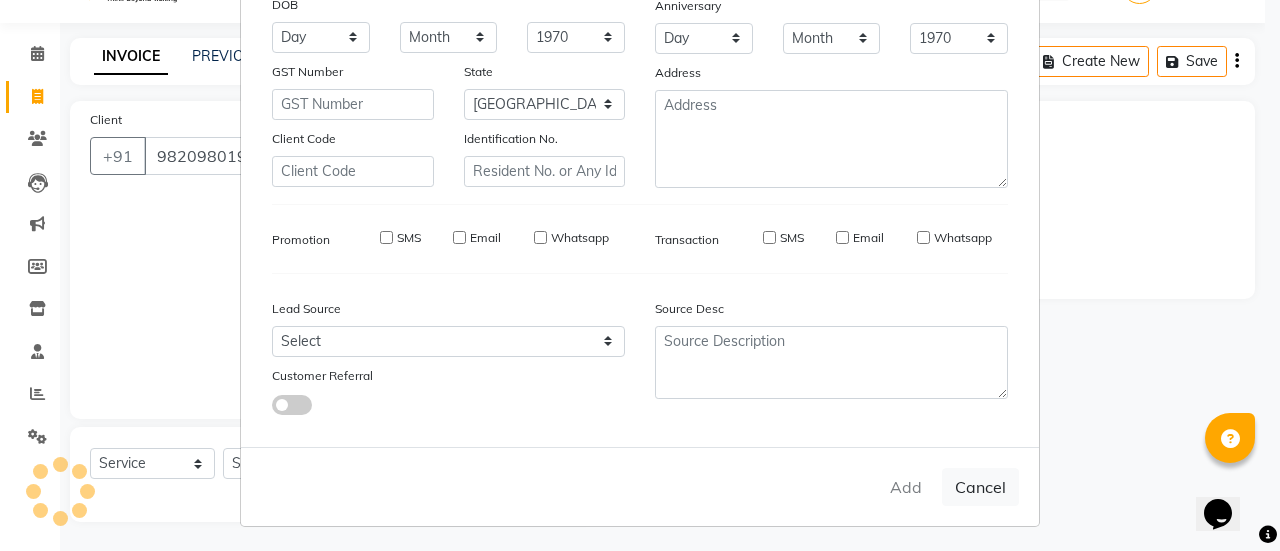 type on "98******94" 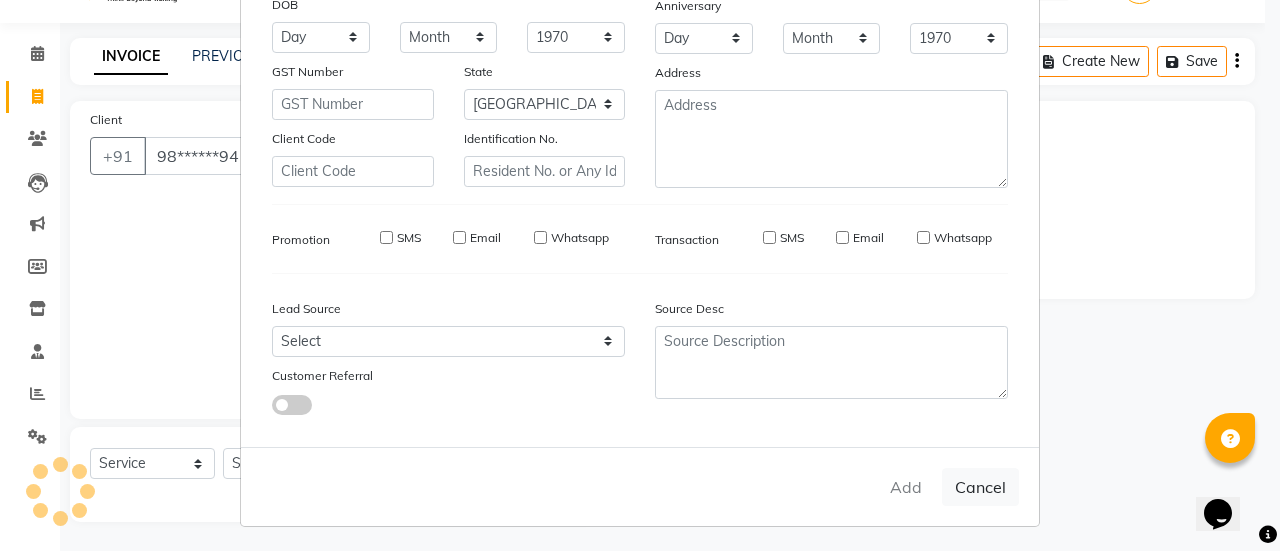 select 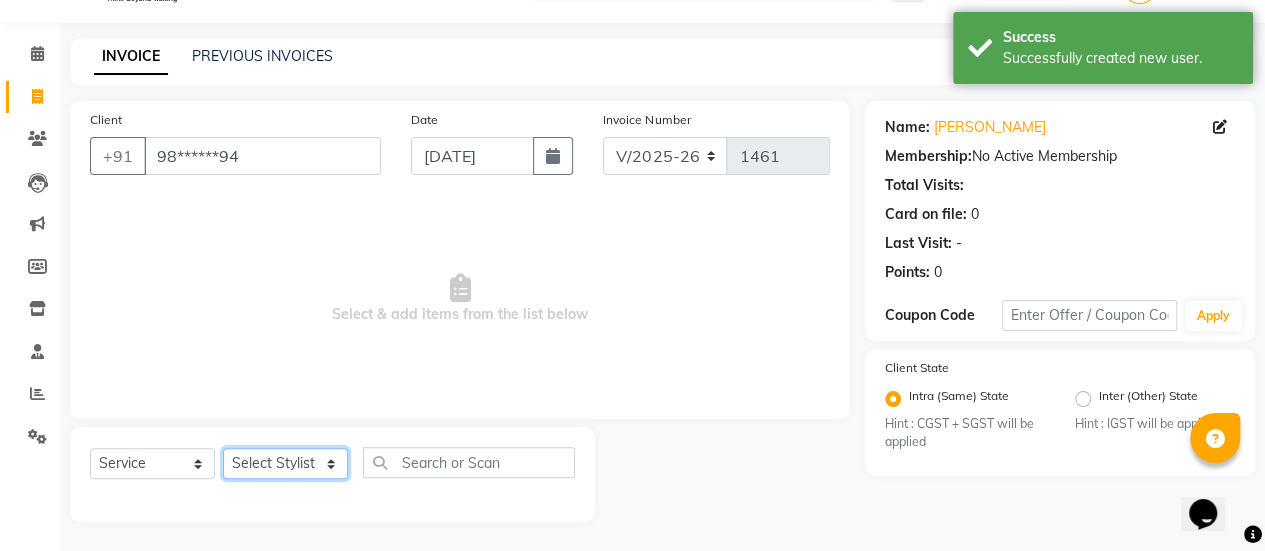 click on "Select Stylist [PERSON_NAME] Bhagavantu [PERSON_NAME] [PERSON_NAME] [PERSON_NAME] Manager [PERSON_NAME] POOJA [PERSON_NAME] [PERSON_NAME] [PERSON_NAME] [PERSON_NAME]" 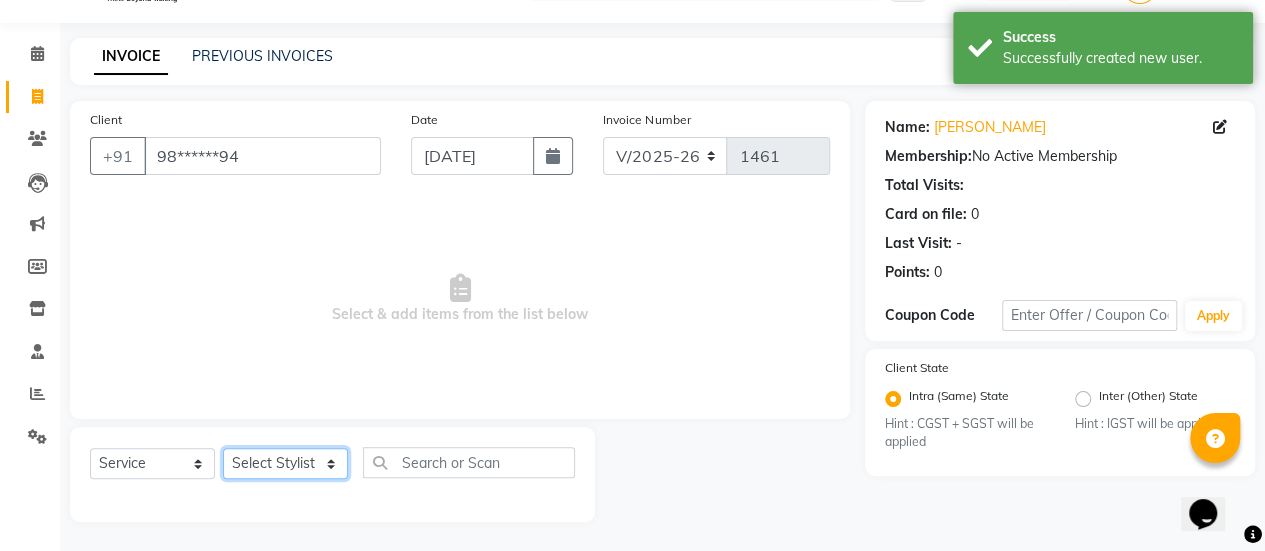 select on "36311" 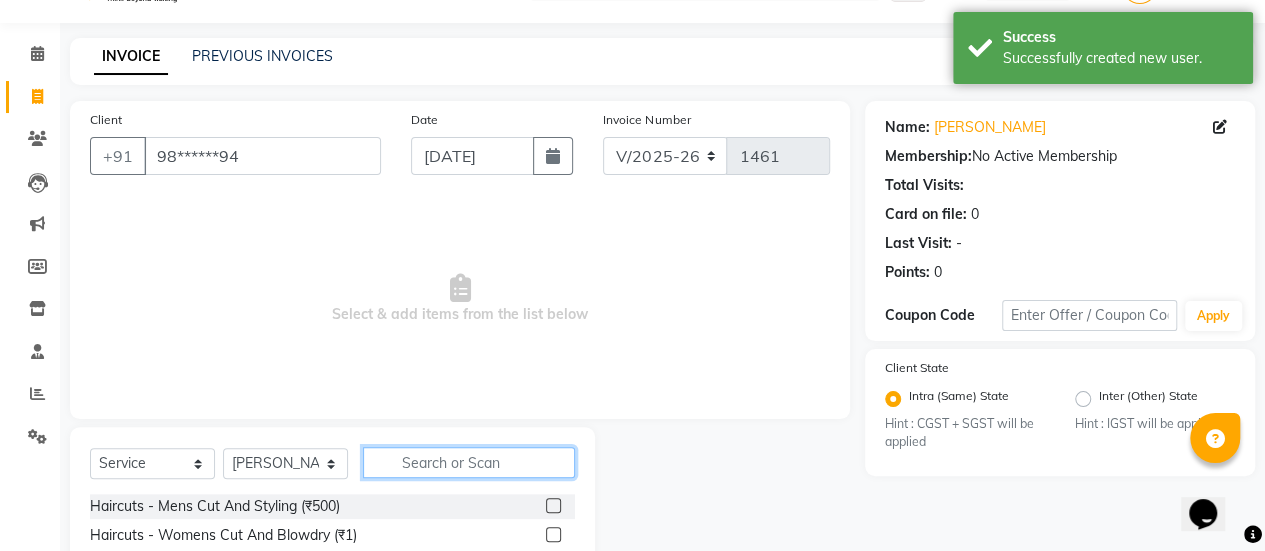 click 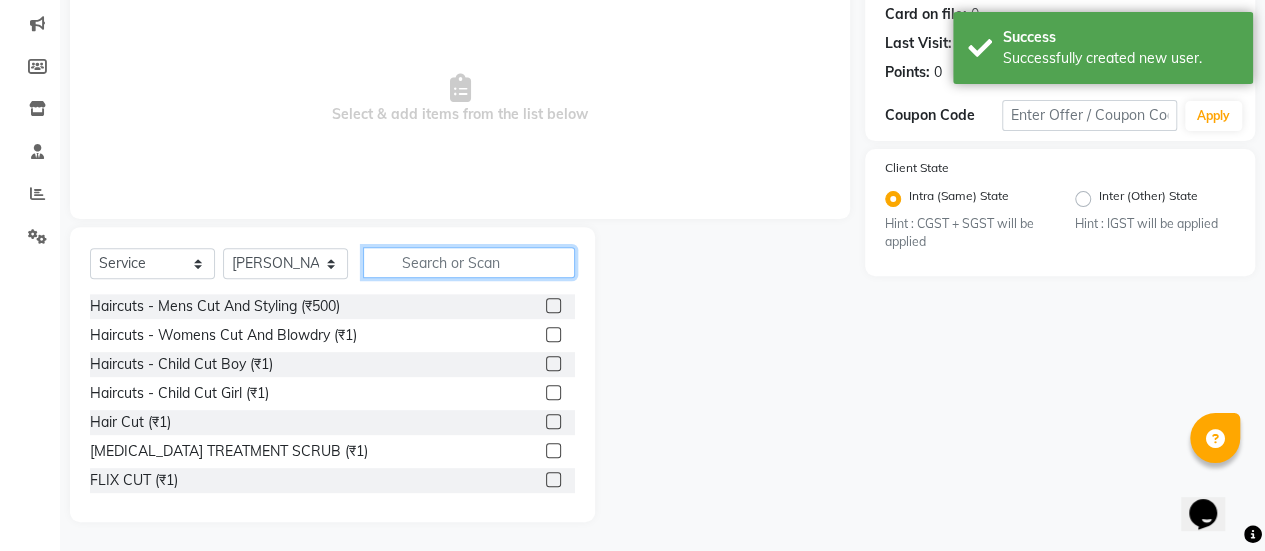 scroll, scrollTop: 248, scrollLeft: 0, axis: vertical 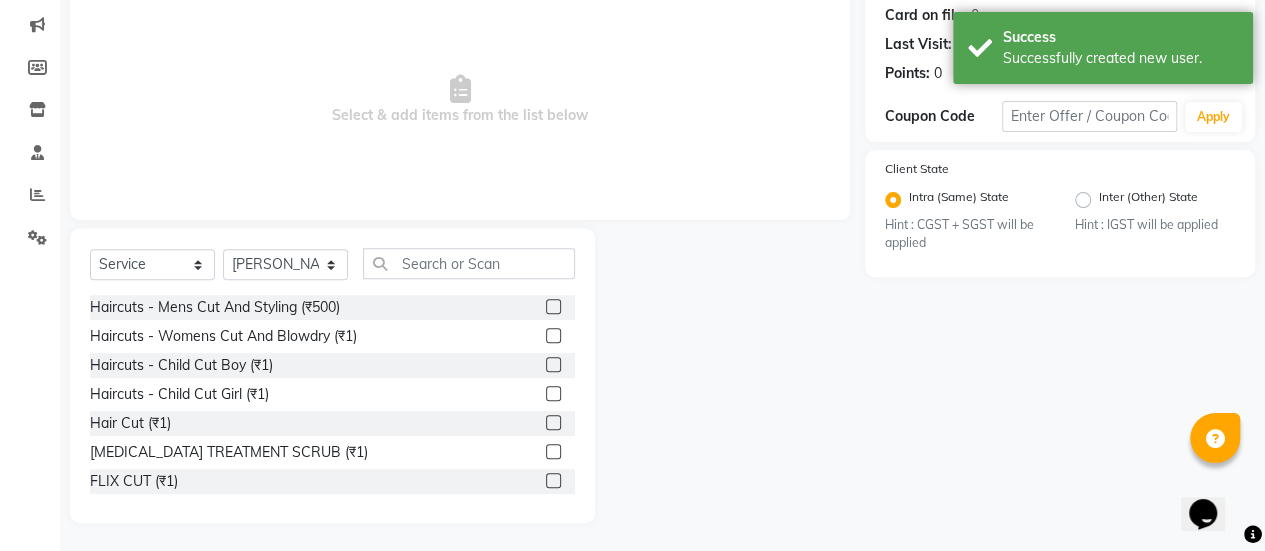 click 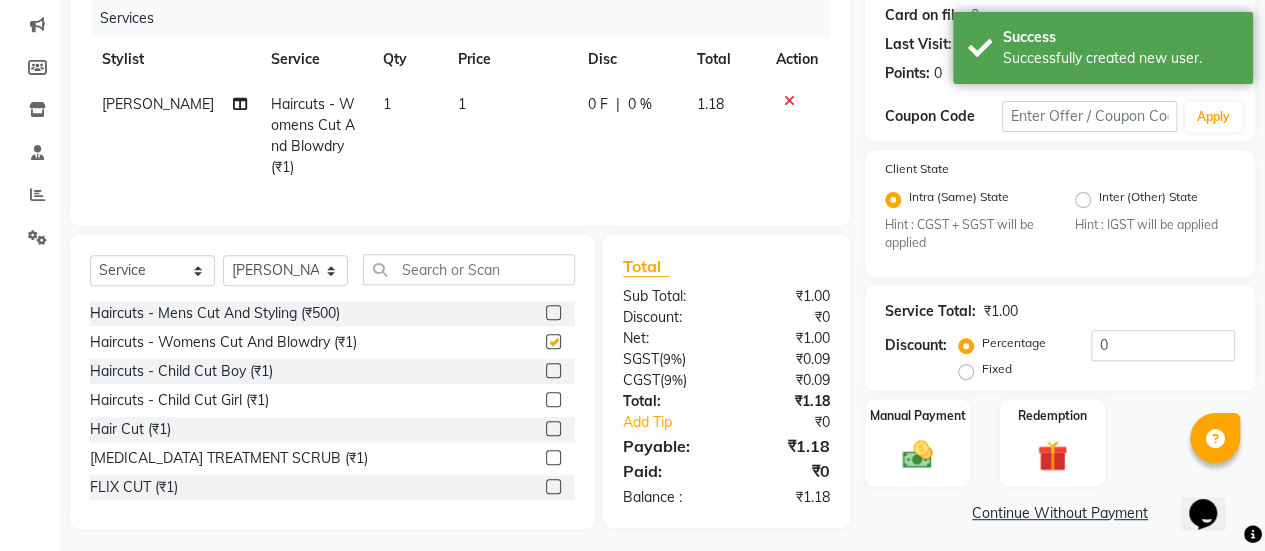 checkbox on "false" 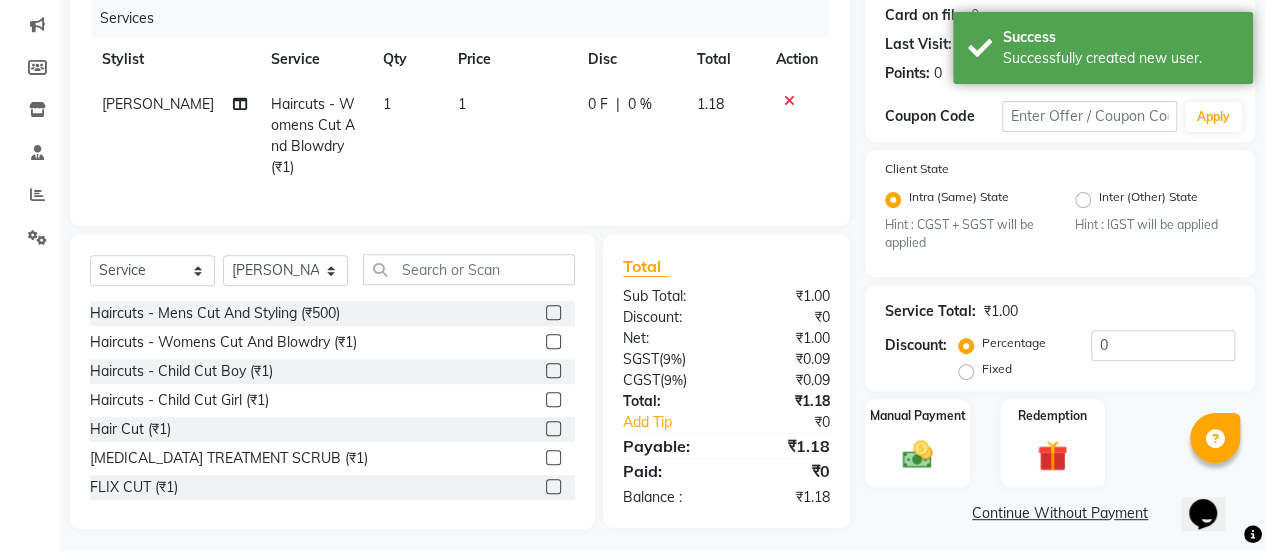 click on "1" 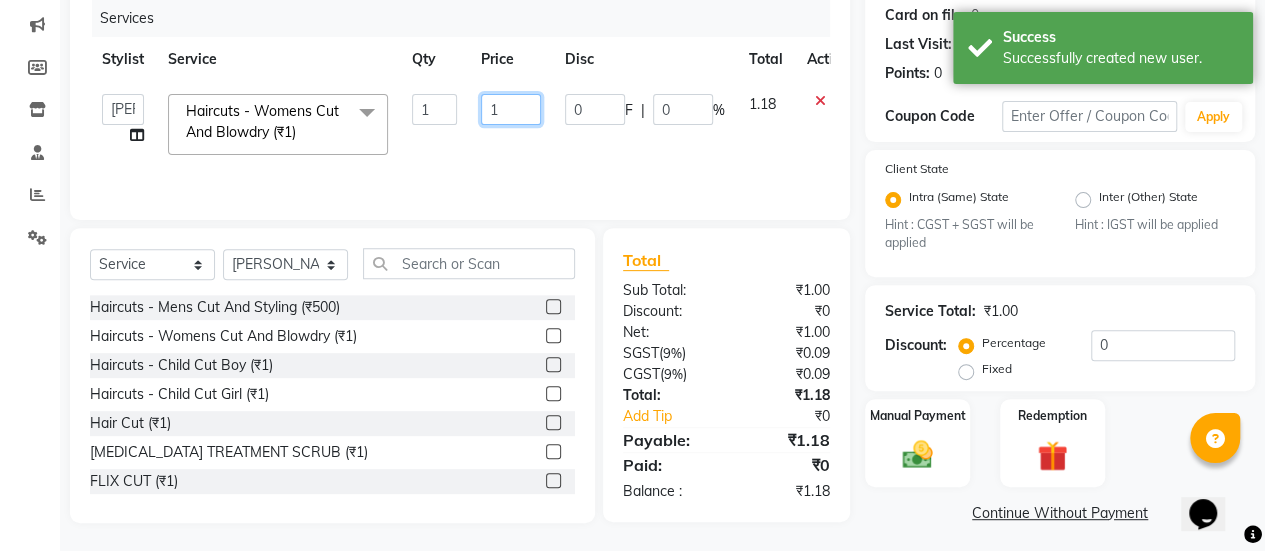 click on "1" 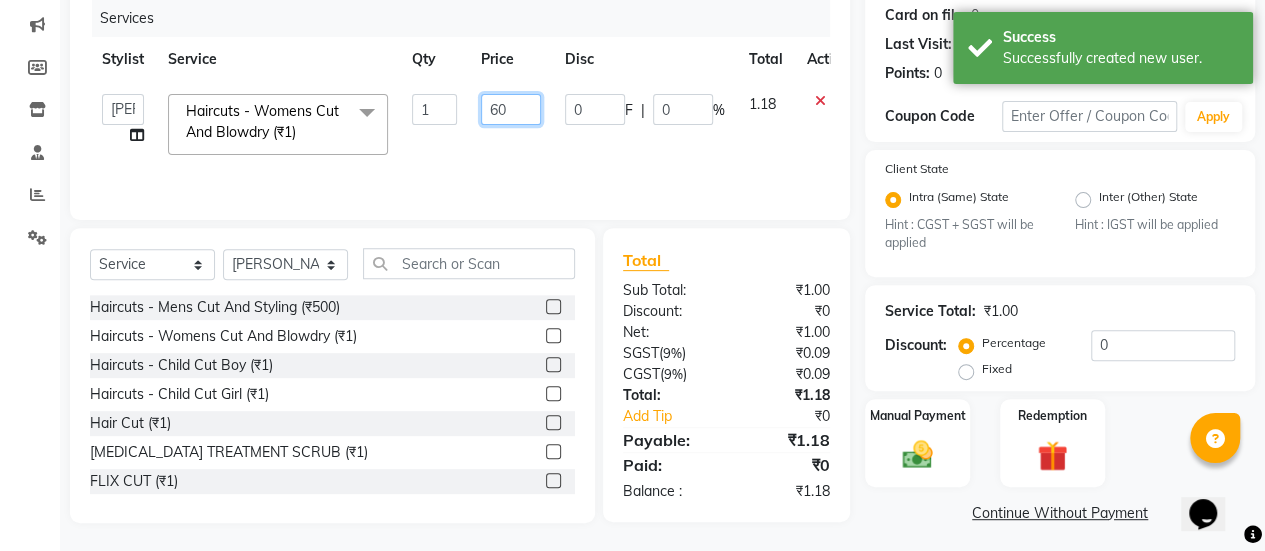 type on "600" 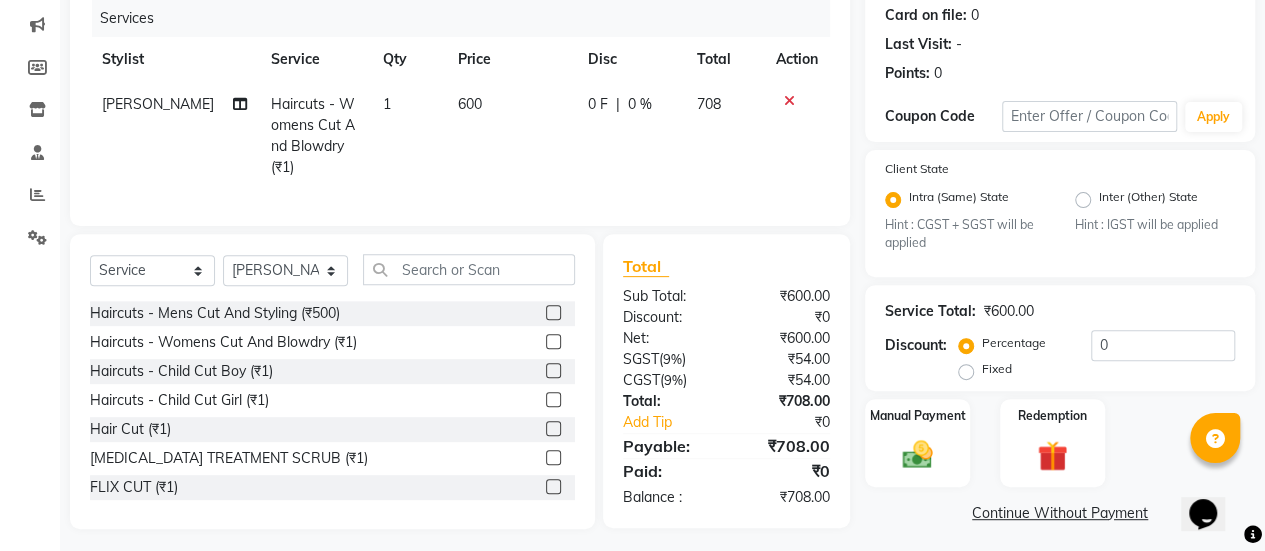 click on "0 F | 0 %" 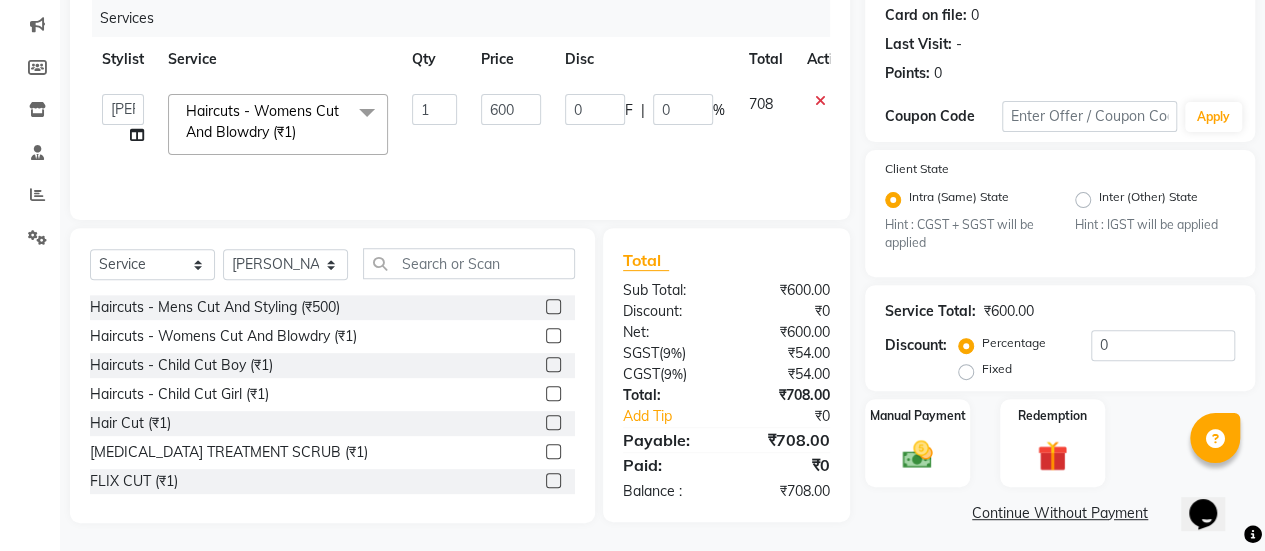 scroll, scrollTop: 254, scrollLeft: 0, axis: vertical 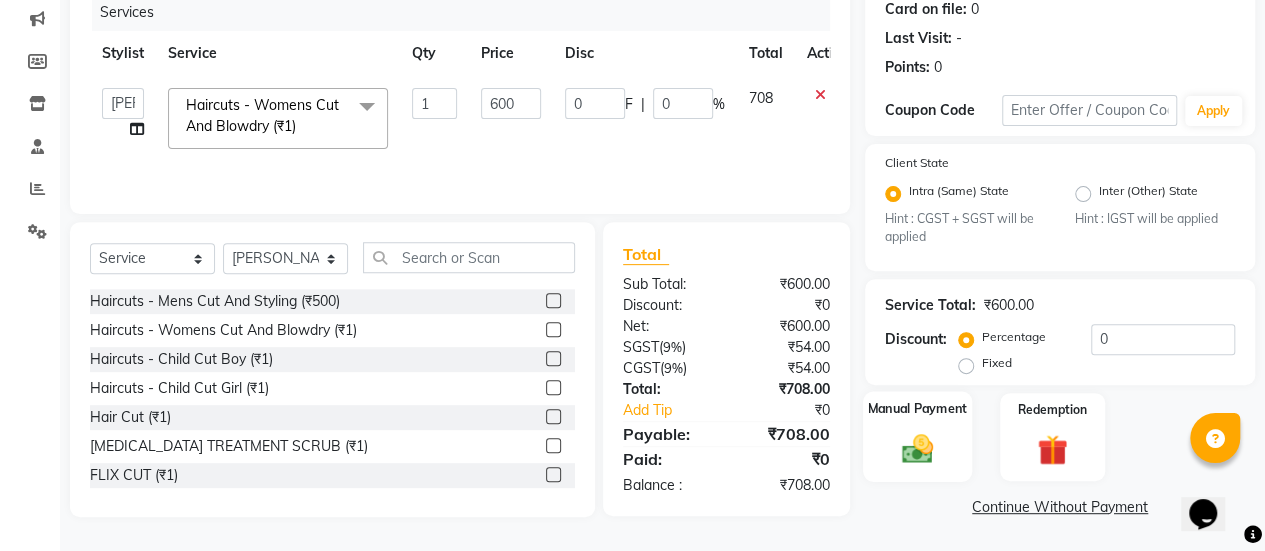 click 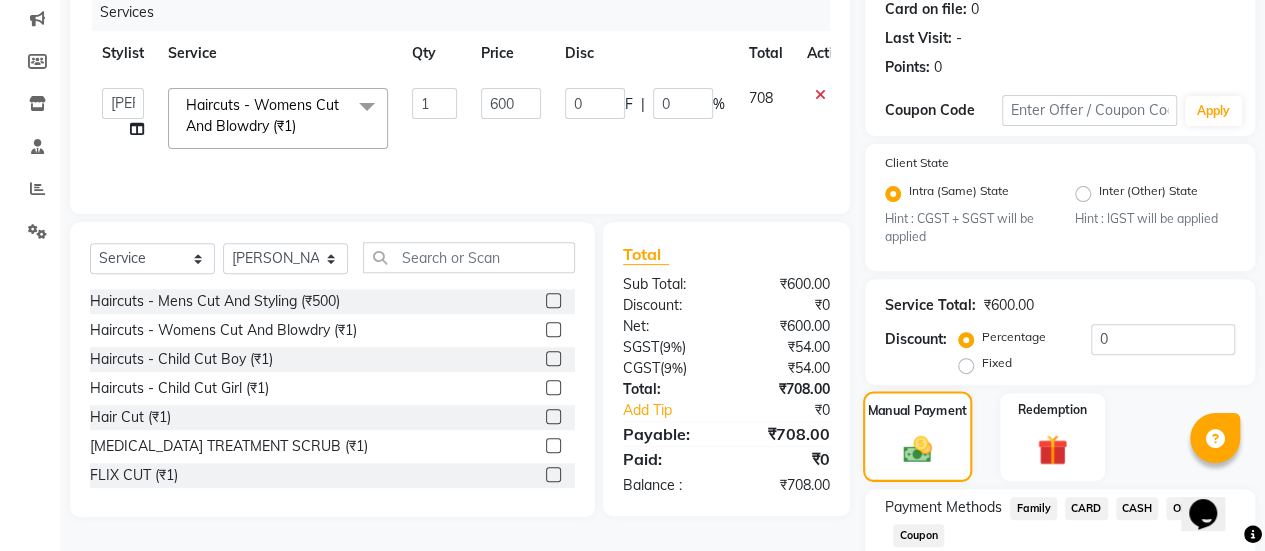 scroll, scrollTop: 382, scrollLeft: 0, axis: vertical 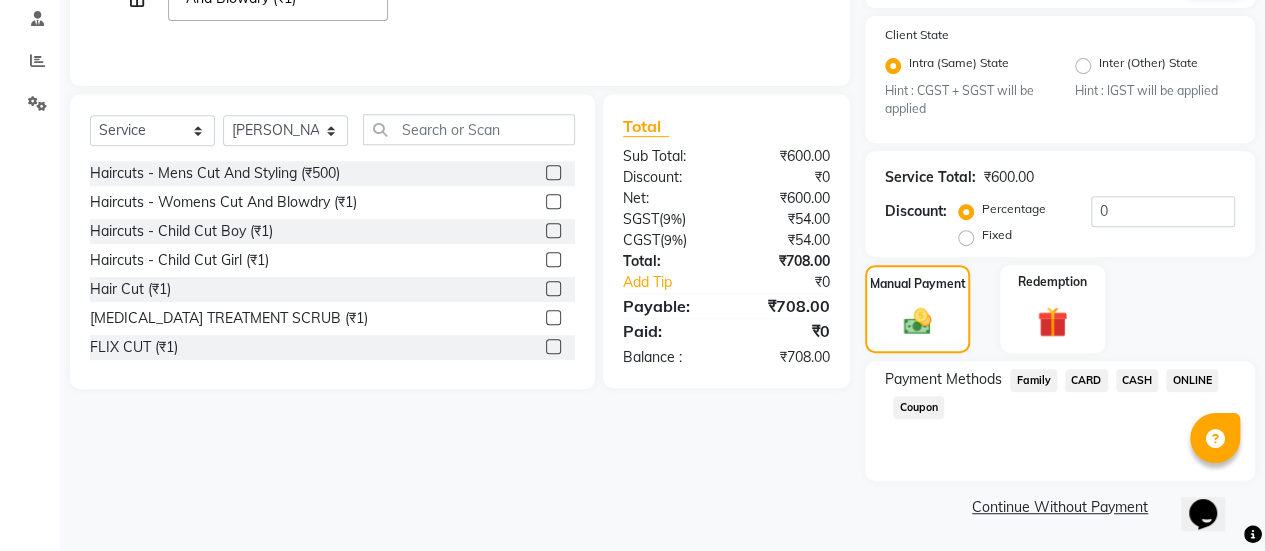 click on "ONLINE" 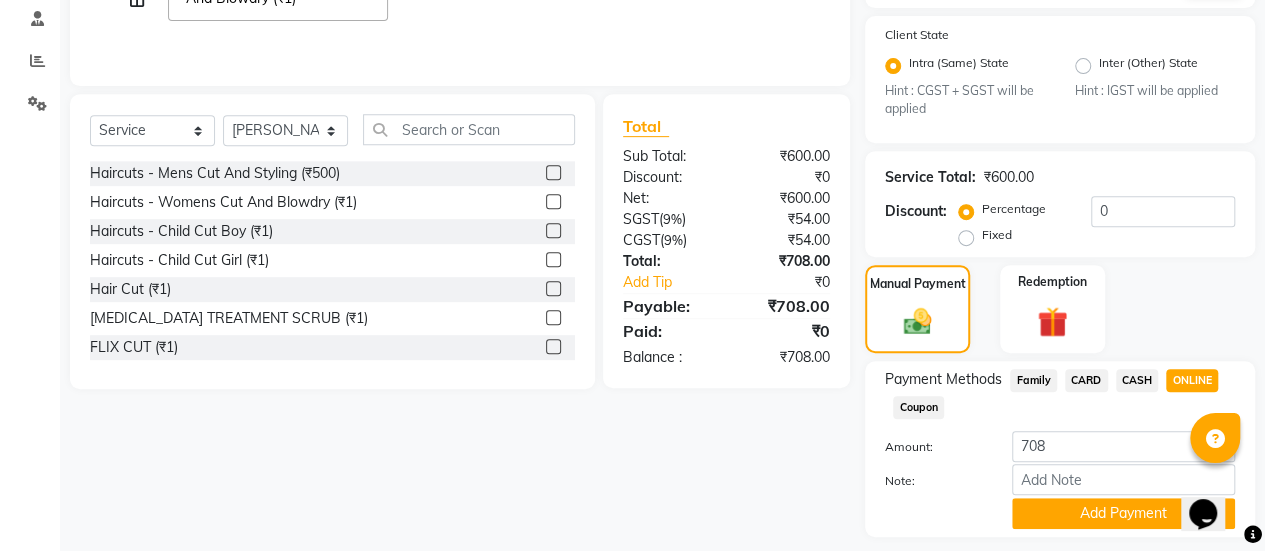 scroll, scrollTop: 438, scrollLeft: 0, axis: vertical 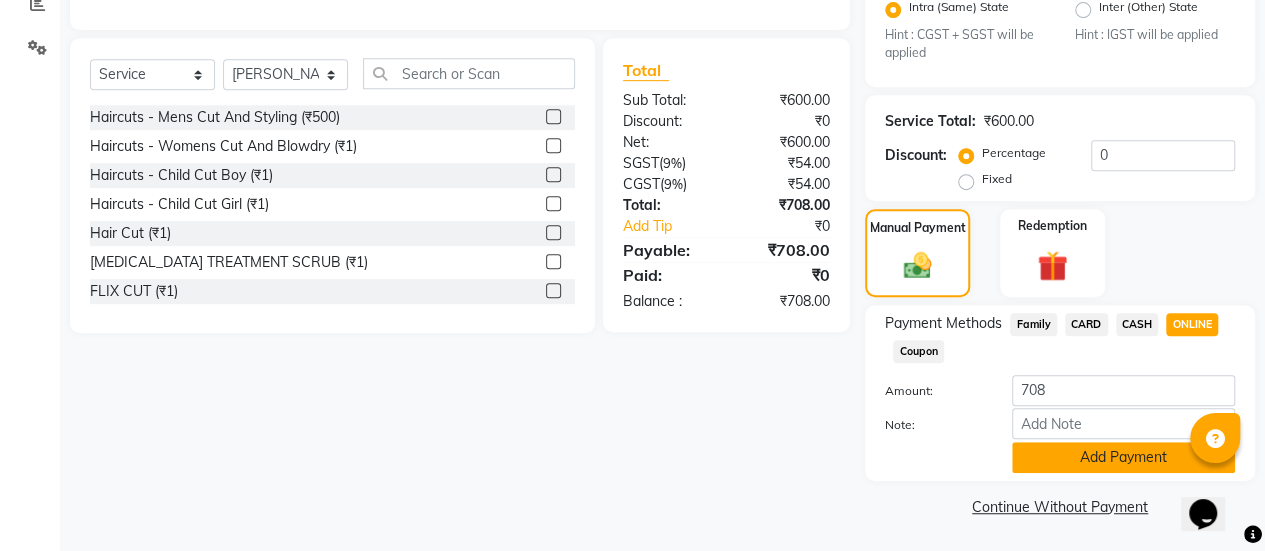 click on "Add Payment" 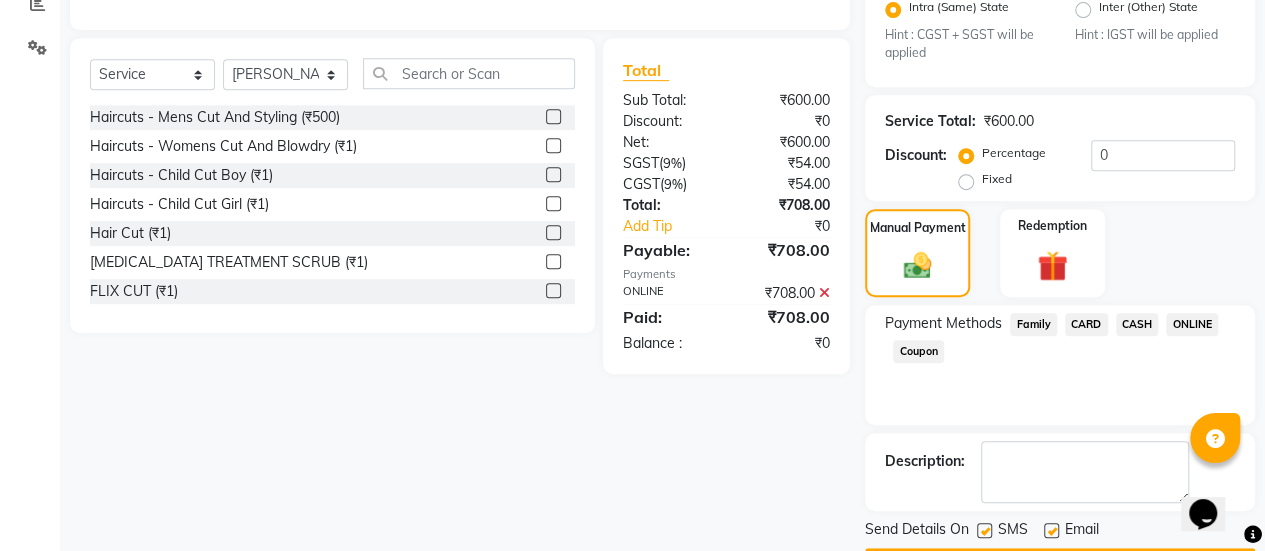 scroll, scrollTop: 493, scrollLeft: 0, axis: vertical 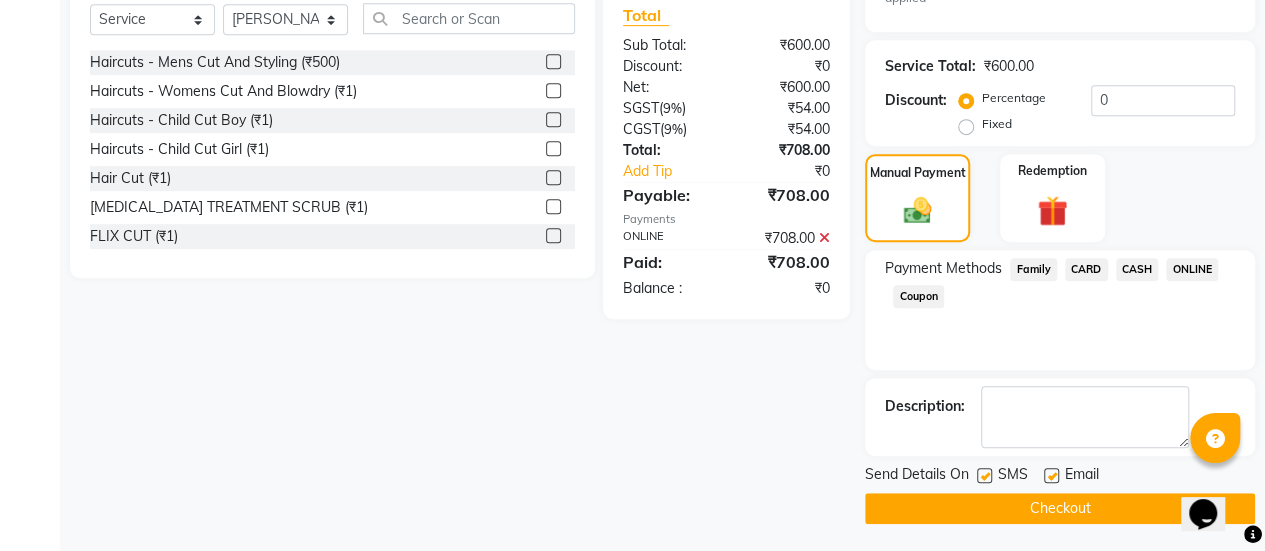 click 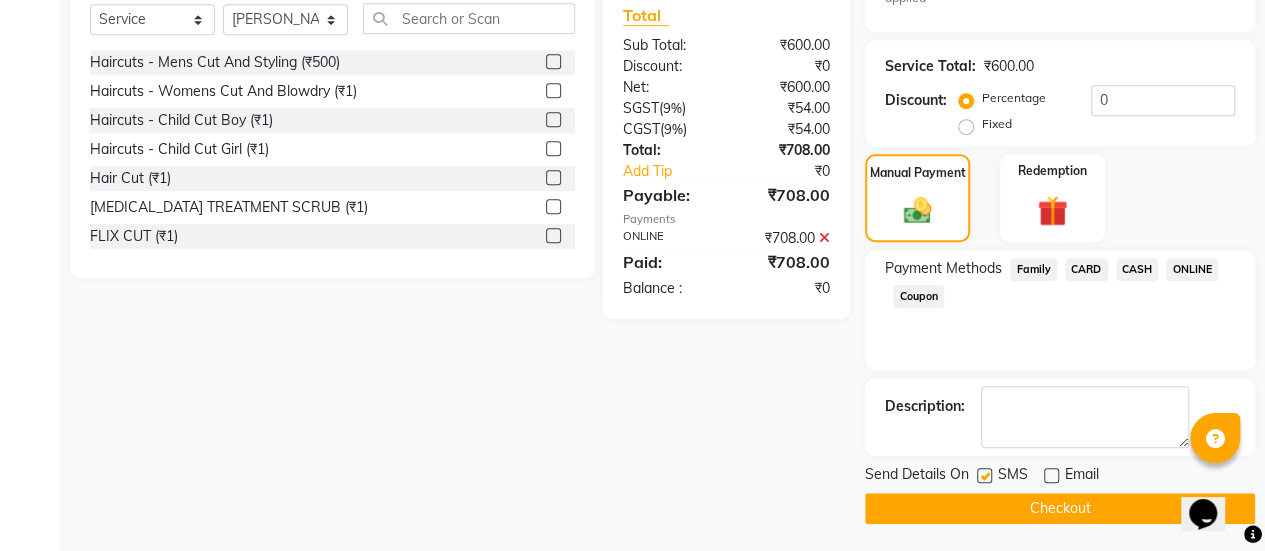 click on "Checkout" 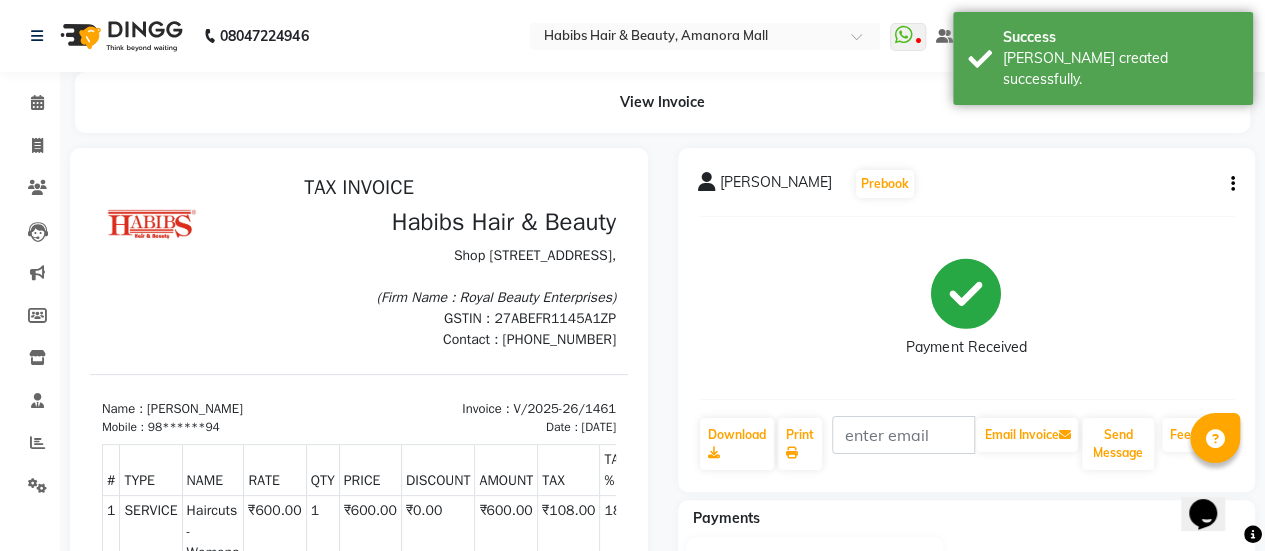 scroll, scrollTop: 0, scrollLeft: 0, axis: both 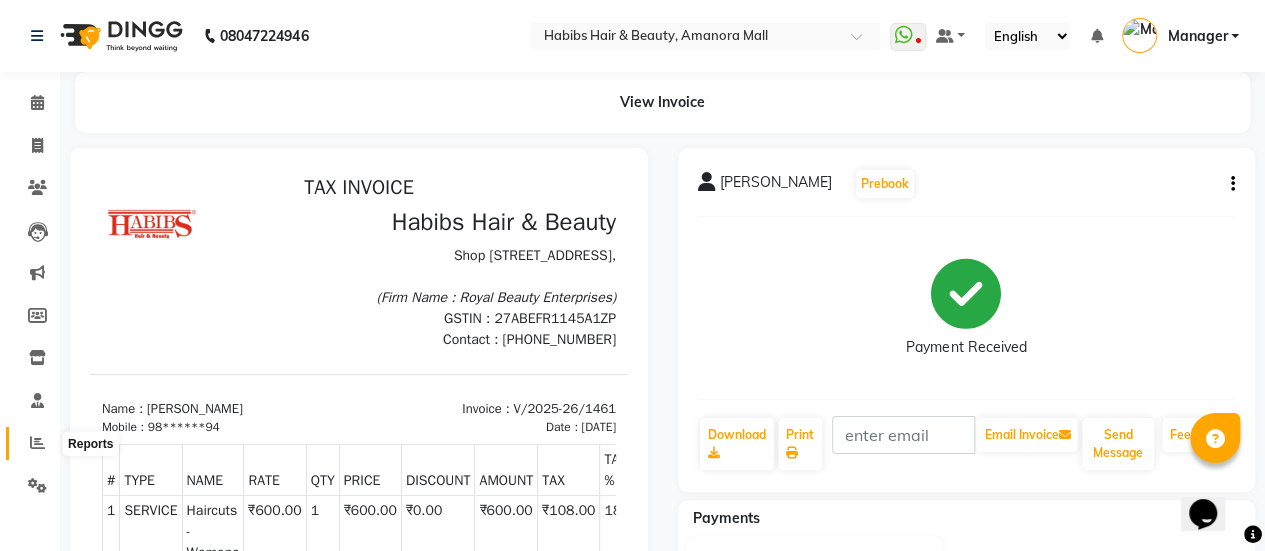 click 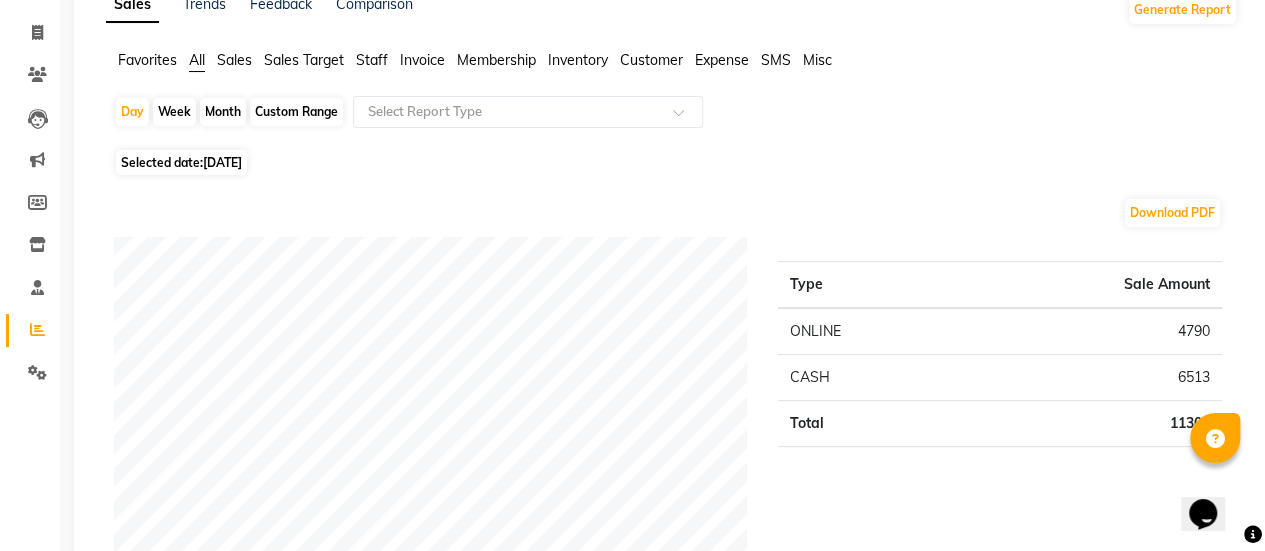 scroll, scrollTop: 0, scrollLeft: 0, axis: both 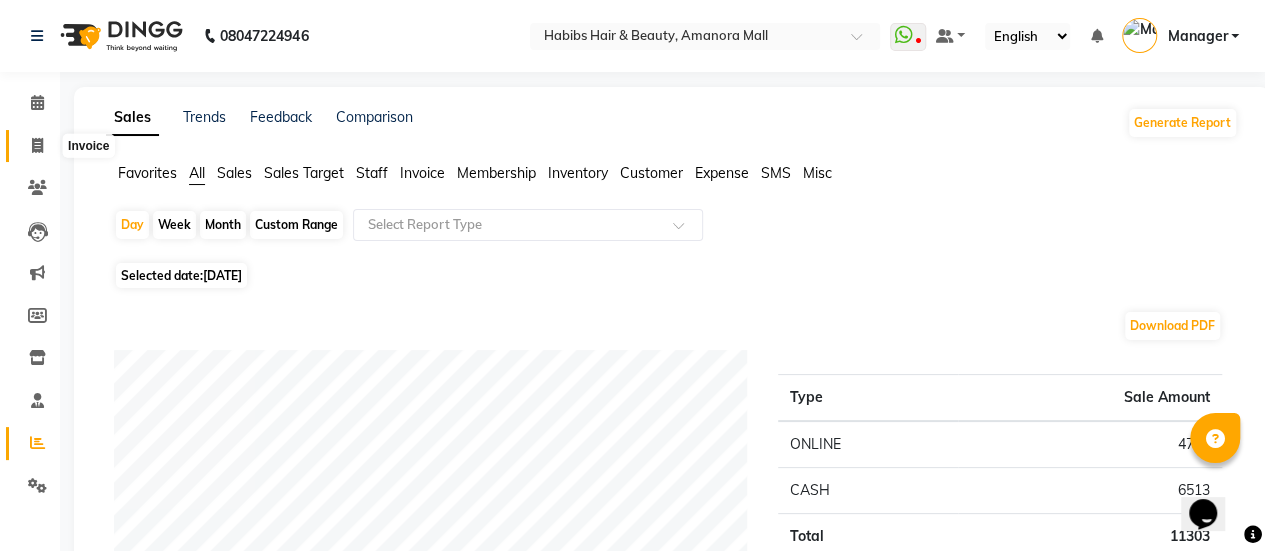 click 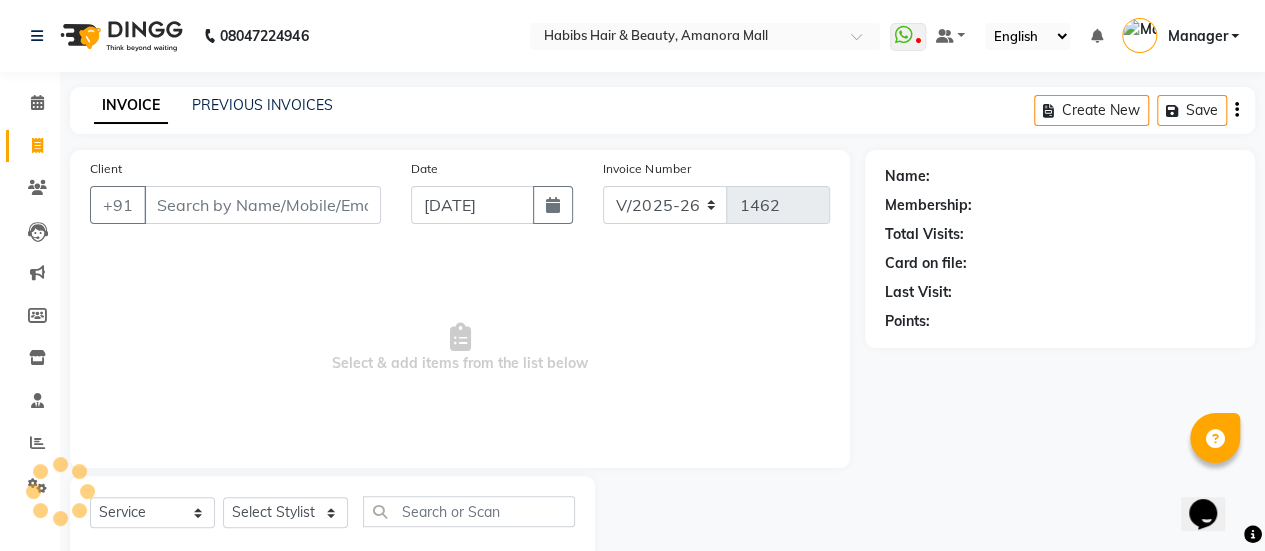 scroll, scrollTop: 49, scrollLeft: 0, axis: vertical 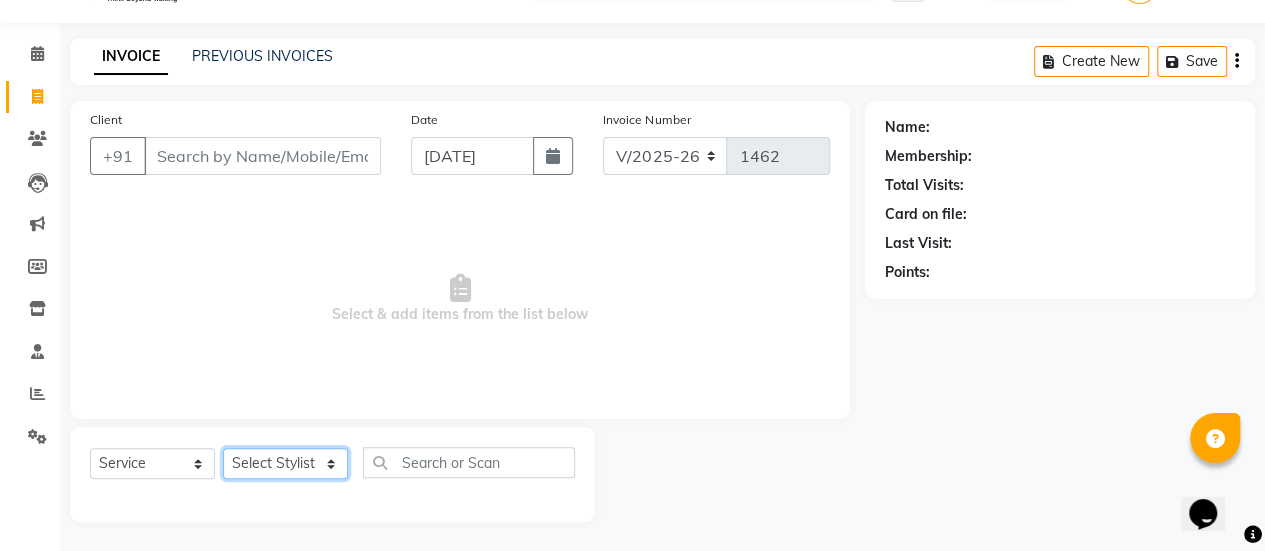click on "Select Stylist [PERSON_NAME] Bhagavantu [PERSON_NAME] [PERSON_NAME] [PERSON_NAME] Manager [PERSON_NAME] POOJA [PERSON_NAME] [PERSON_NAME] [PERSON_NAME] [PERSON_NAME]" 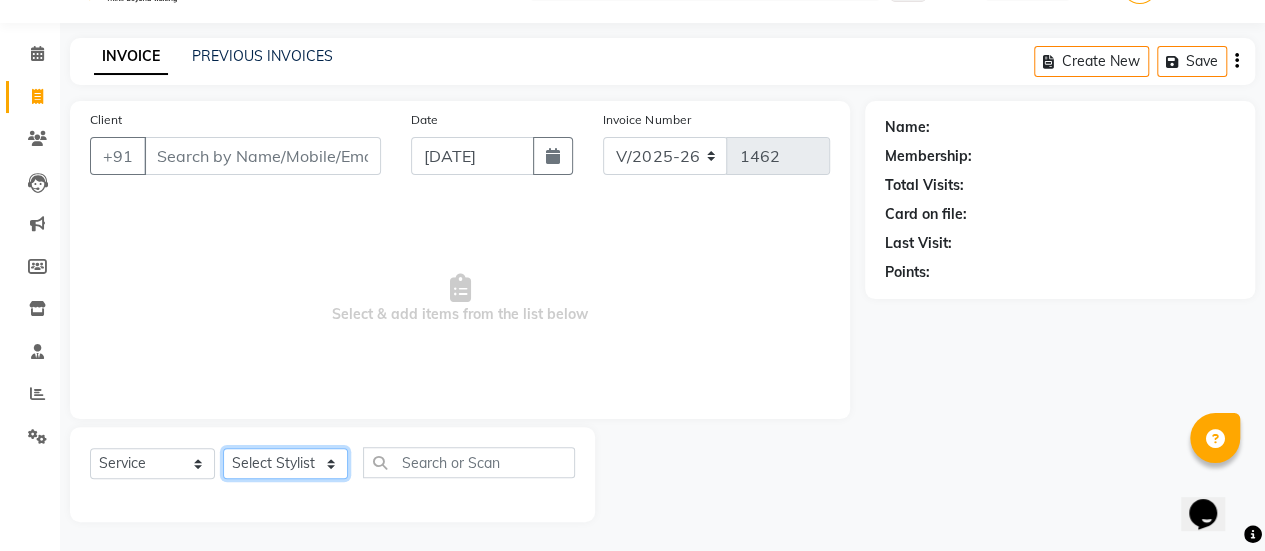 select on "51687" 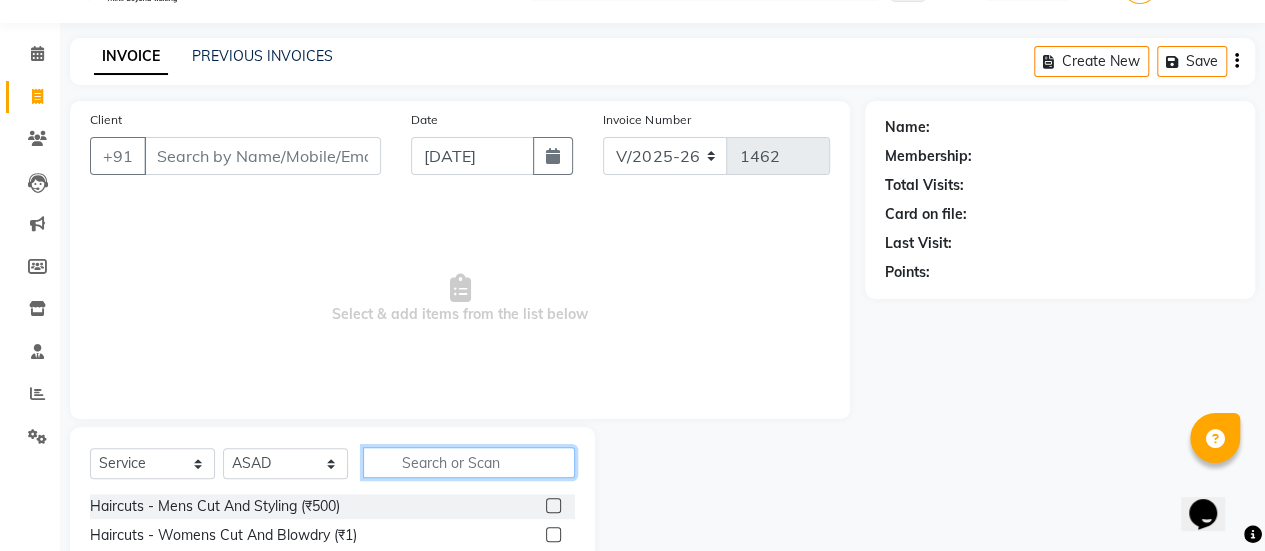 click 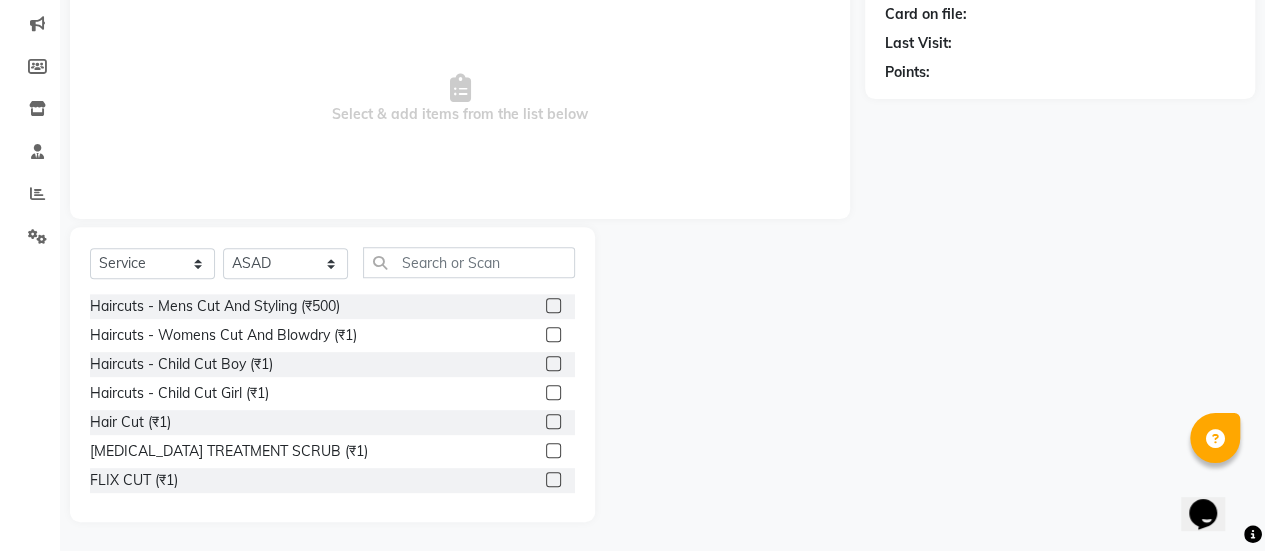 click 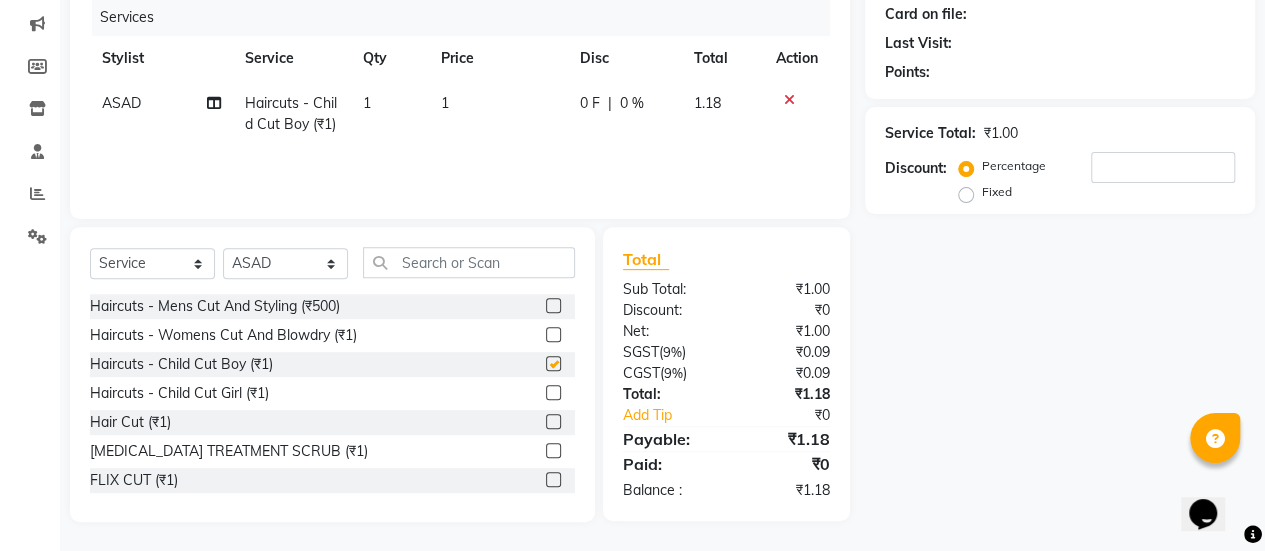 checkbox on "false" 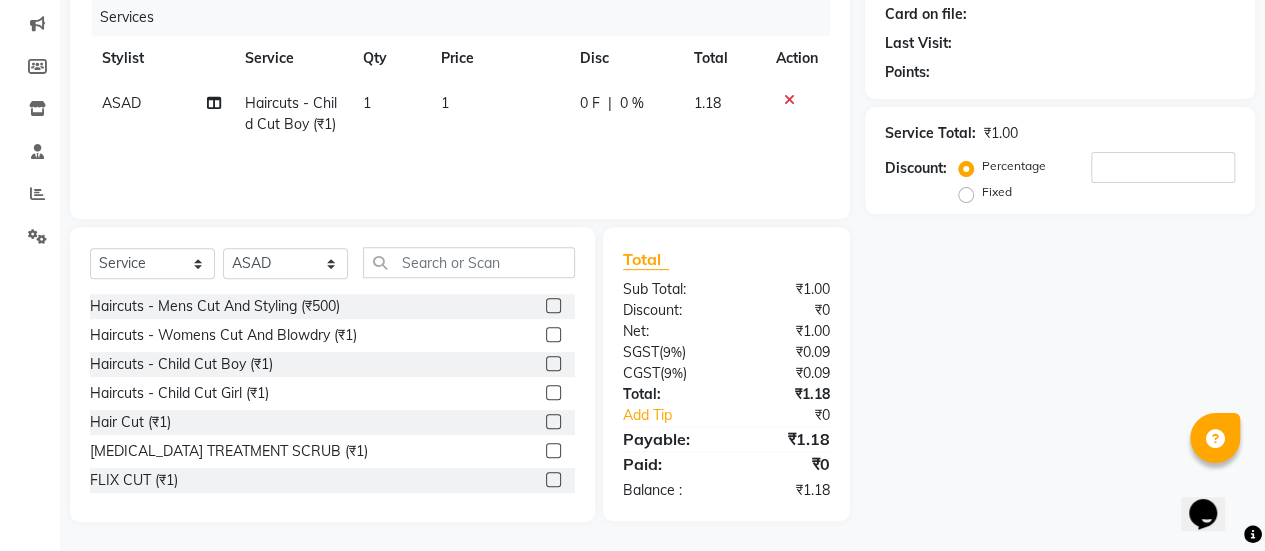click on "1" 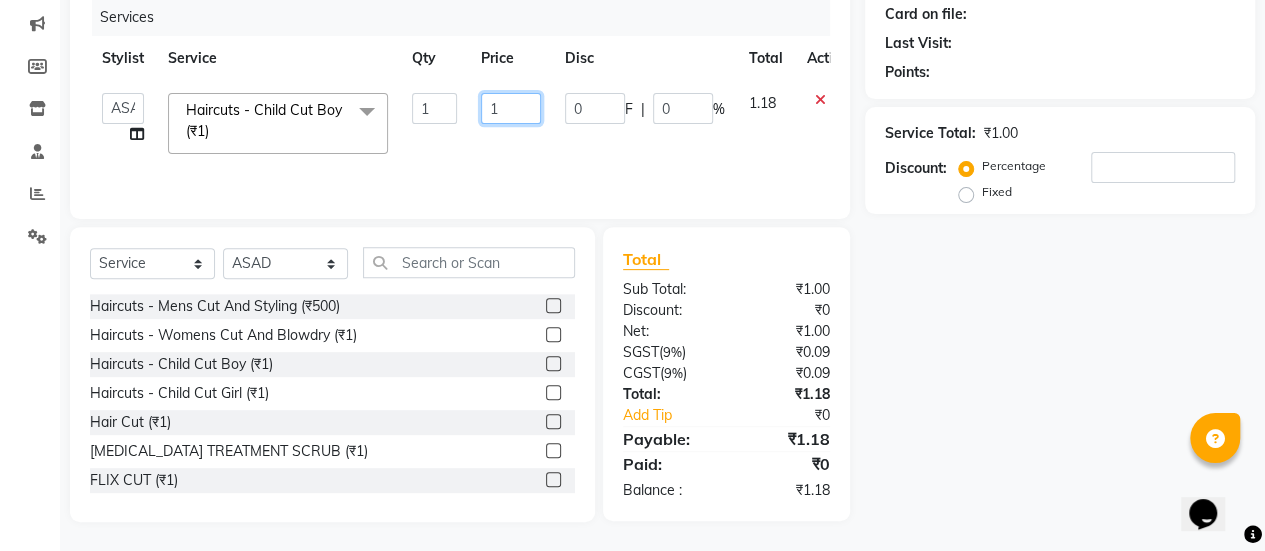 click on "1" 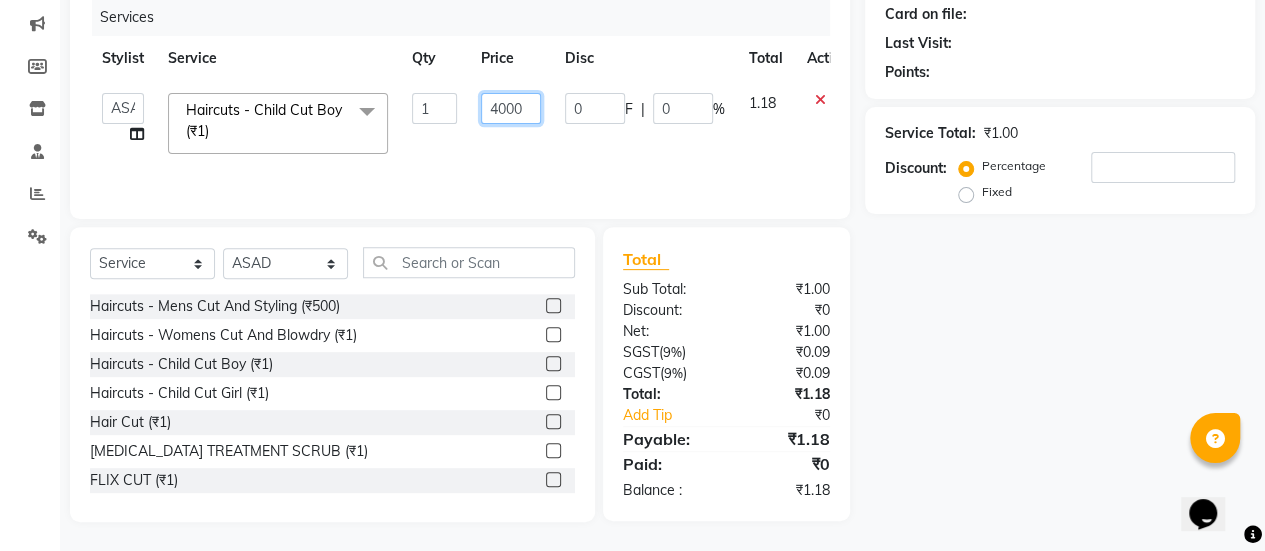 type on "400" 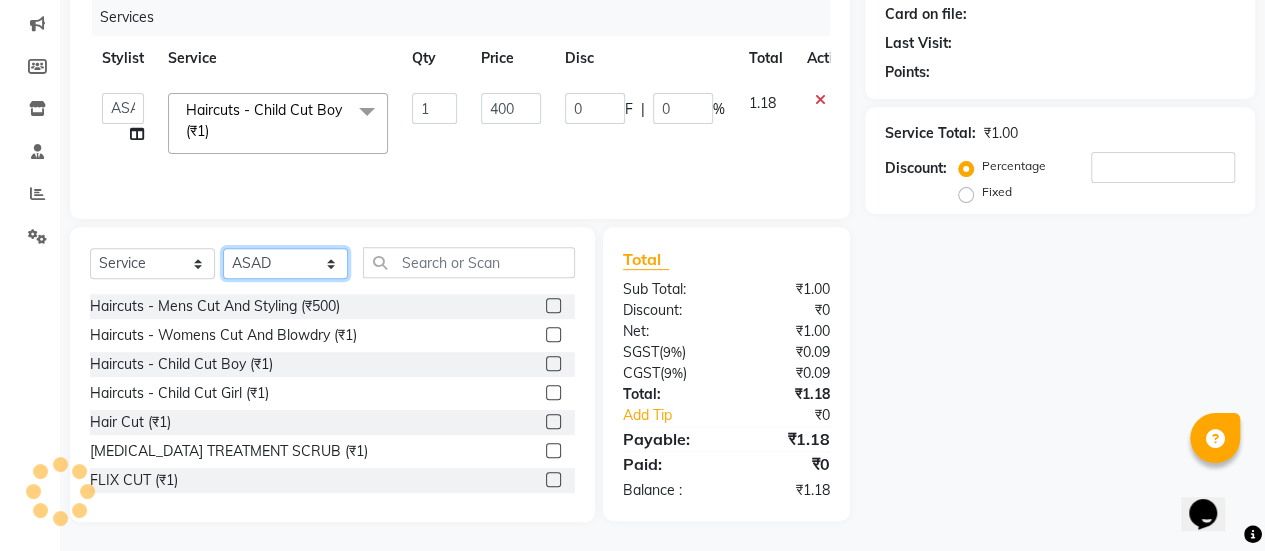 click on "Select Stylist [PERSON_NAME] Bhagavantu [PERSON_NAME] [PERSON_NAME] [PERSON_NAME] Manager [PERSON_NAME] POOJA [PERSON_NAME] [PERSON_NAME] [PERSON_NAME] [PERSON_NAME]" 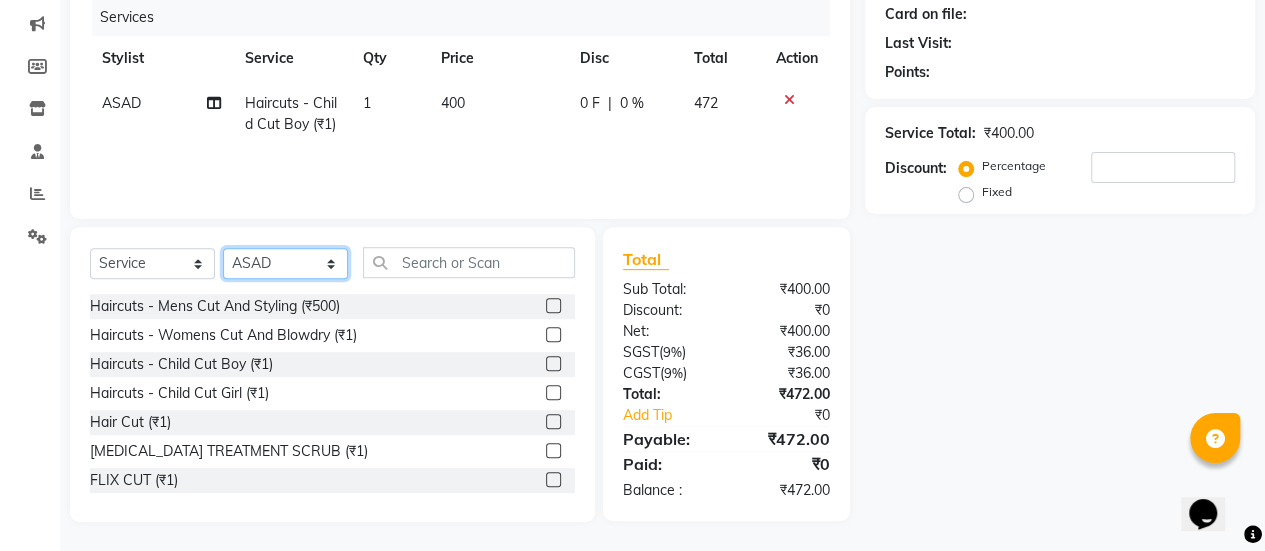 select on "36311" 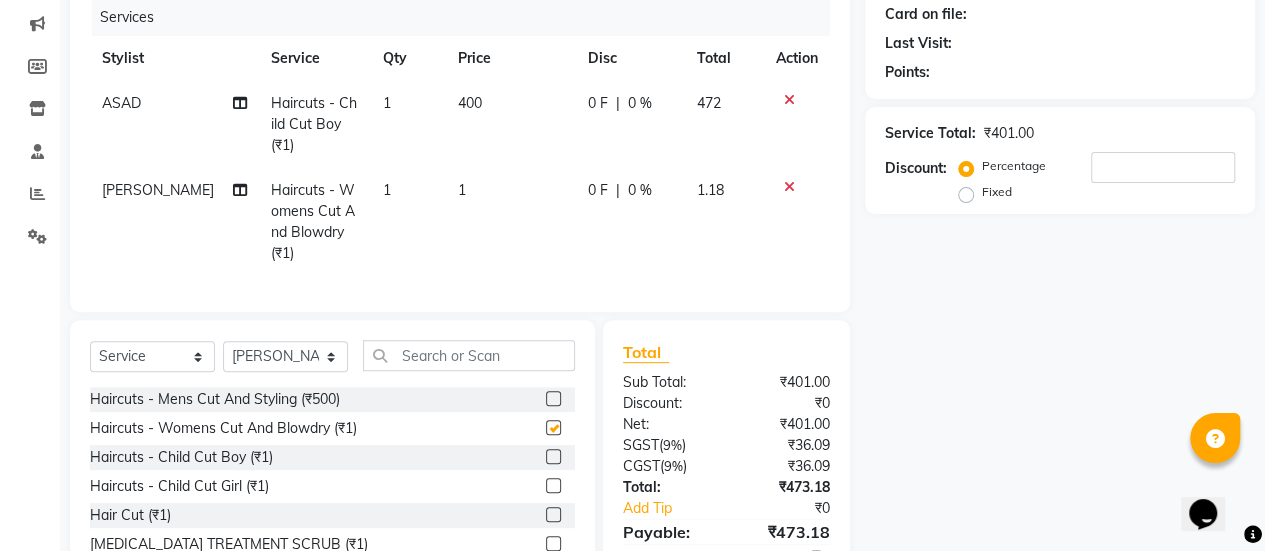 checkbox on "false" 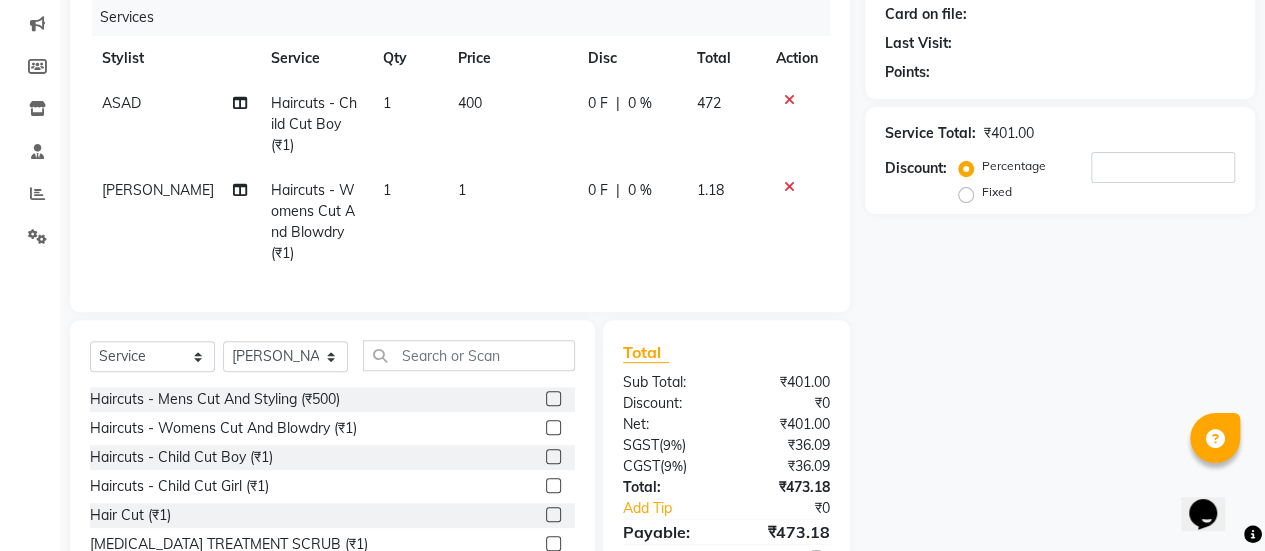 click on "1" 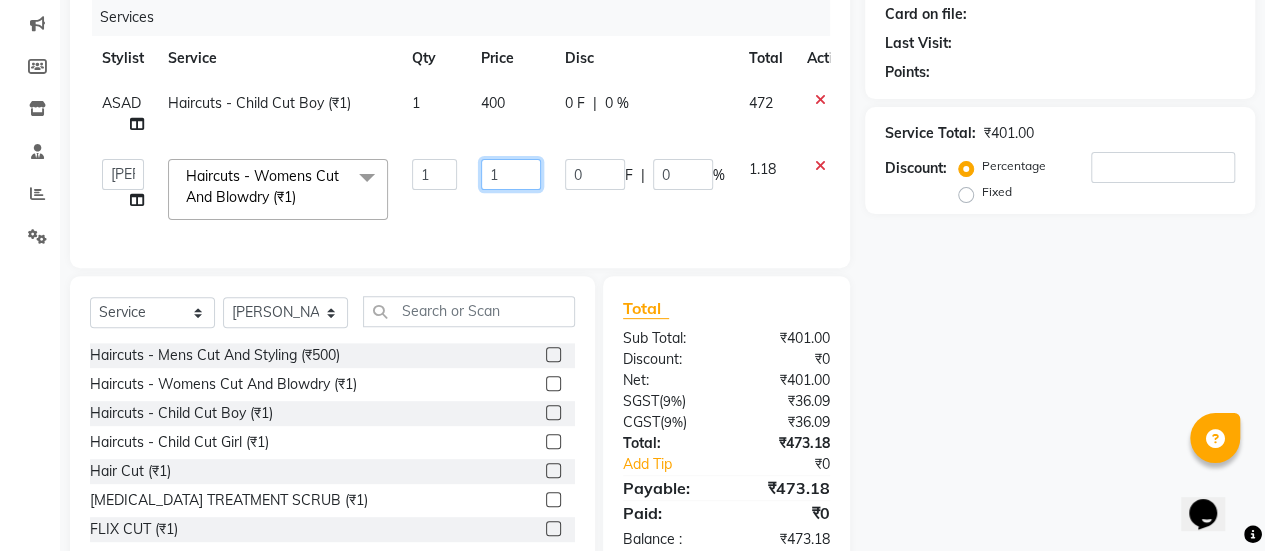 click on "1" 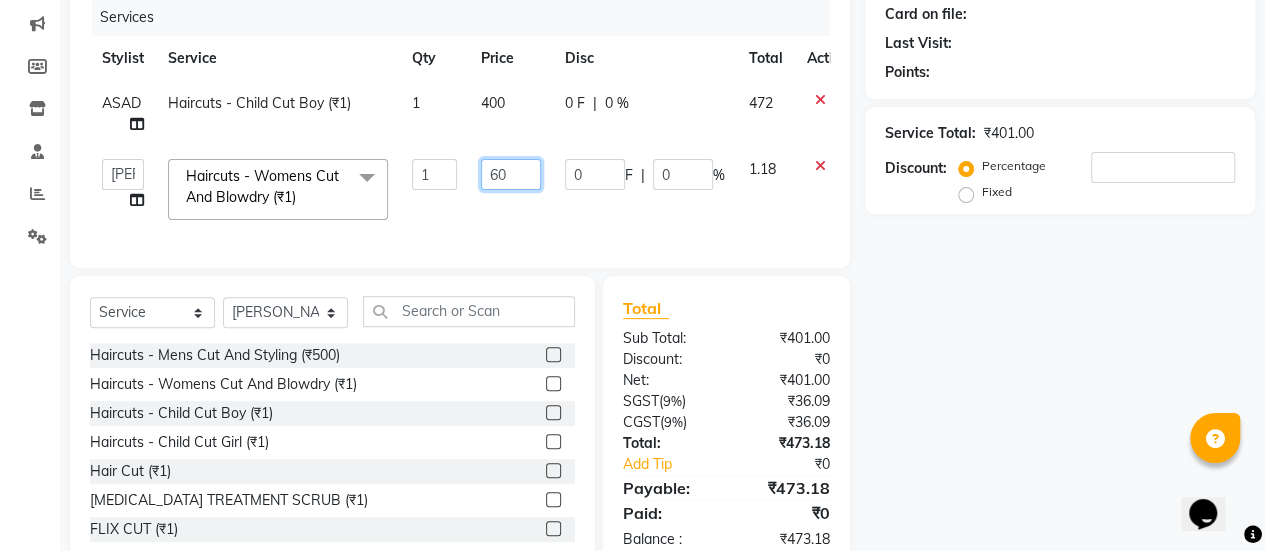 type on "600" 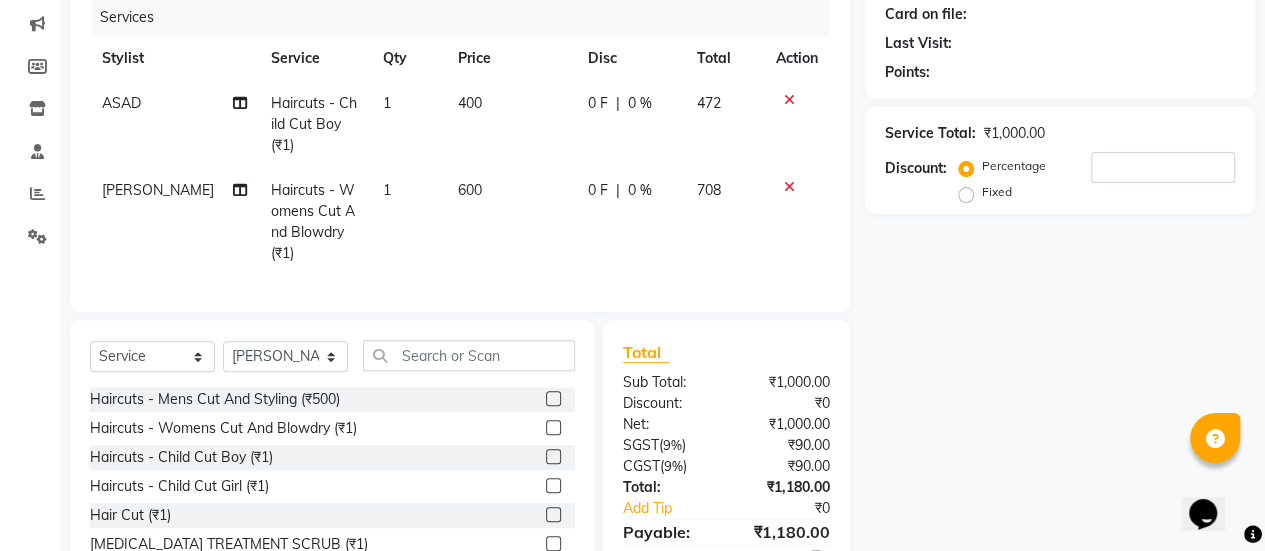 click on "600" 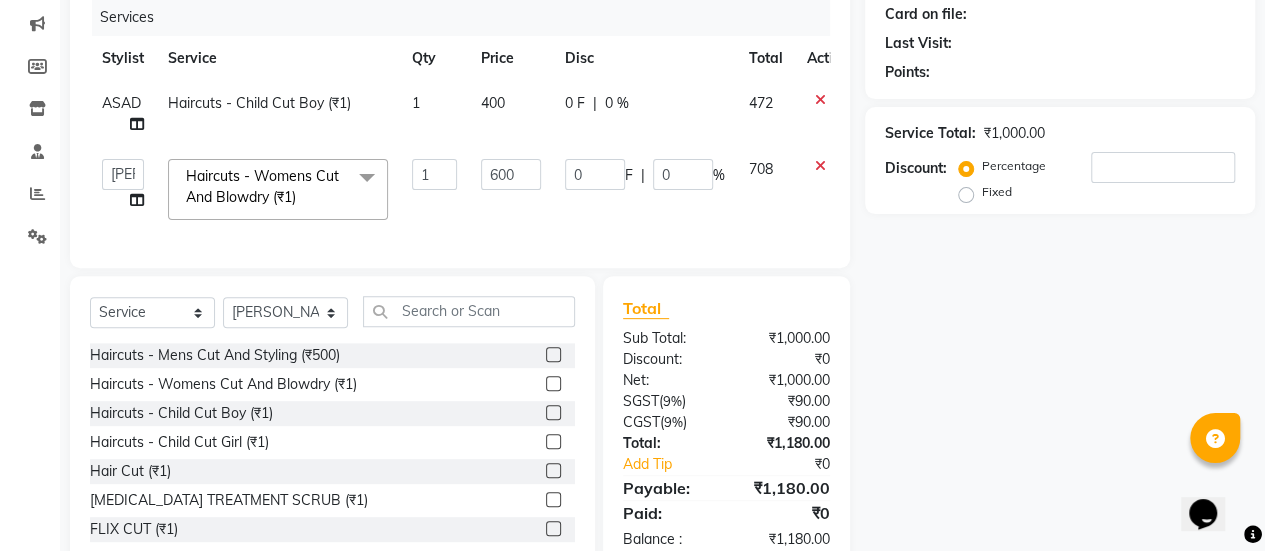 click 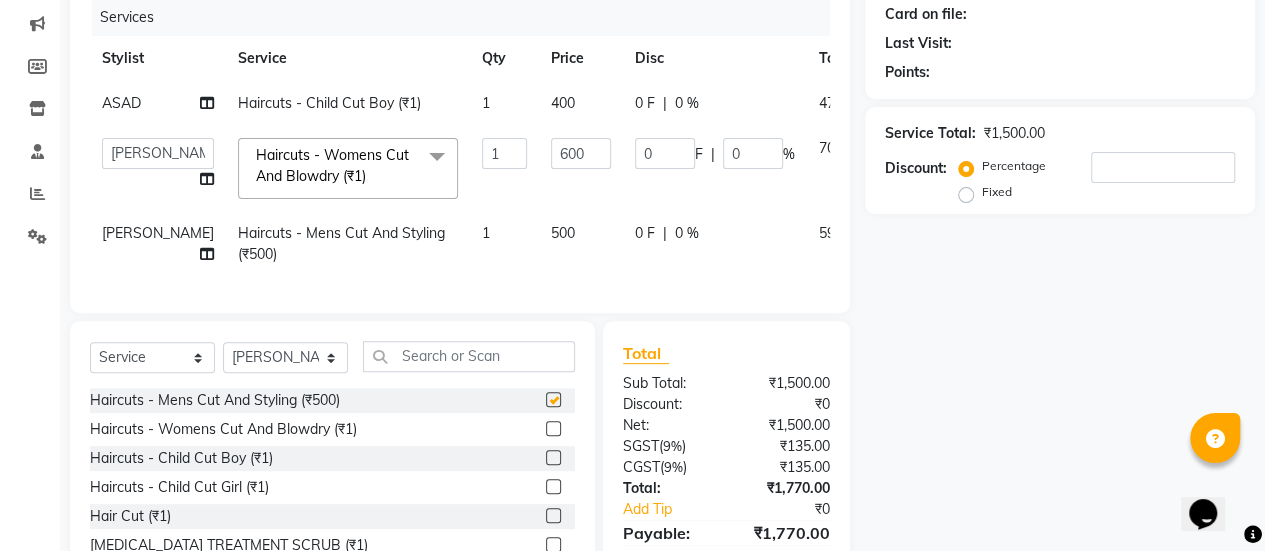 checkbox on "false" 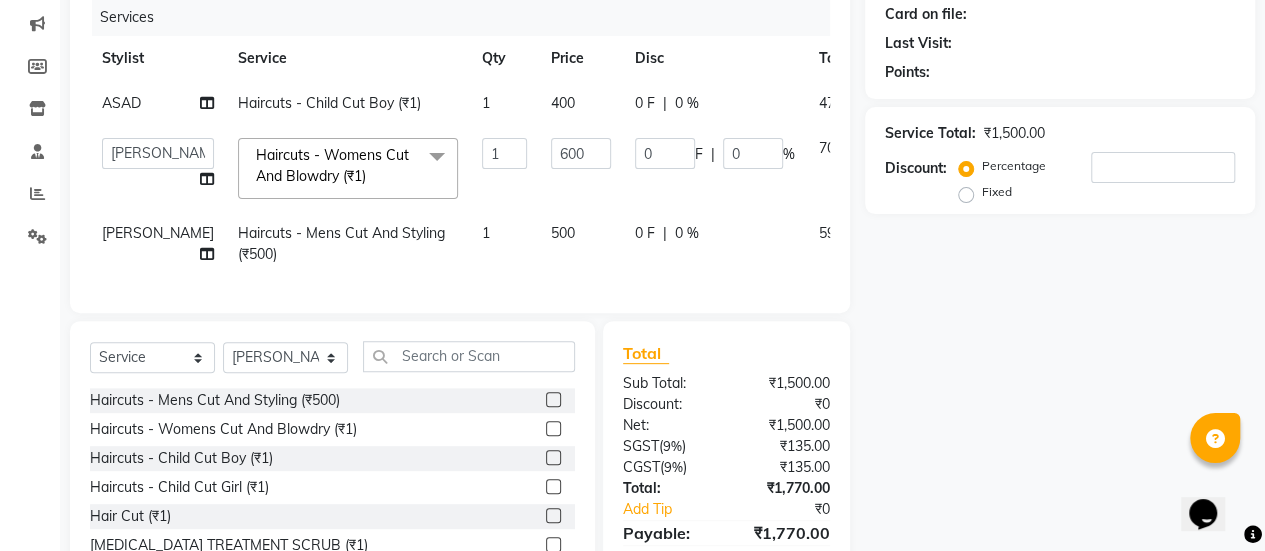 click on "500" 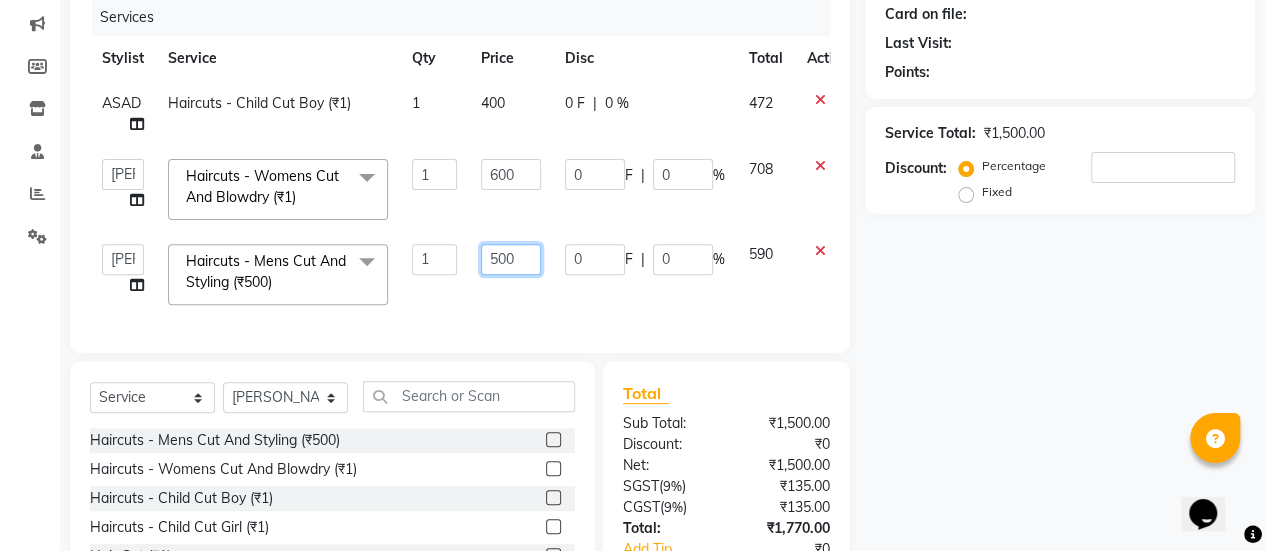 click on "500" 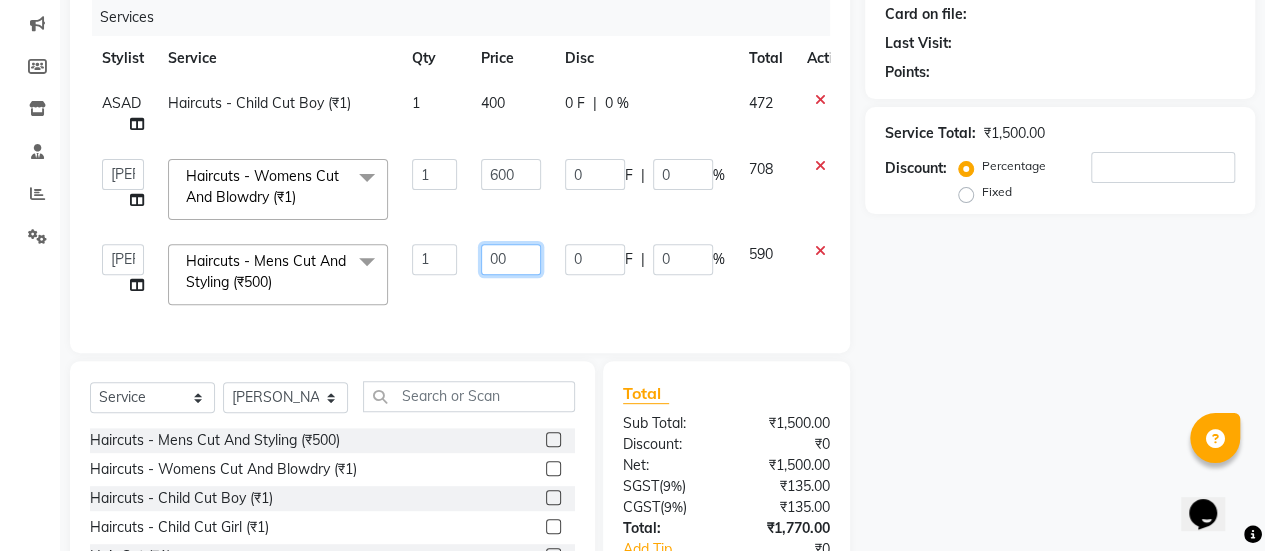 type on "400" 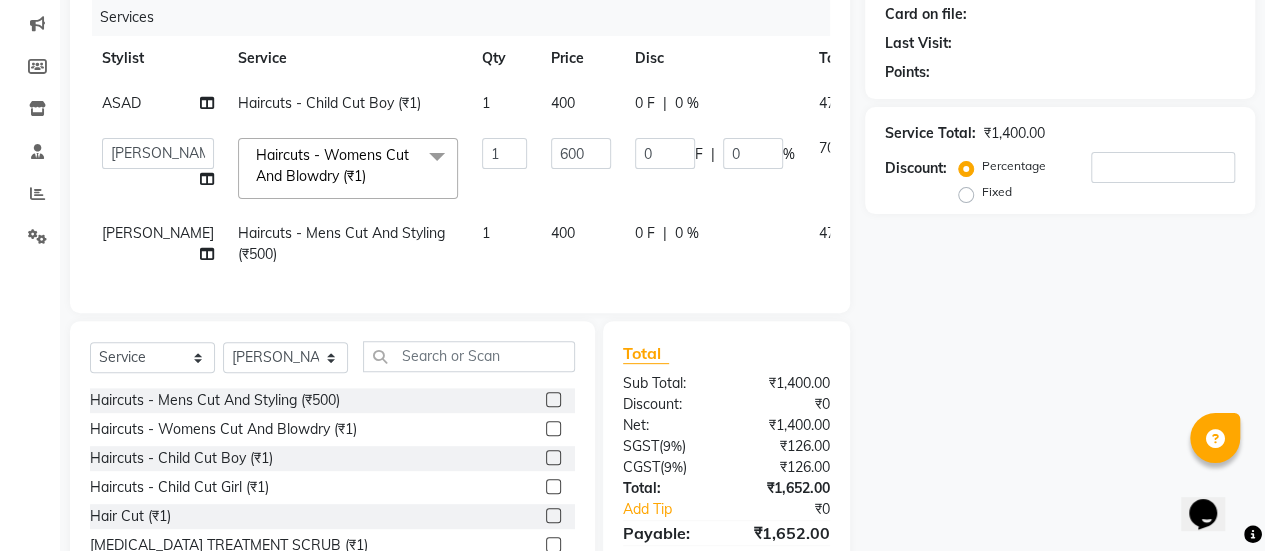 click on "472" 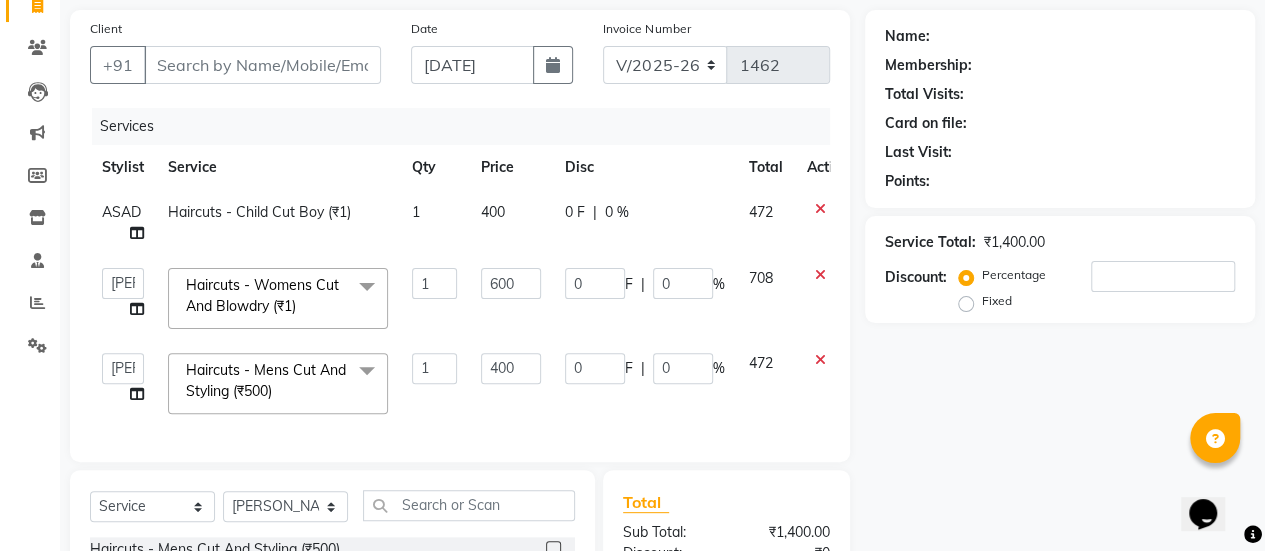 scroll, scrollTop: 139, scrollLeft: 0, axis: vertical 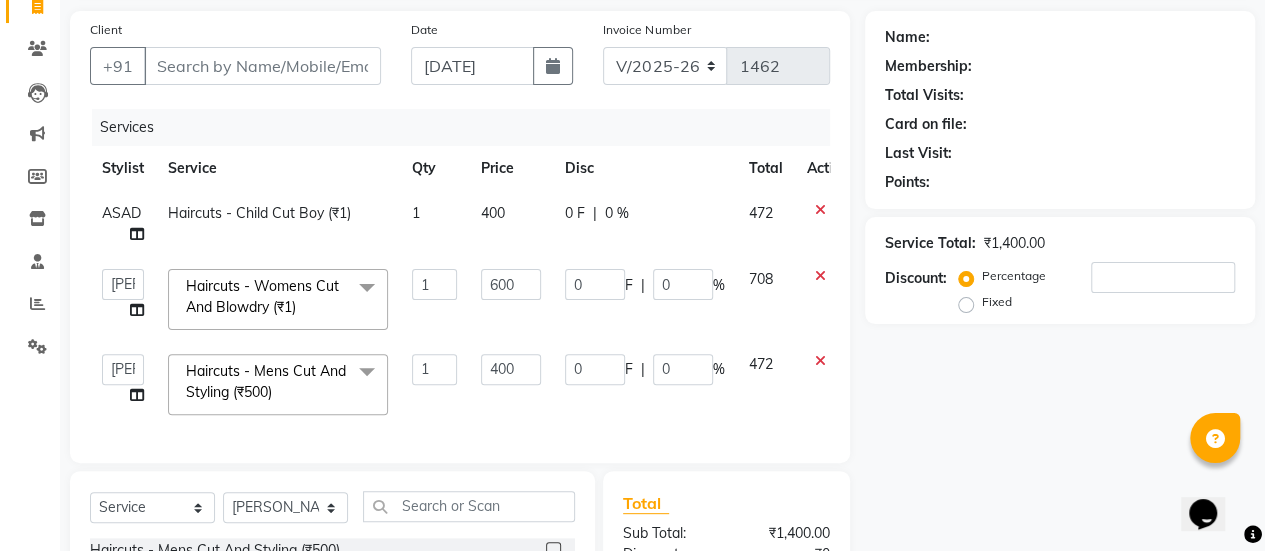 click on "400" 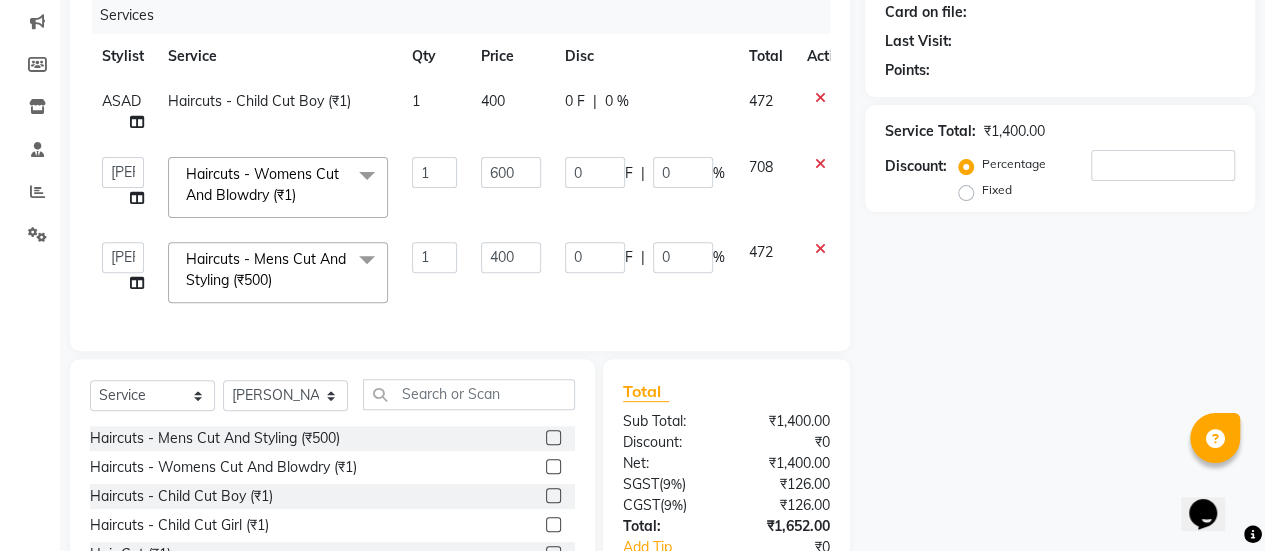 scroll, scrollTop: 396, scrollLeft: 0, axis: vertical 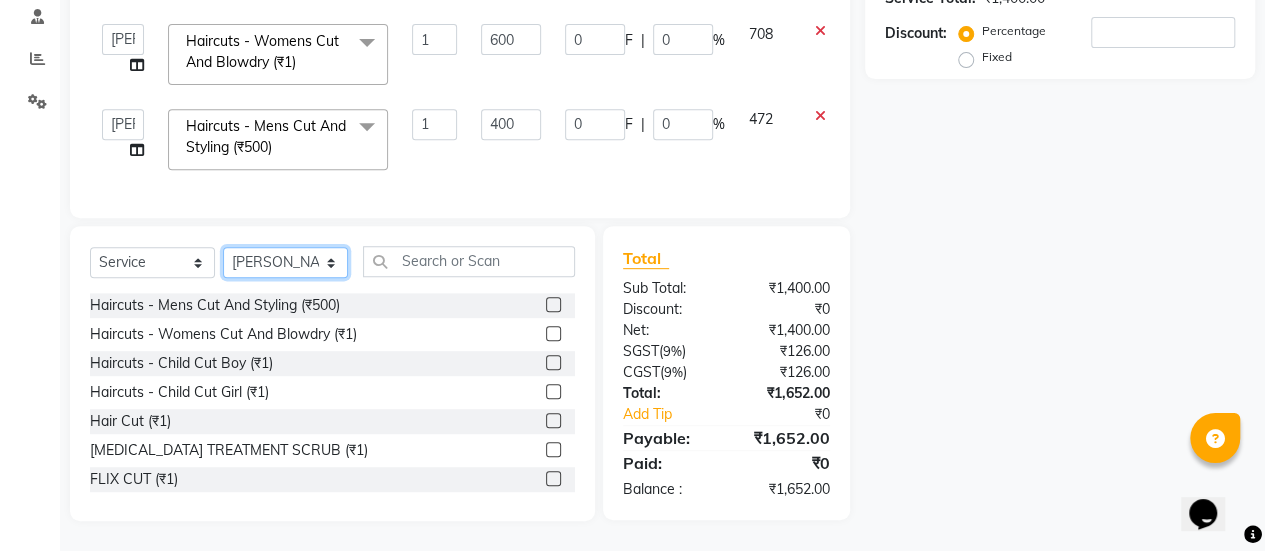 click on "Select Stylist [PERSON_NAME] Bhagavantu [PERSON_NAME] [PERSON_NAME] [PERSON_NAME] Manager [PERSON_NAME] POOJA [PERSON_NAME] [PERSON_NAME] [PERSON_NAME] [PERSON_NAME]" 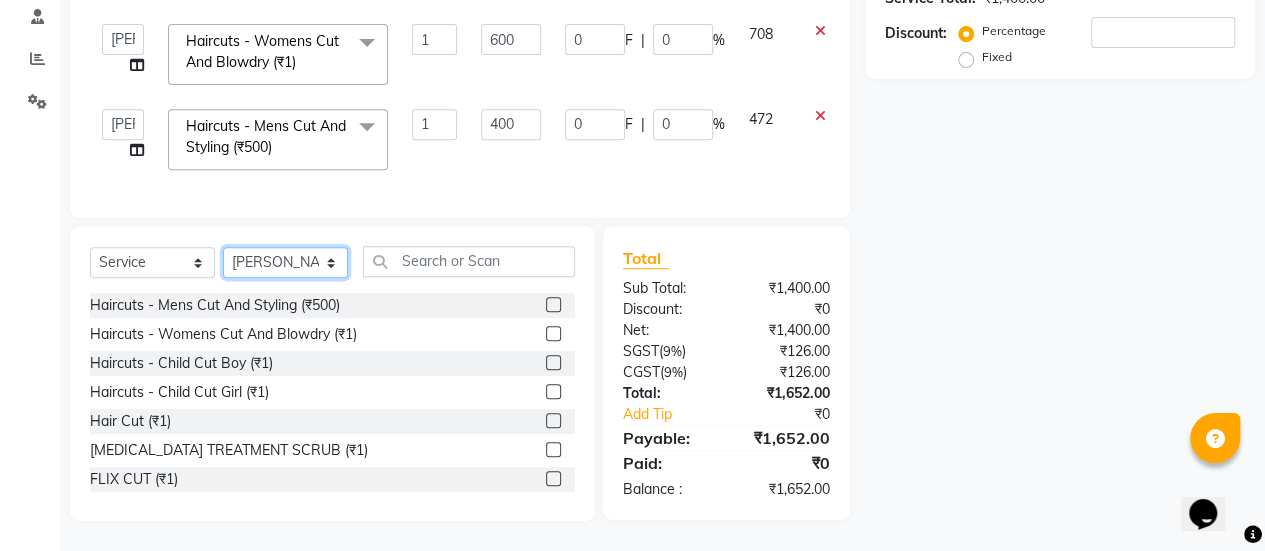 select on "37551" 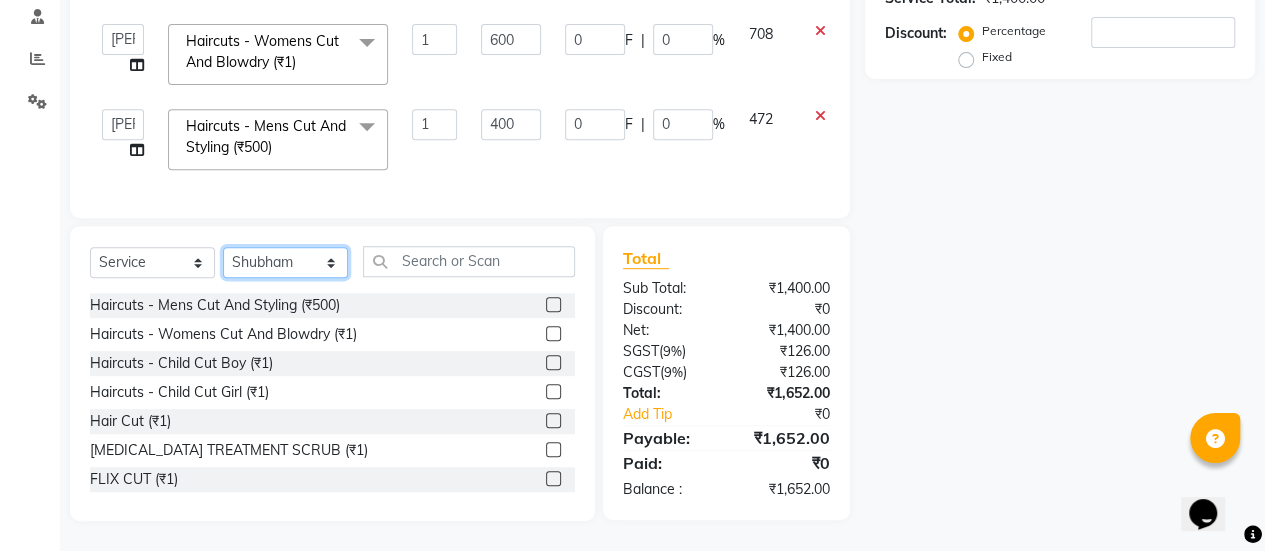 click on "Select Stylist [PERSON_NAME] Bhagavantu [PERSON_NAME] [PERSON_NAME] [PERSON_NAME] Manager [PERSON_NAME] POOJA [PERSON_NAME] [PERSON_NAME] [PERSON_NAME] [PERSON_NAME]" 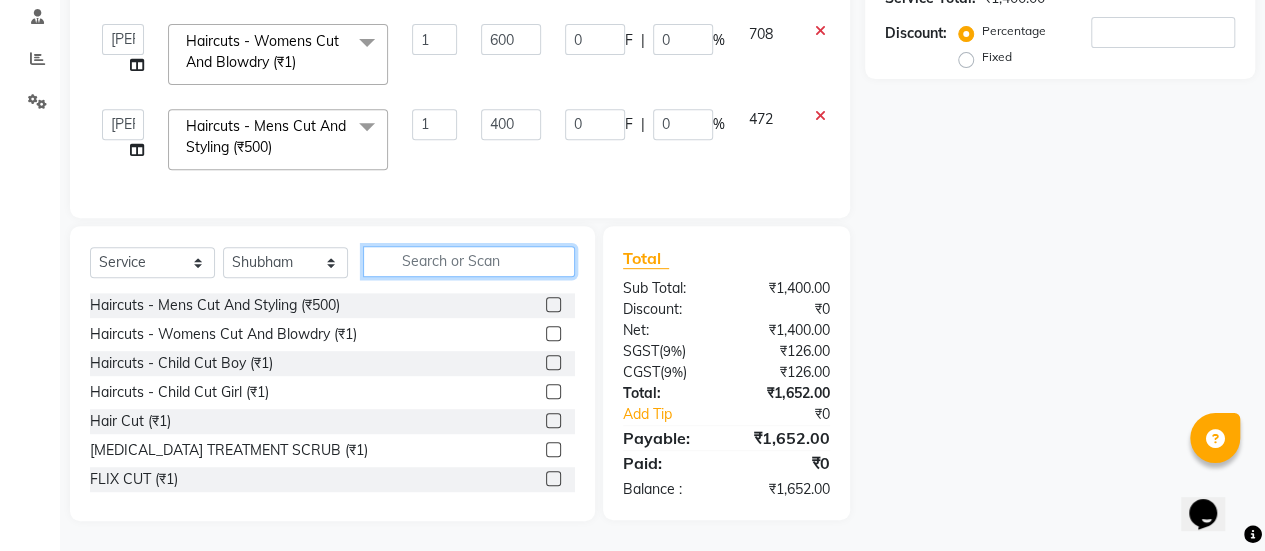 click 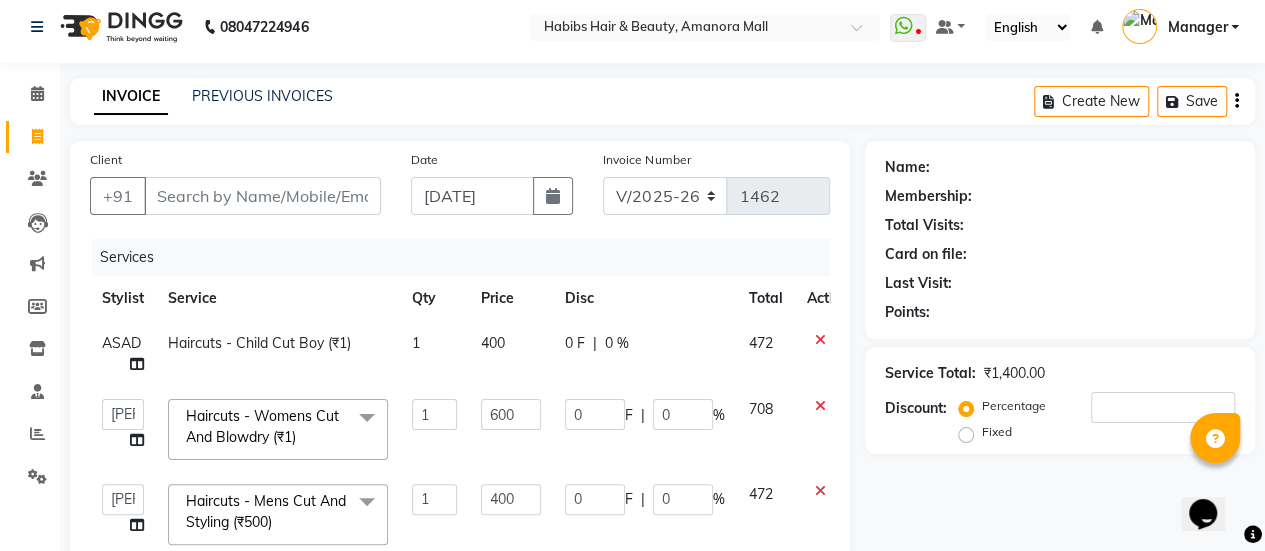 scroll, scrollTop: 2, scrollLeft: 0, axis: vertical 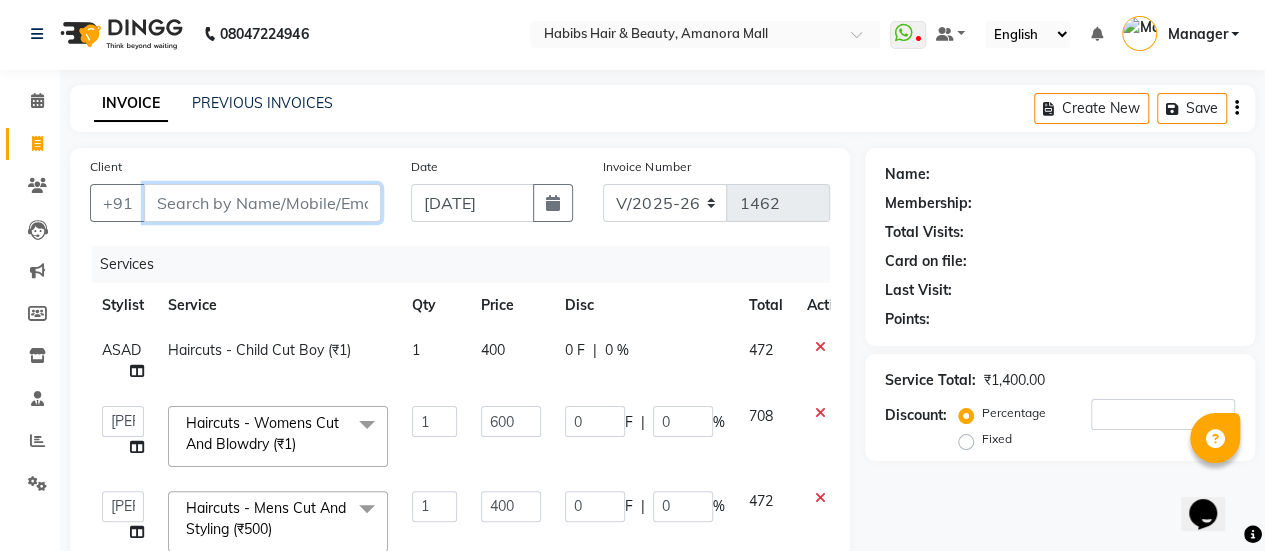 click on "Client" at bounding box center (262, 203) 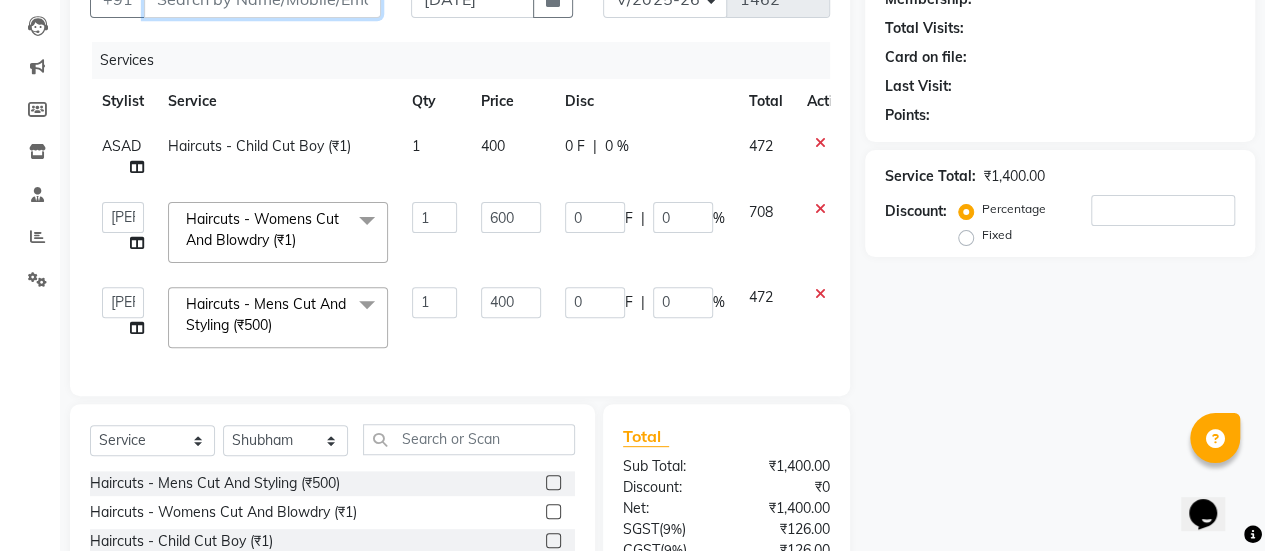 scroll, scrollTop: 210, scrollLeft: 0, axis: vertical 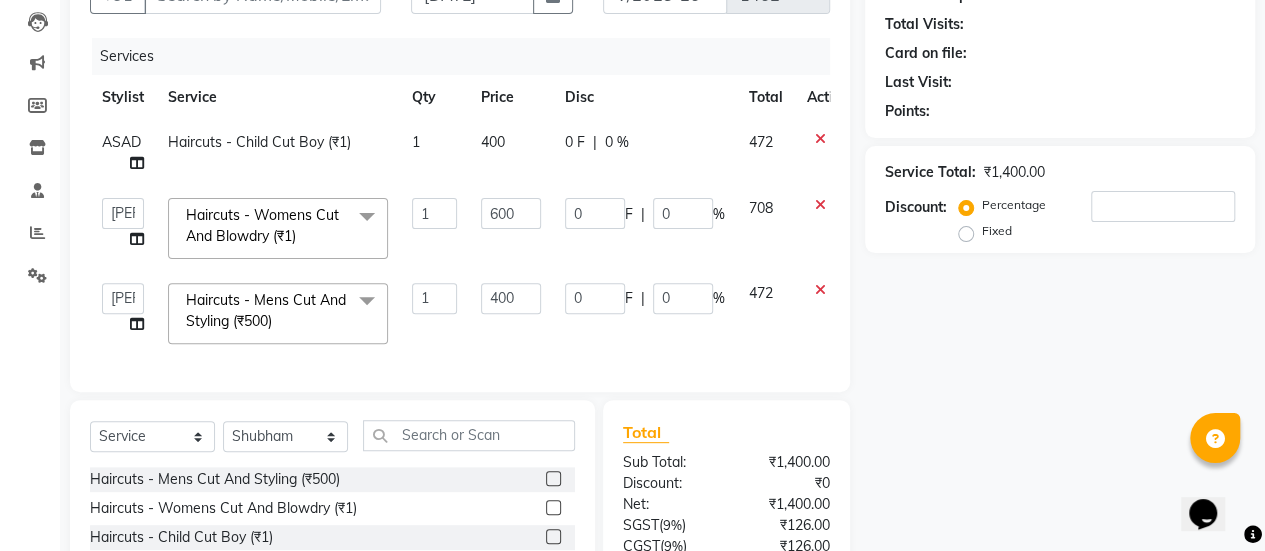 click on "1" 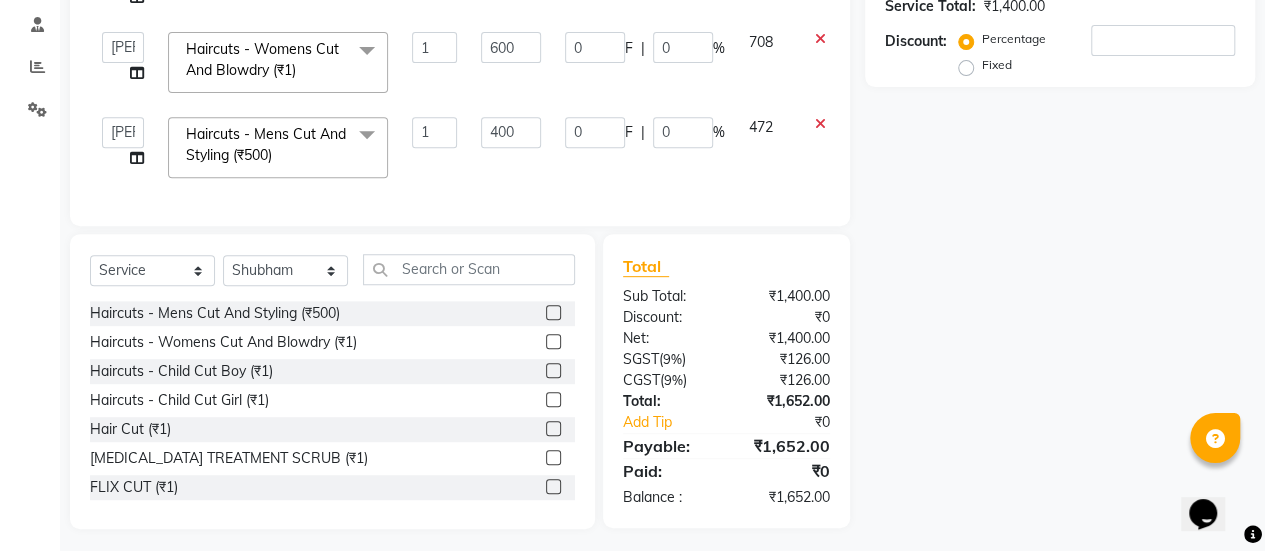 scroll, scrollTop: 396, scrollLeft: 0, axis: vertical 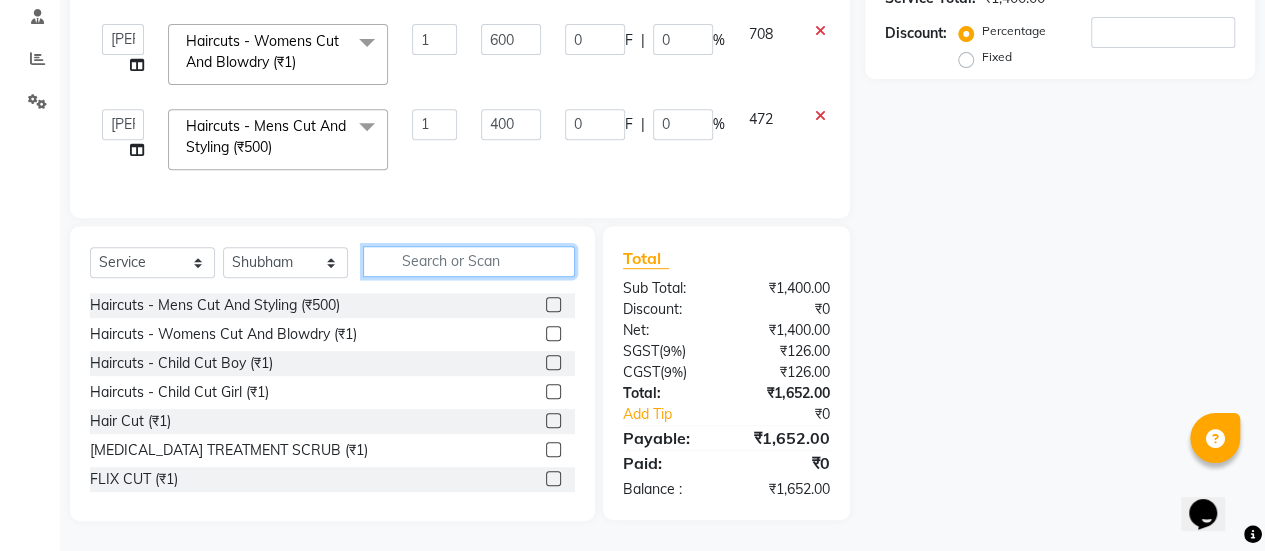 click 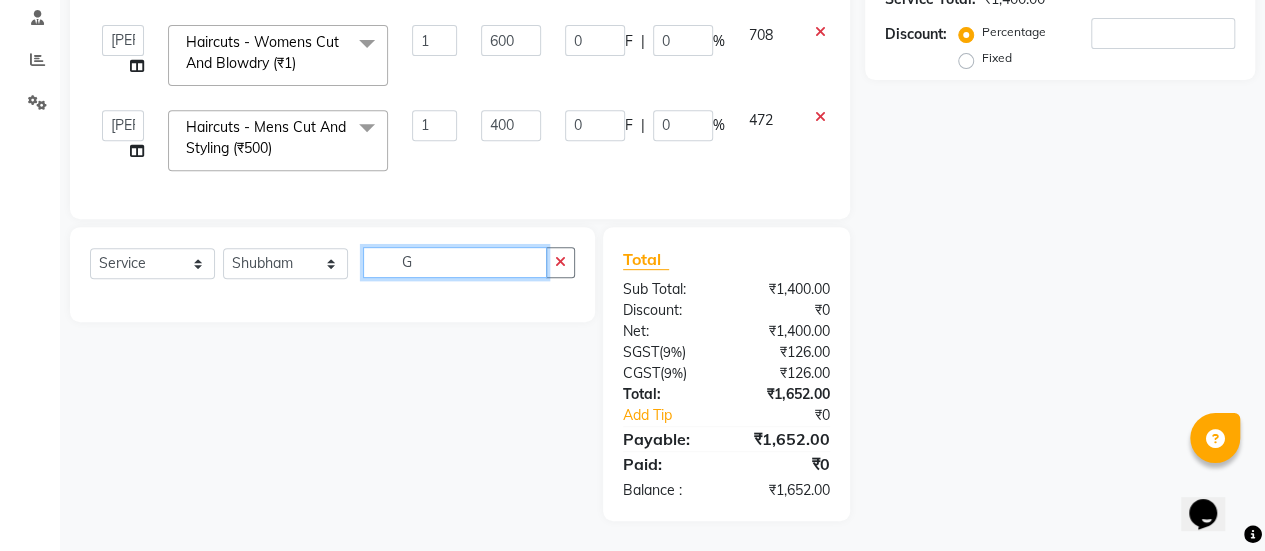 scroll, scrollTop: 396, scrollLeft: 0, axis: vertical 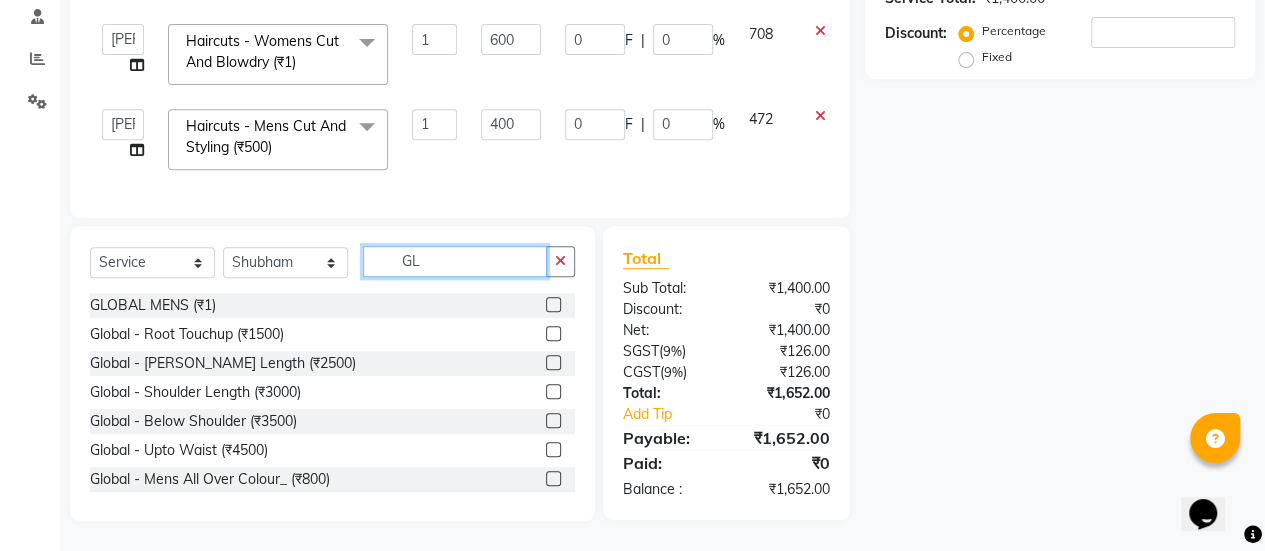 type on "GL" 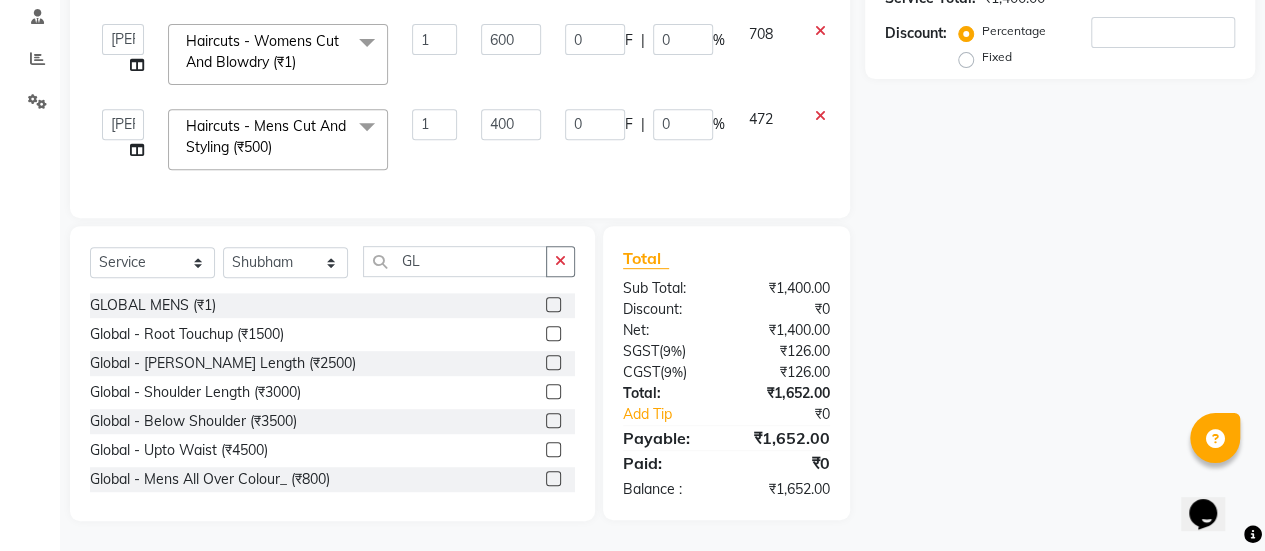 click 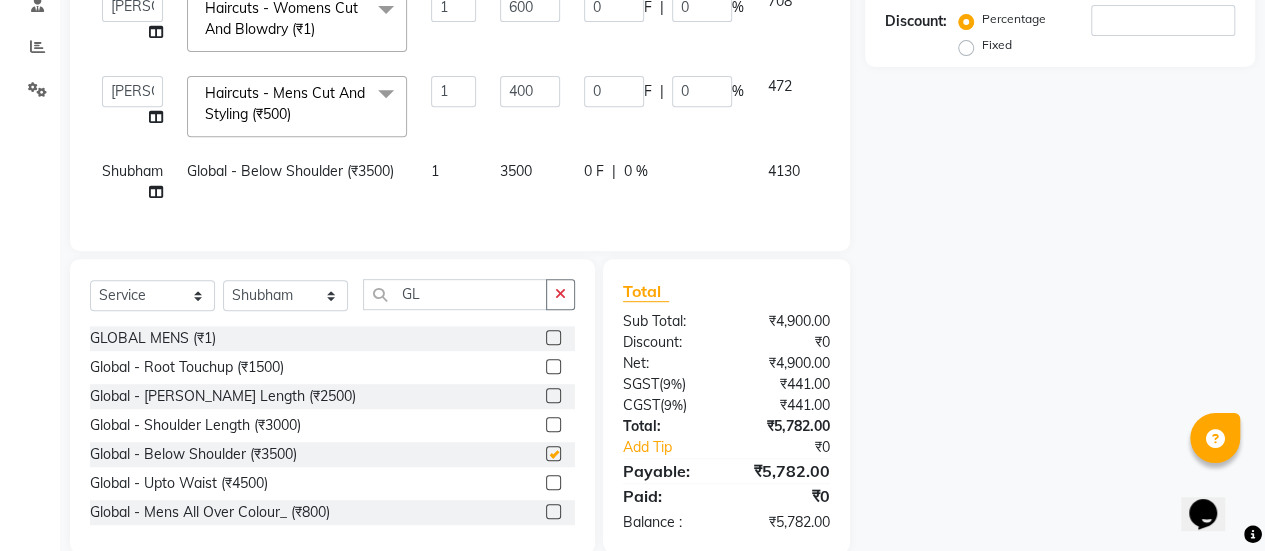 checkbox on "false" 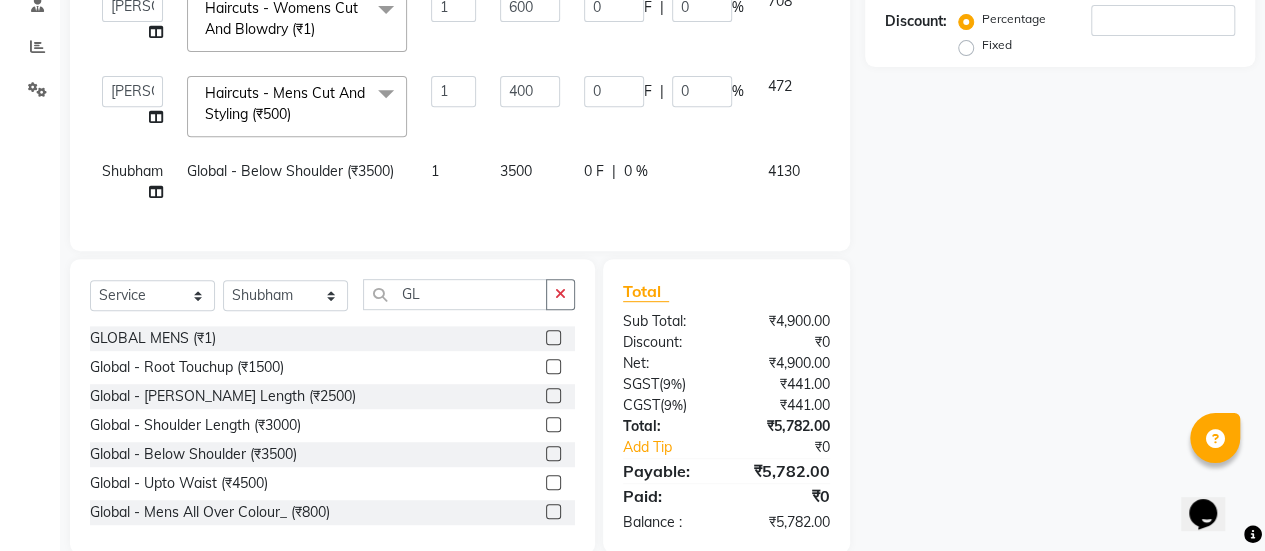click on "3500" 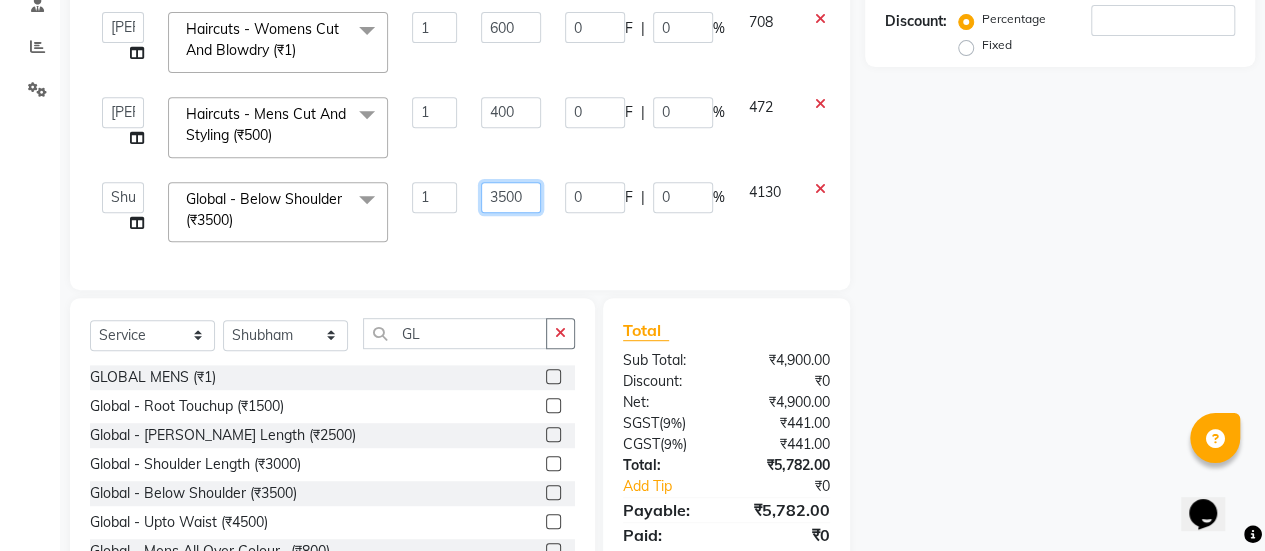 click on "3500" 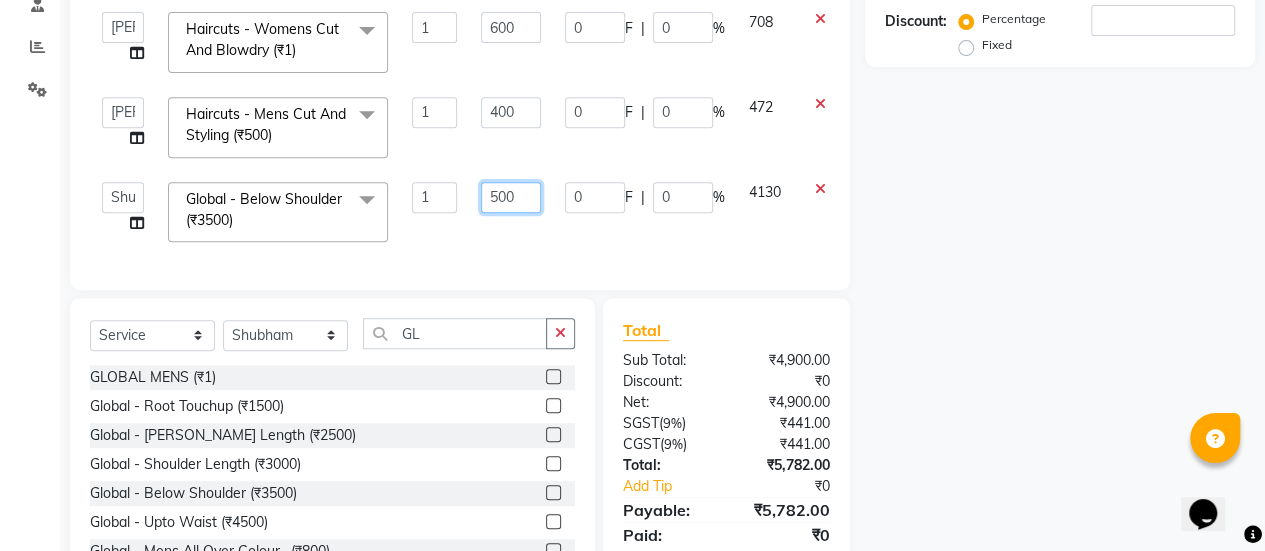 type on "5400" 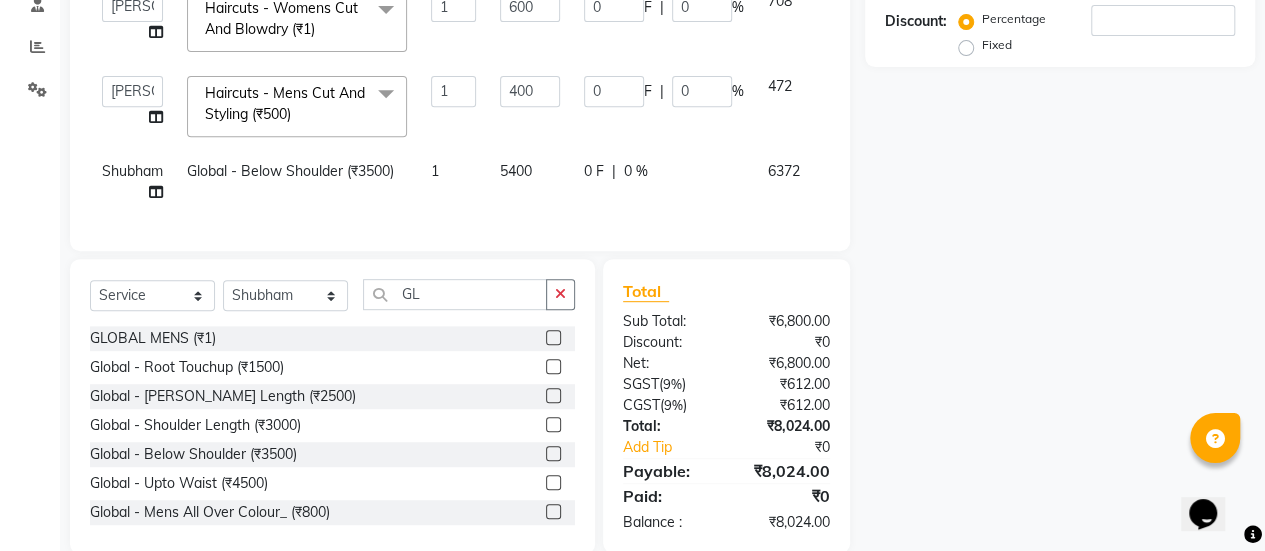 click on "Services Stylist Service Qty Price Disc Total Action ASAD Haircuts -  Child Cut Boy (₹1) 1 400 0 F | 0 % 472  [PERSON_NAME]   Bhagavantu   [PERSON_NAME]   [PERSON_NAME]   [PERSON_NAME]   Manager   [PERSON_NAME]   [PERSON_NAME]   [PERSON_NAME]   [PERSON_NAME]   [PERSON_NAME]  Haircuts -  Womens Cut And Blowdry (₹1)  x Haircuts -  Mens Cut And Styling (₹500) Haircuts -  Womens Cut And Blowdry (₹1) Haircuts -  Child Cut Boy (₹1) Haircuts -  Child Cut Girl (₹1) Hair Cut (₹1) [MEDICAL_DATA] TREATMENT SCRUB (₹1) FLIX CUT (₹1) HAIR CUT & [PERSON_NAME] TRIM (₹1) CHILD CUT GIRL (₹1) SIGNATURE FACIAL (₹6500) BACK POLISH (₹1) HAND POLISH (₹2500) NAIL CUT & FILE (₹250) Demo (₹1200) FULL BODY POLISHING (₹5000) HYDRA FACIAL (₹1) D TAN FEET (₹1) FULL HAND D TAN (₹1) KERATIN (₹1) [MEDICAL_DATA] (₹1) HIGHT LIGHT CROWN (₹1) GLOBAL MENS (₹1) NANOPIASTY  (₹1) WAXING (₹1) MEKUP WOMENS (₹1) MEKUP MENS (₹1) SARI DRAPING (₹1) HAIR STYLE (₹1) O3+ FACE WASH (₹1) O3+ VITAMIN C SERUM (₹1)" 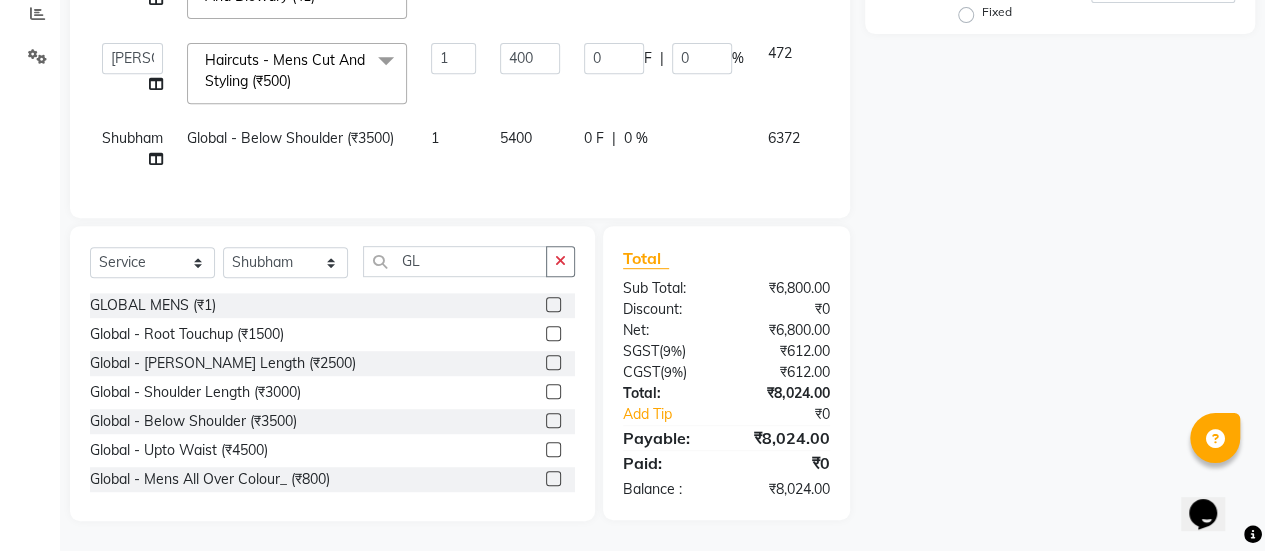 scroll, scrollTop: 0, scrollLeft: 0, axis: both 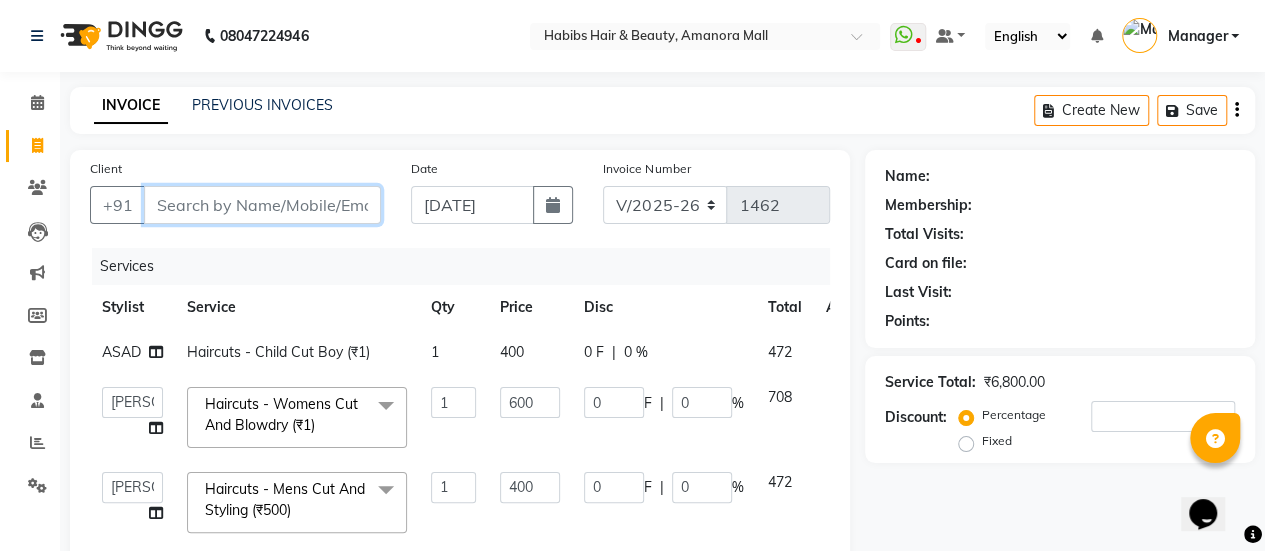 click on "Client" at bounding box center [262, 205] 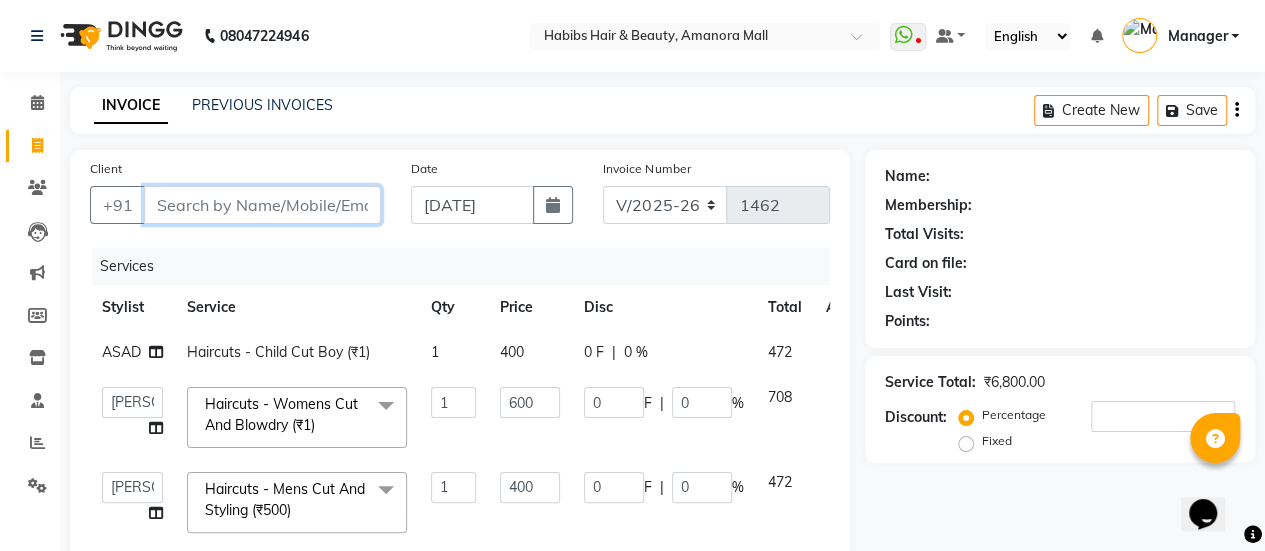 type on "9" 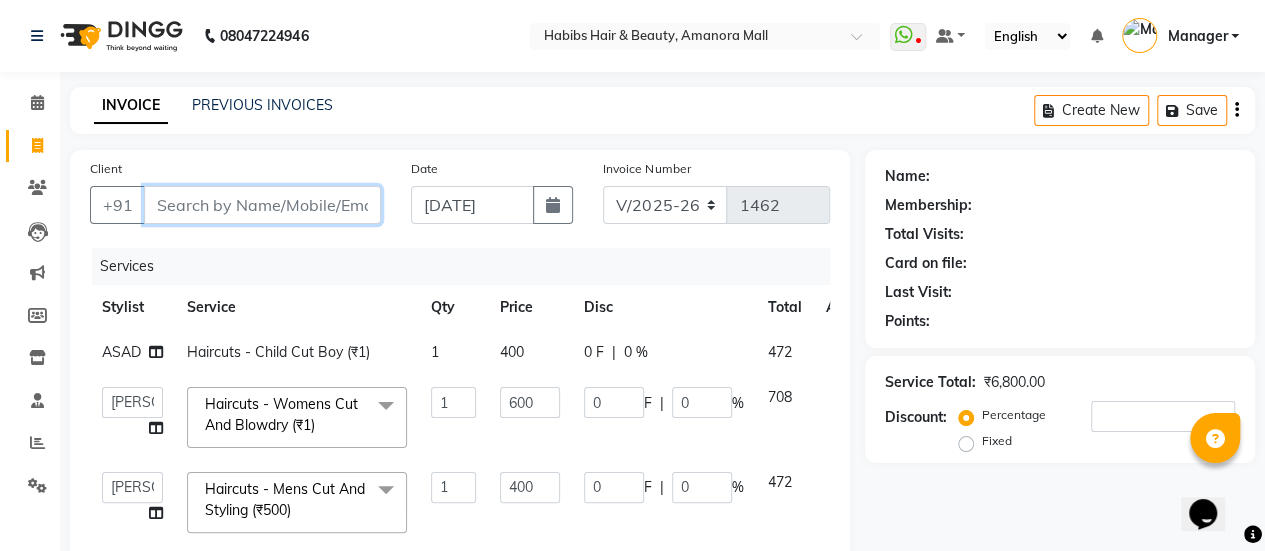 type on "0" 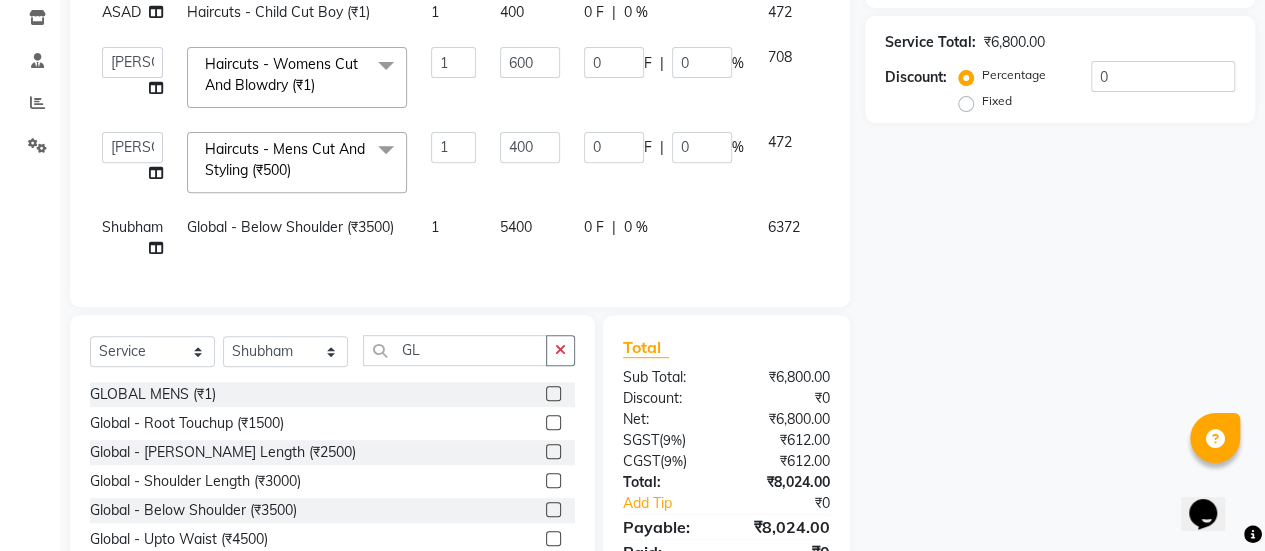 scroll, scrollTop: 342, scrollLeft: 0, axis: vertical 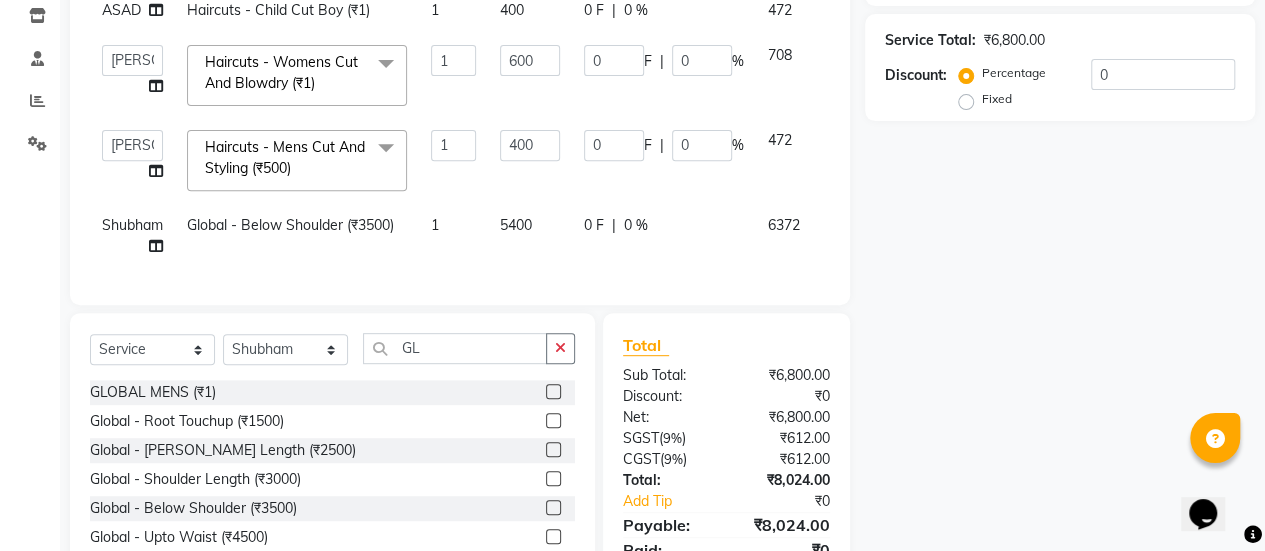 type on "9881244420" 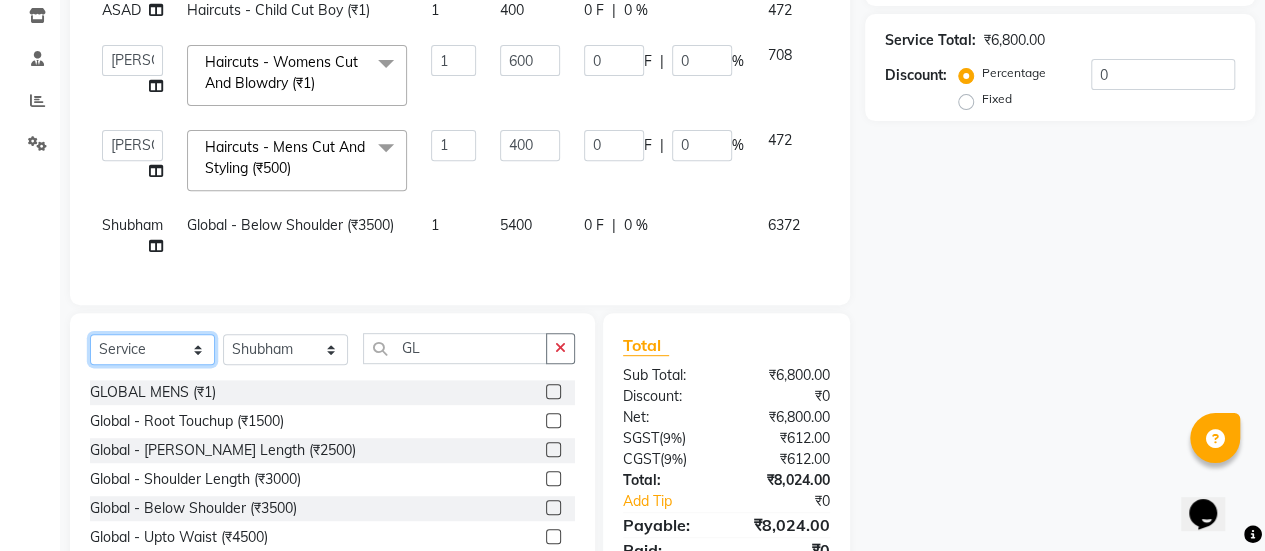 click on "Select  Service  Product  Membership  Package Voucher Prepaid Gift Card" 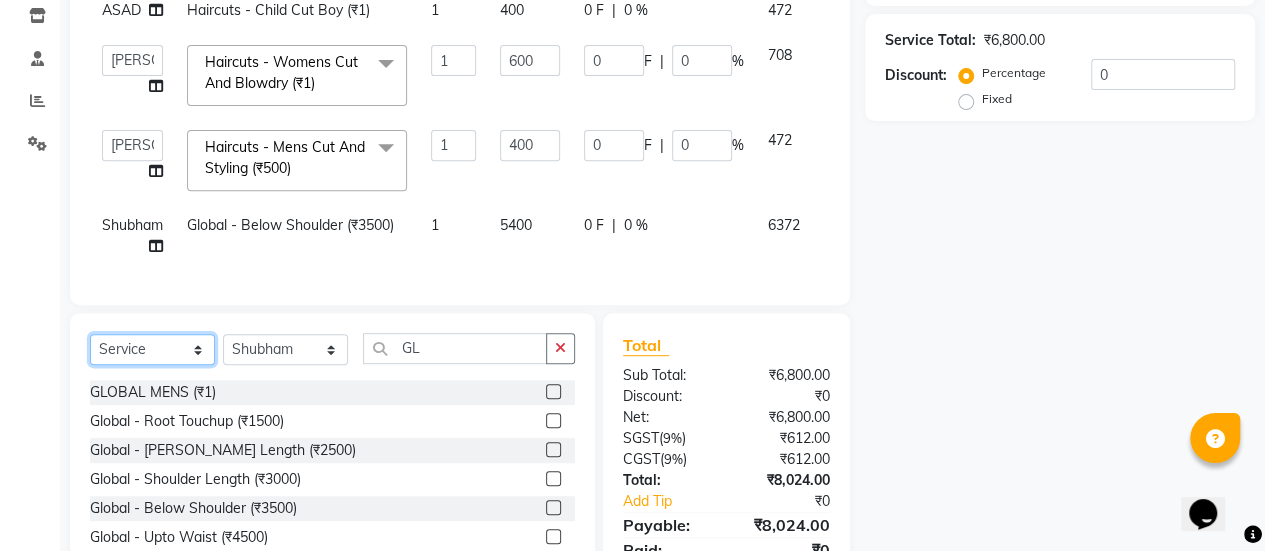 select on "product" 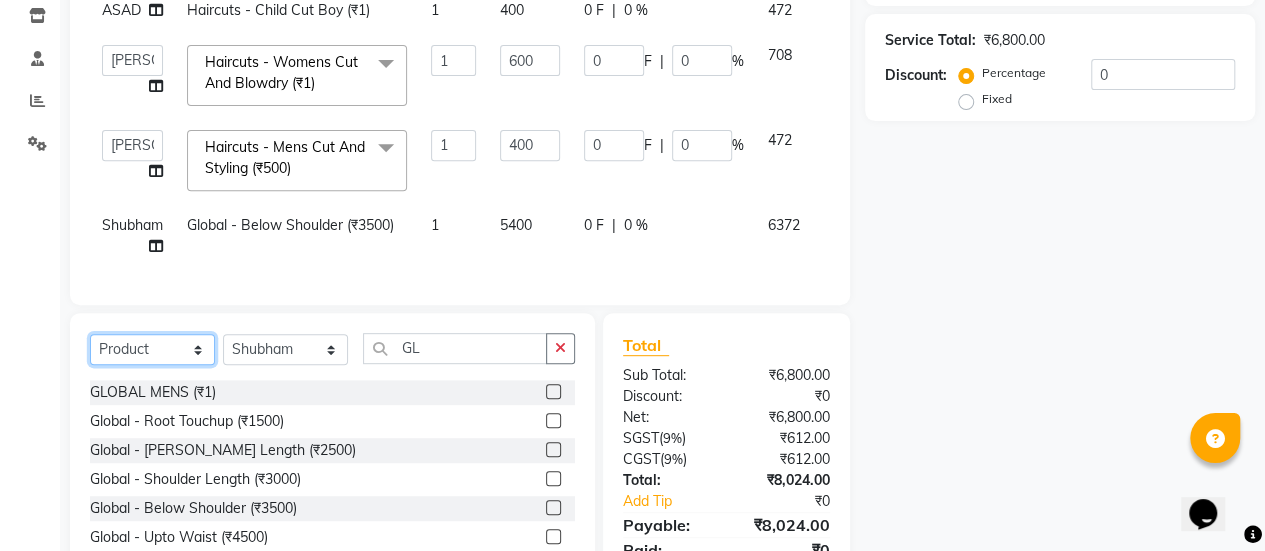 click on "Select  Service  Product  Membership  Package Voucher Prepaid Gift Card" 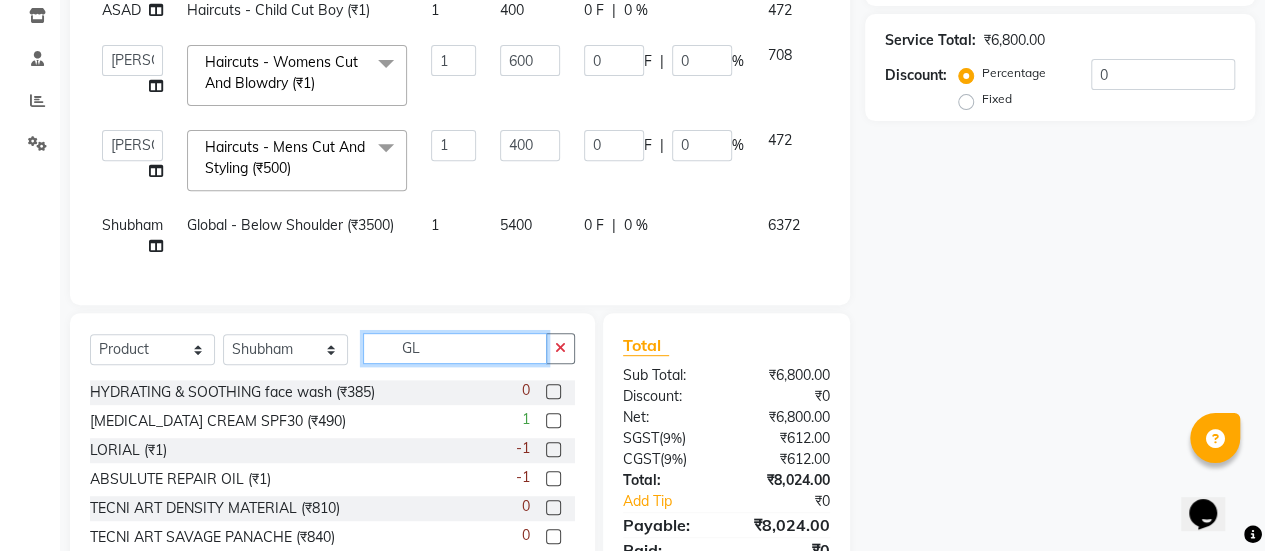 click on "GL" 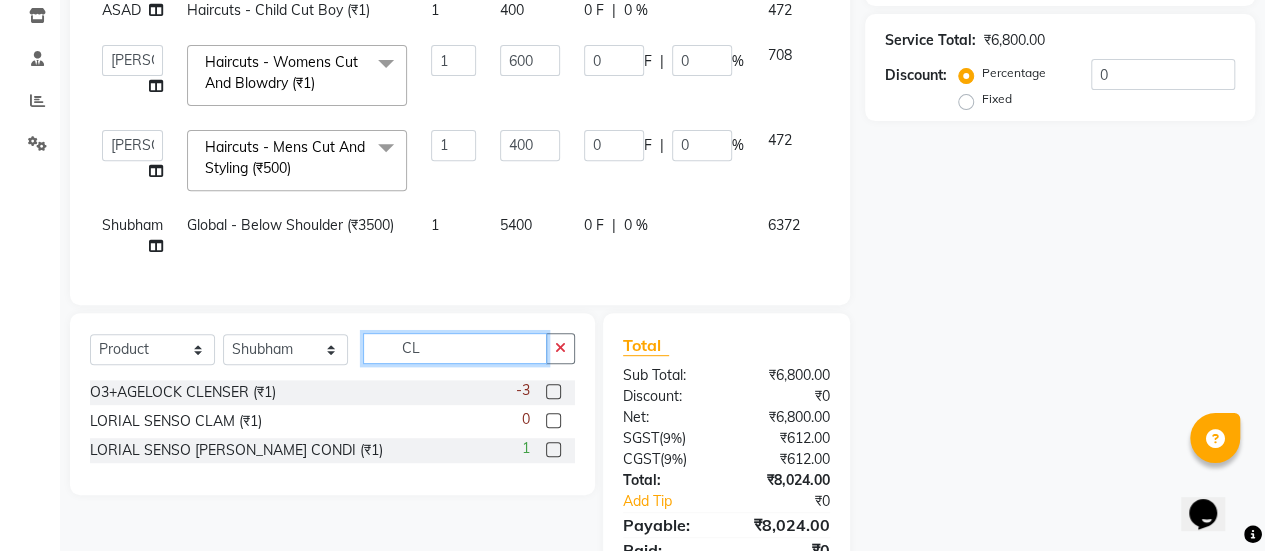 type on "C" 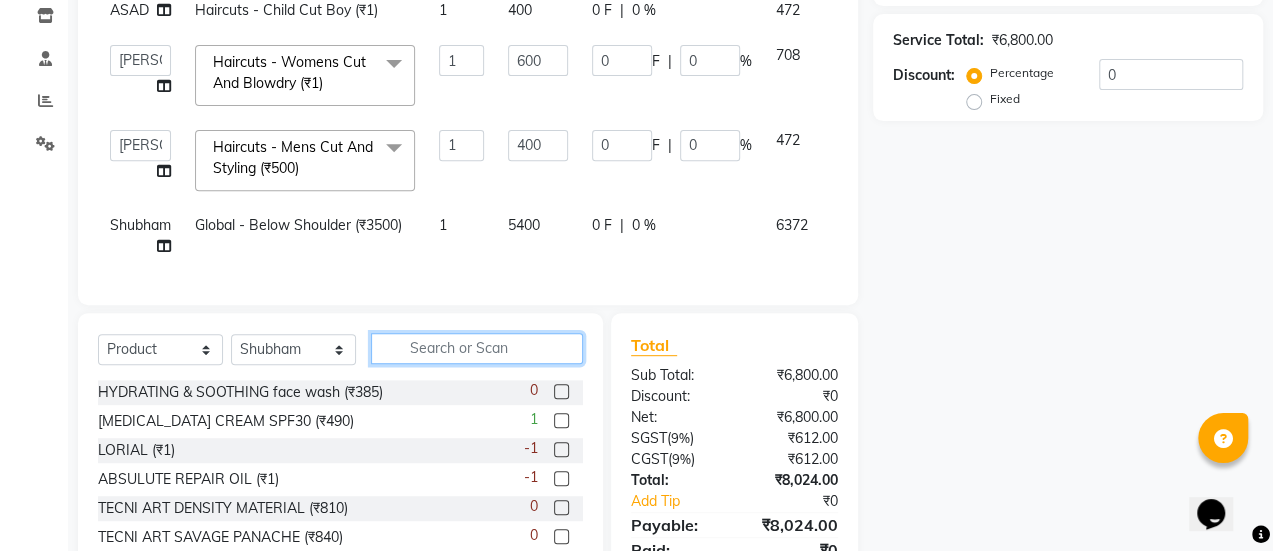 scroll, scrollTop: 0, scrollLeft: 0, axis: both 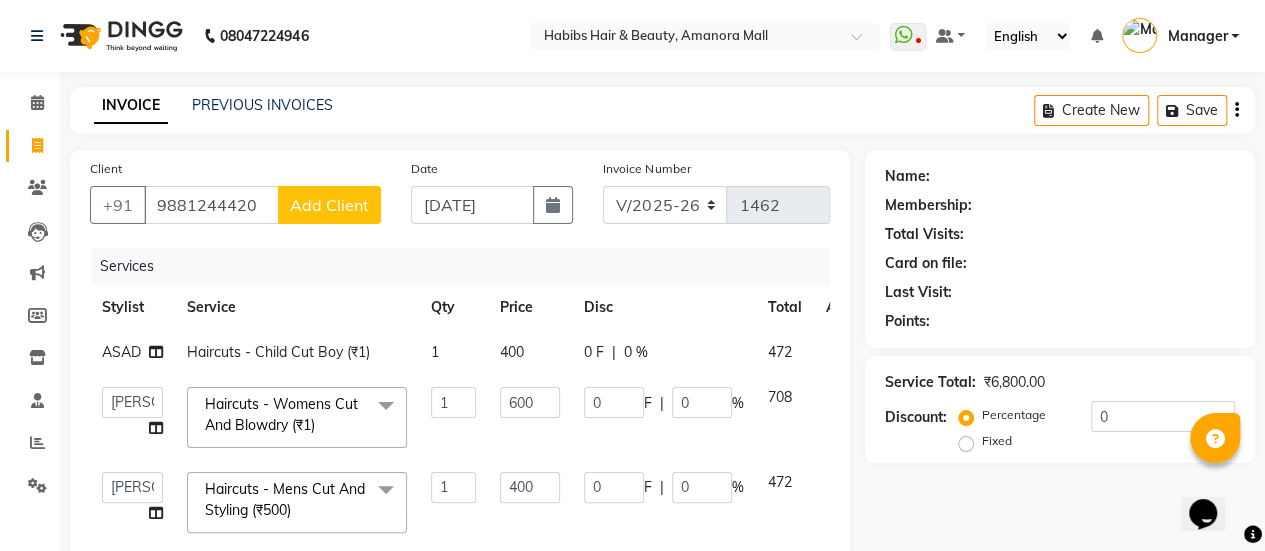 type 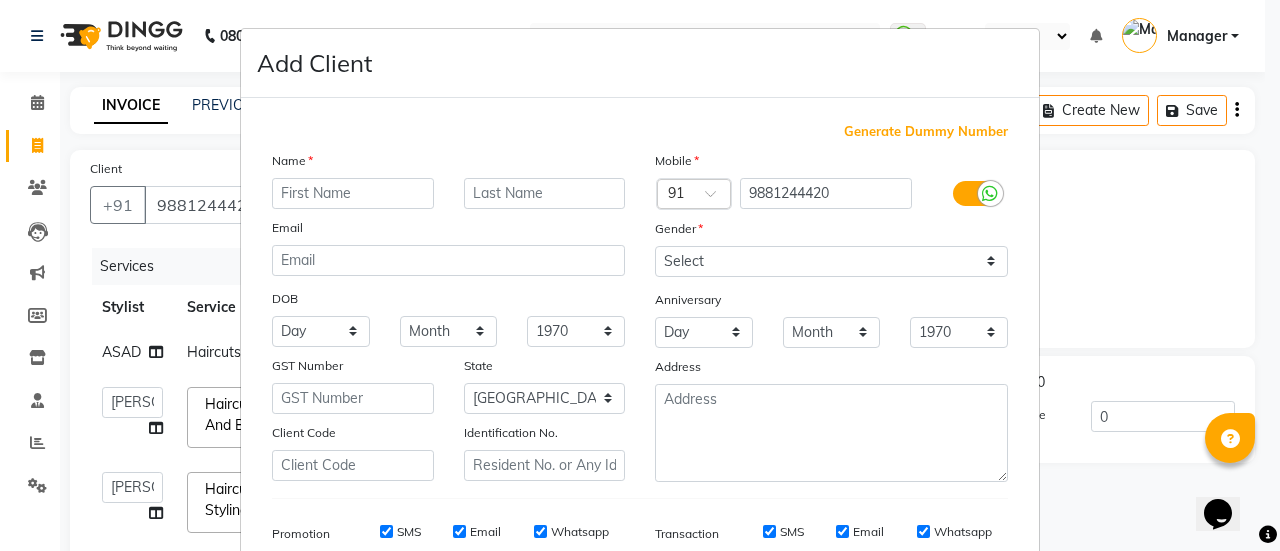 click at bounding box center [353, 193] 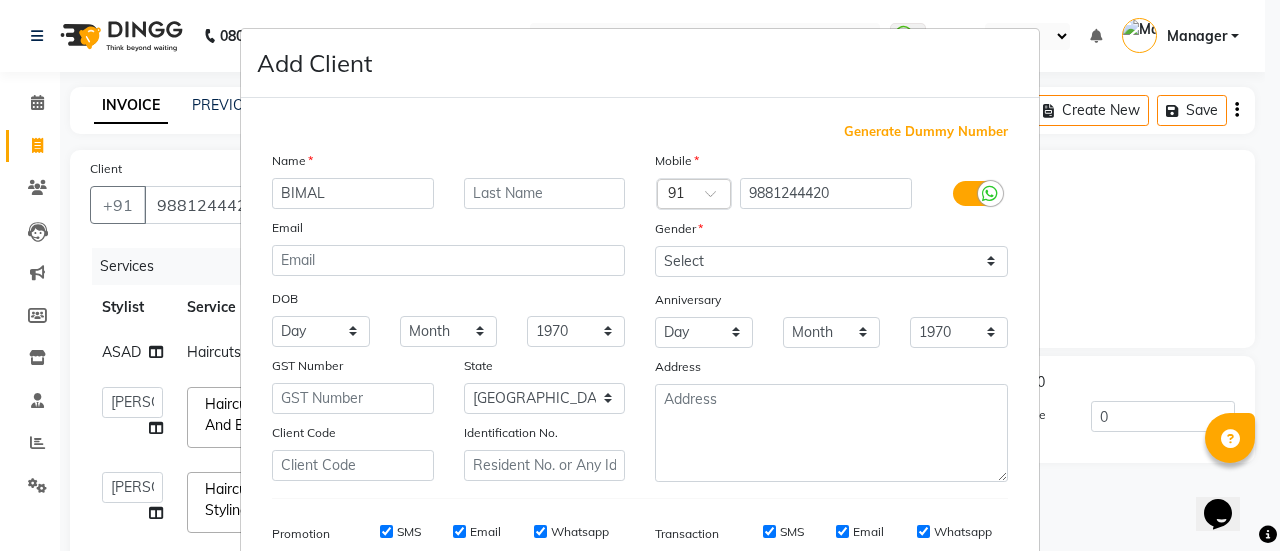 scroll, scrollTop: 62, scrollLeft: 0, axis: vertical 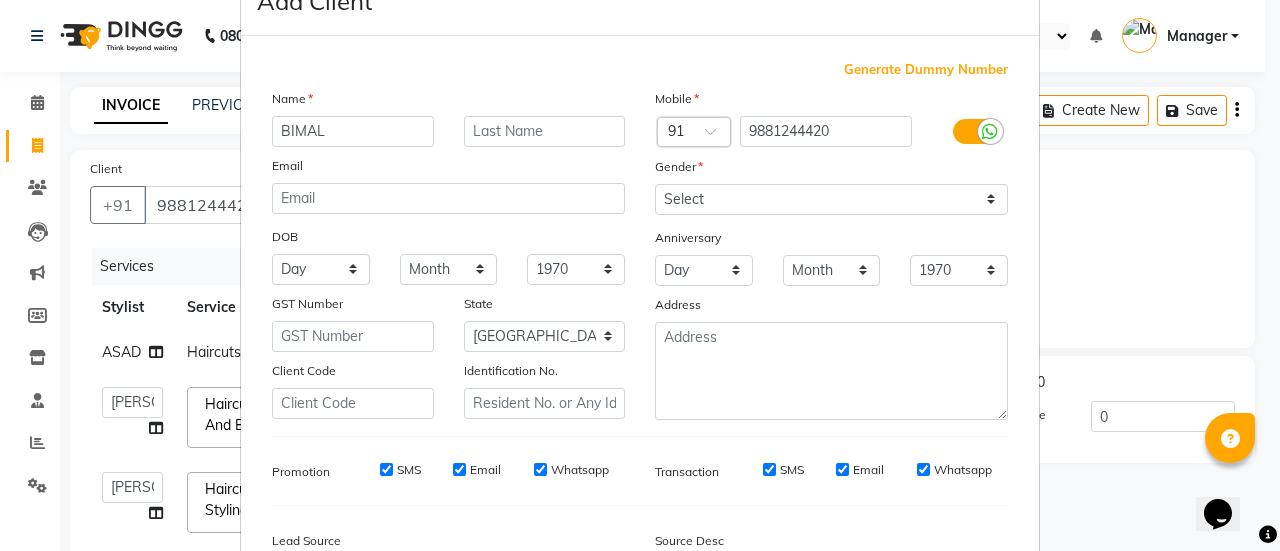 type on "BIMAL" 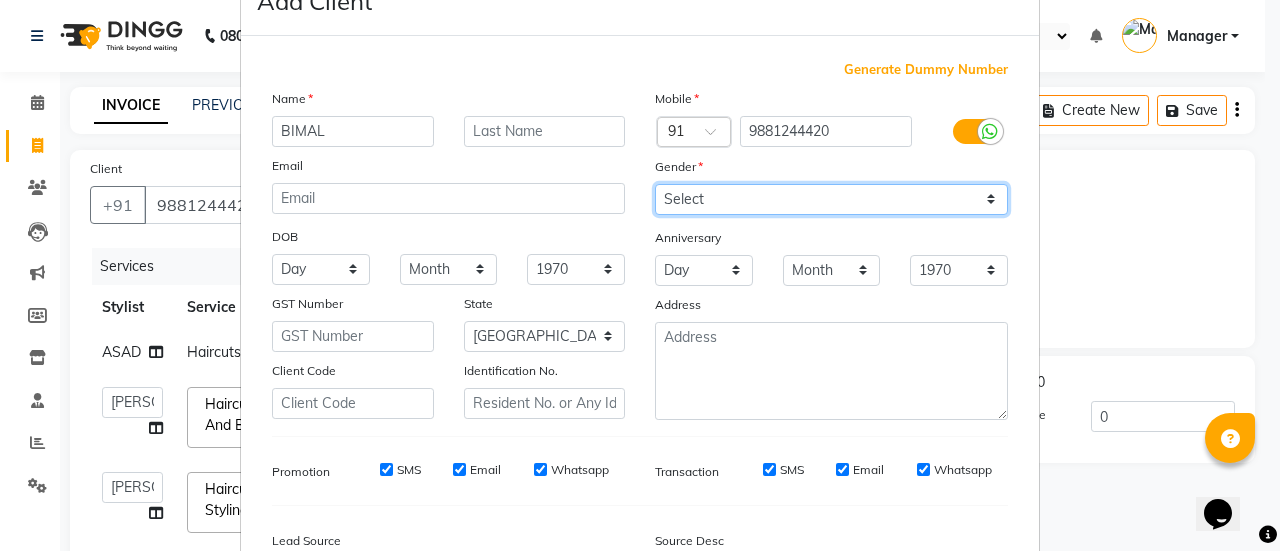 click on "Select [DEMOGRAPHIC_DATA] [DEMOGRAPHIC_DATA] Other Prefer Not To Say" at bounding box center [831, 199] 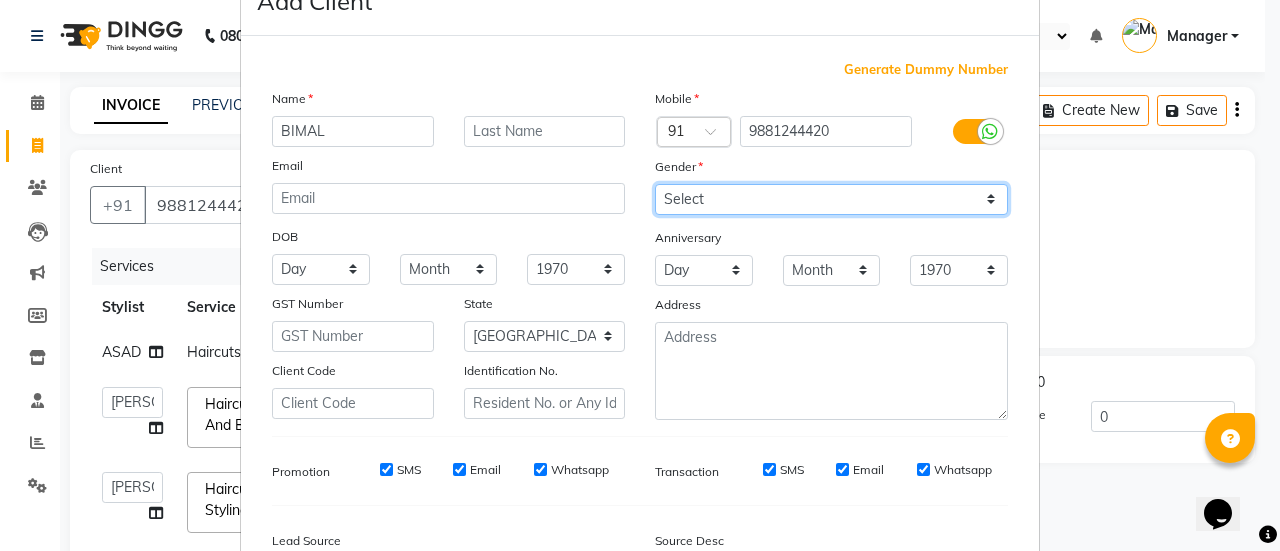 select on "[DEMOGRAPHIC_DATA]" 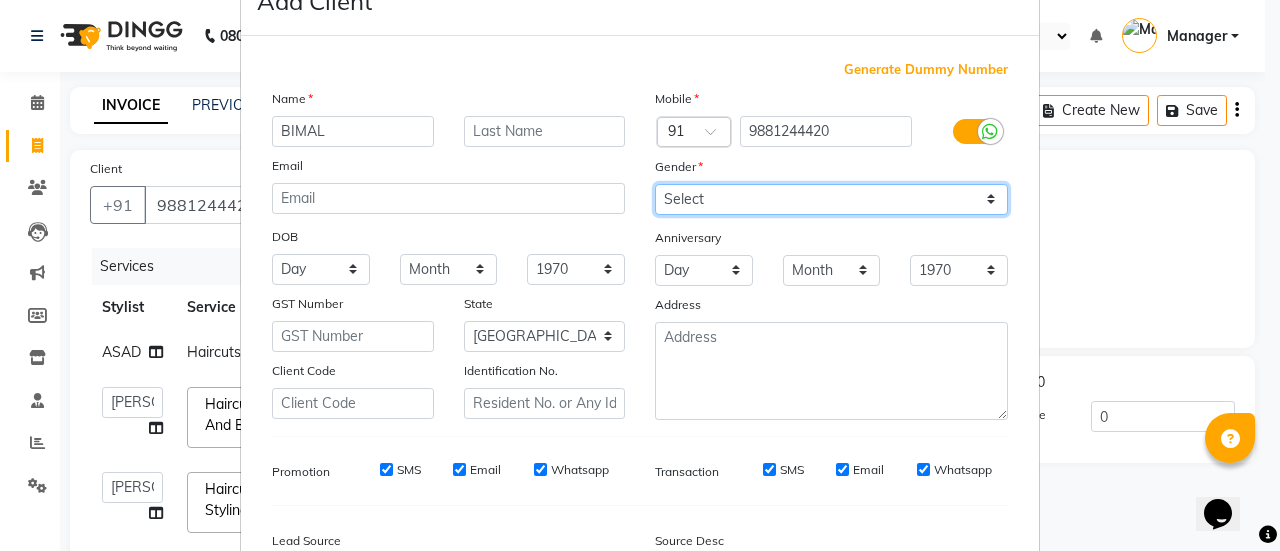 click on "Select [DEMOGRAPHIC_DATA] [DEMOGRAPHIC_DATA] Other Prefer Not To Say" at bounding box center (831, 199) 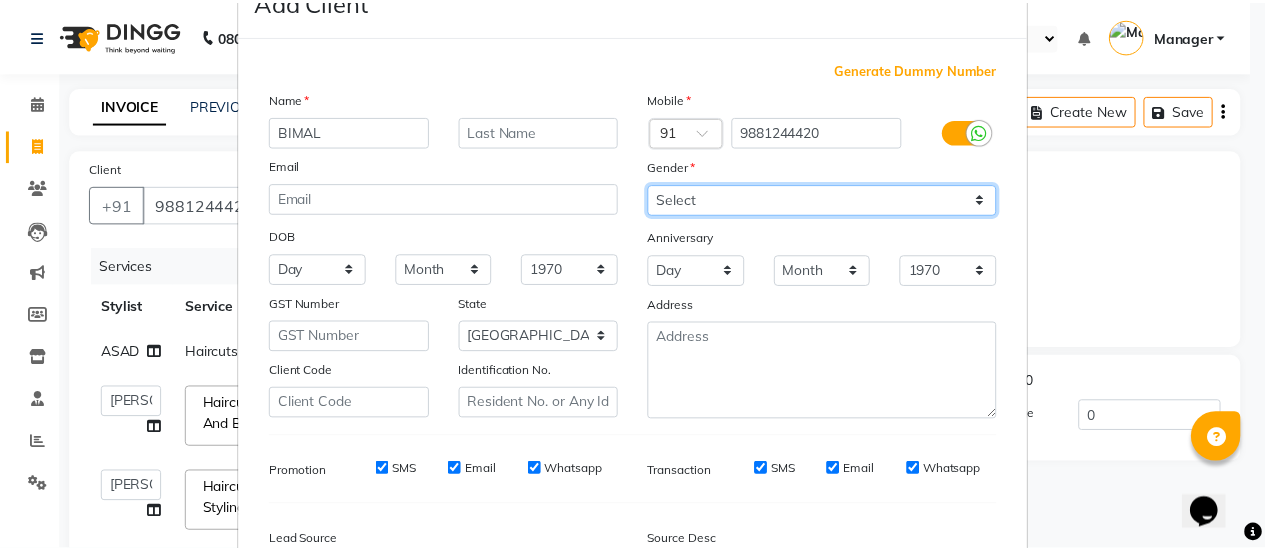 scroll, scrollTop: 294, scrollLeft: 0, axis: vertical 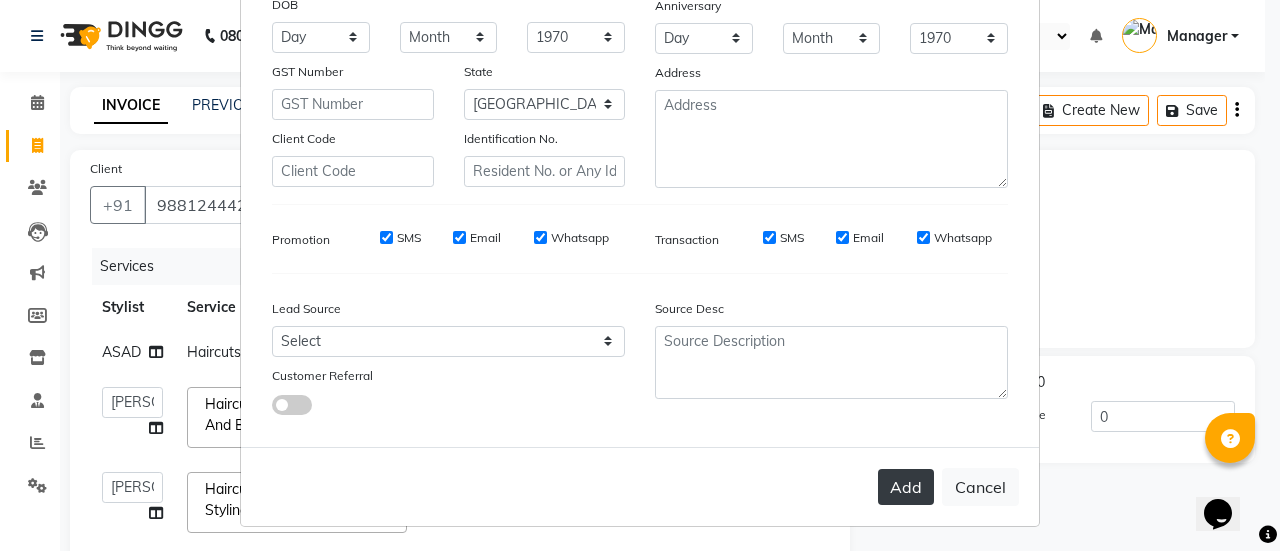 click on "Add" at bounding box center [906, 487] 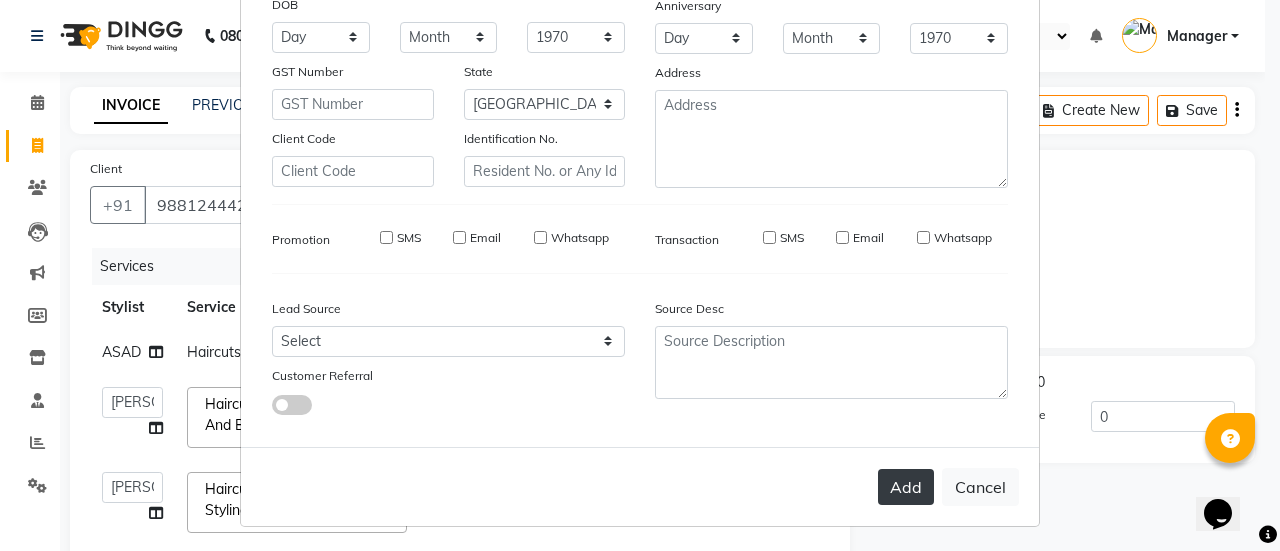 type on "98******20" 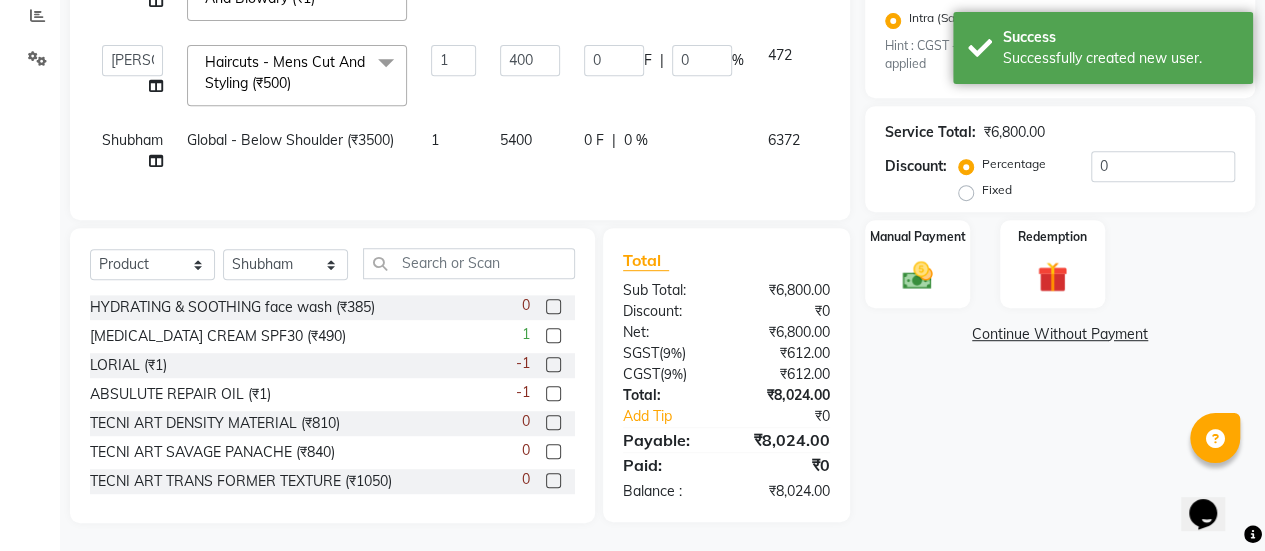 scroll, scrollTop: 441, scrollLeft: 0, axis: vertical 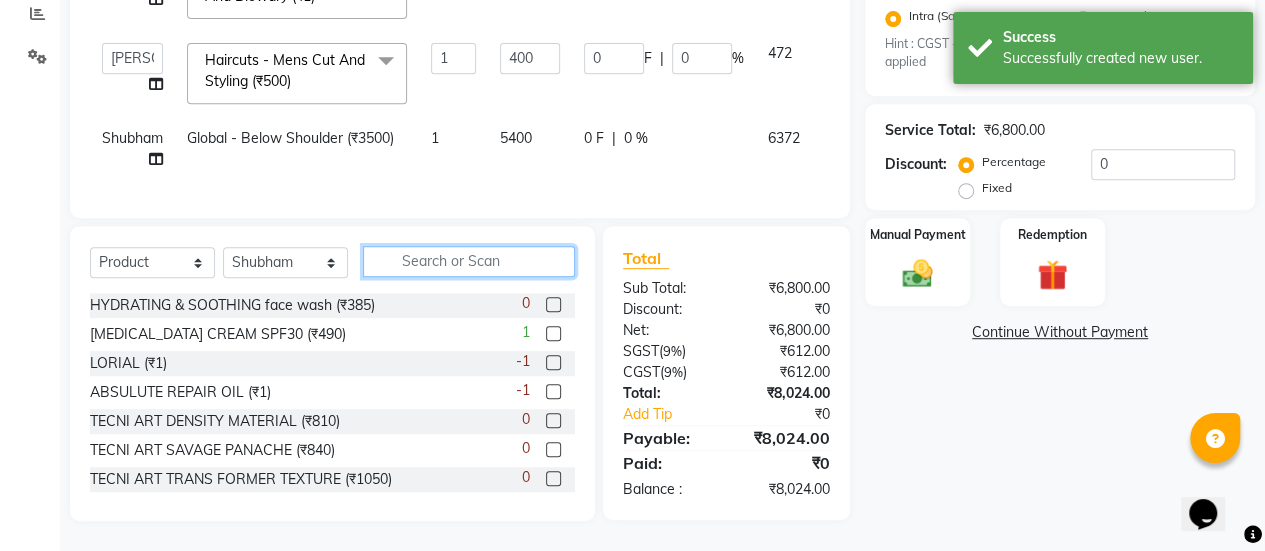 click 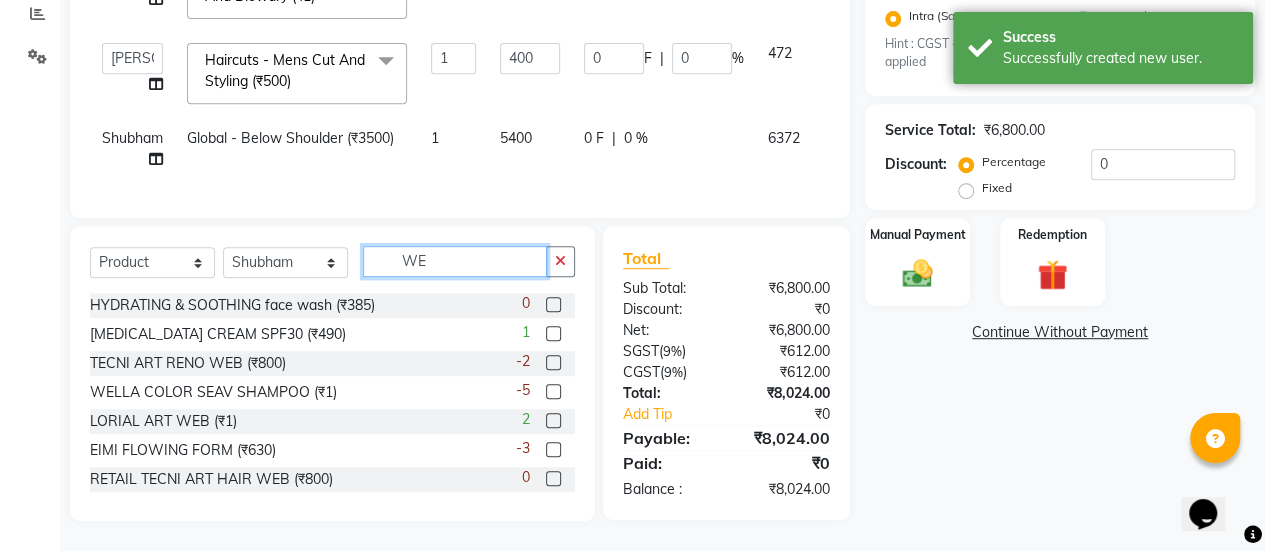 scroll, scrollTop: 440, scrollLeft: 0, axis: vertical 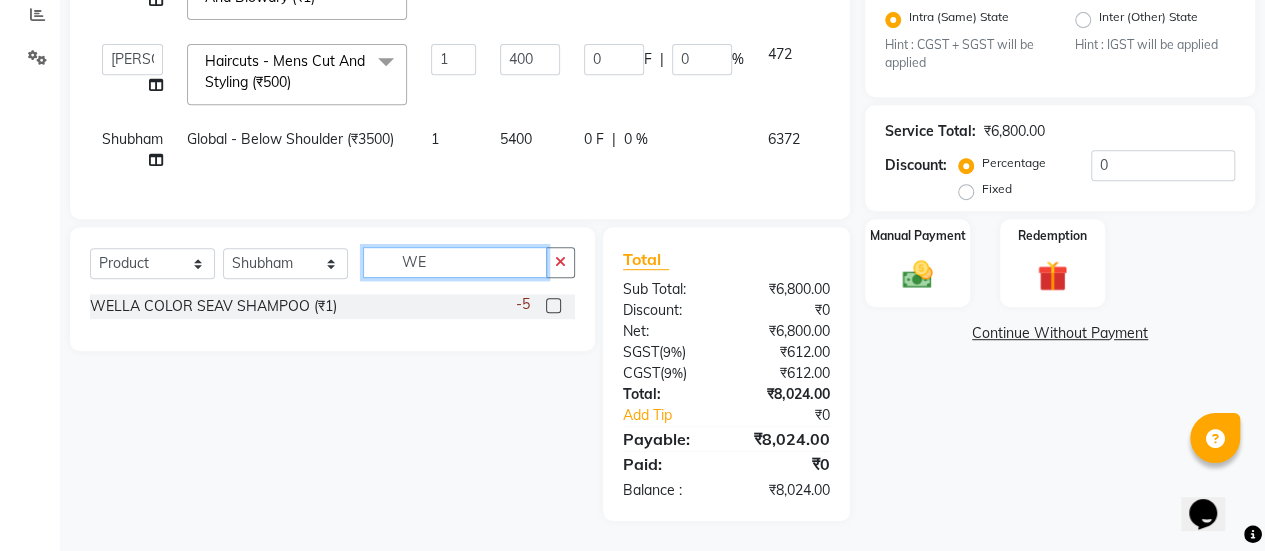 type on "W" 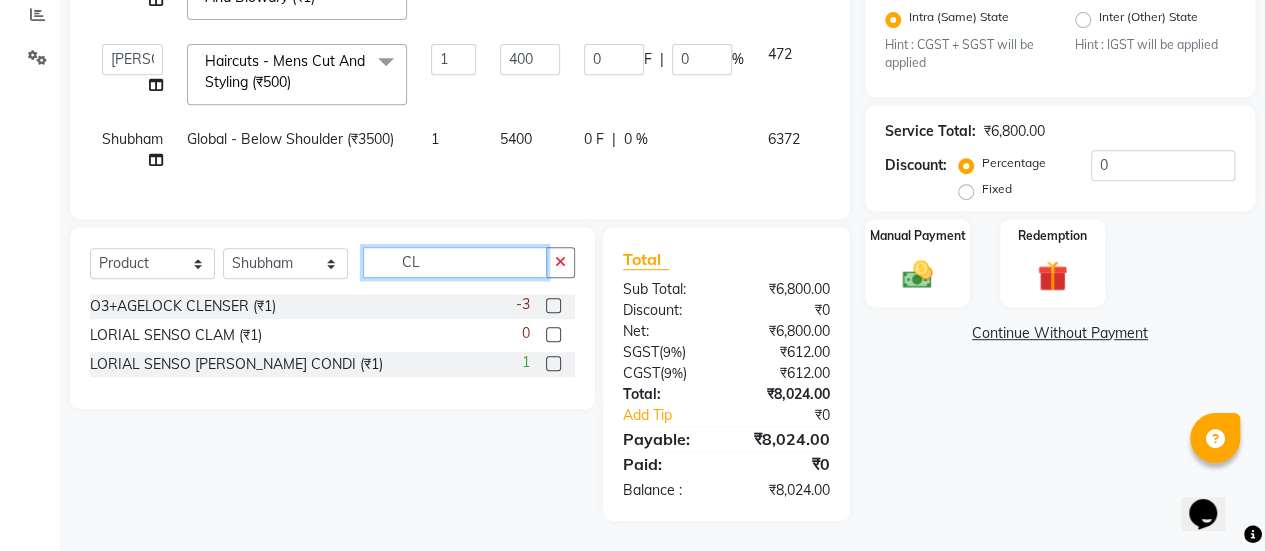 scroll, scrollTop: 440, scrollLeft: 0, axis: vertical 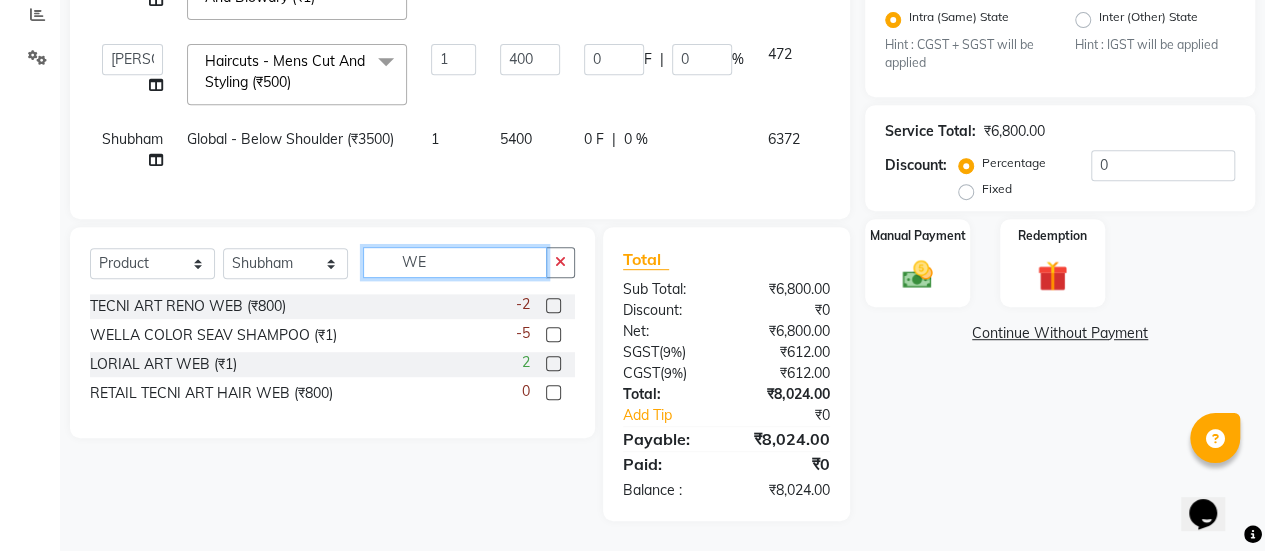 type on "W" 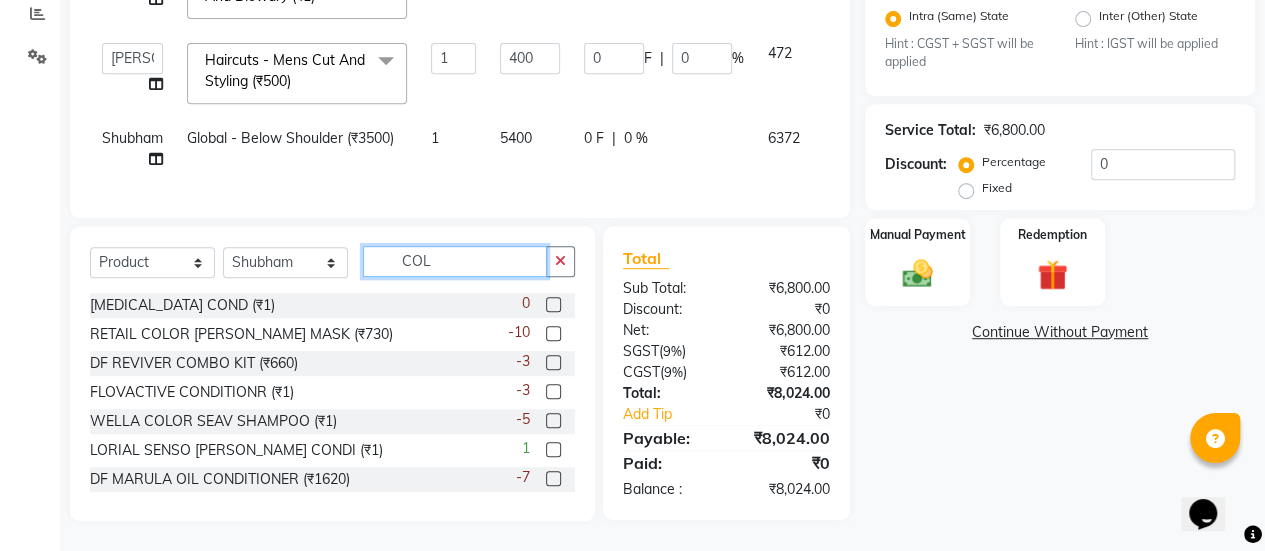 scroll, scrollTop: 440, scrollLeft: 0, axis: vertical 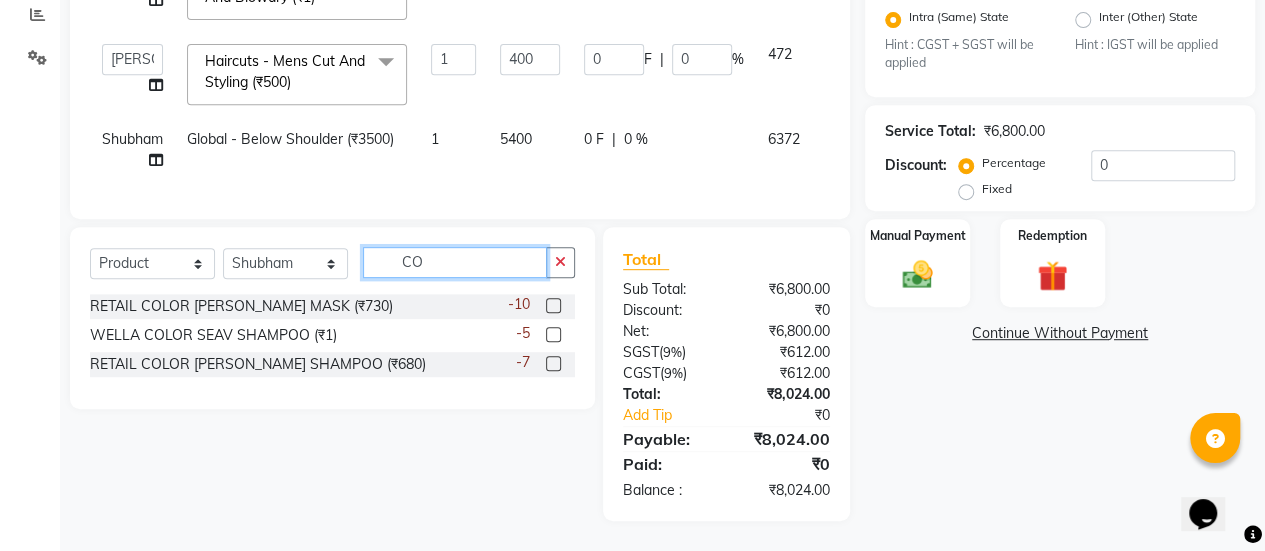 type on "C" 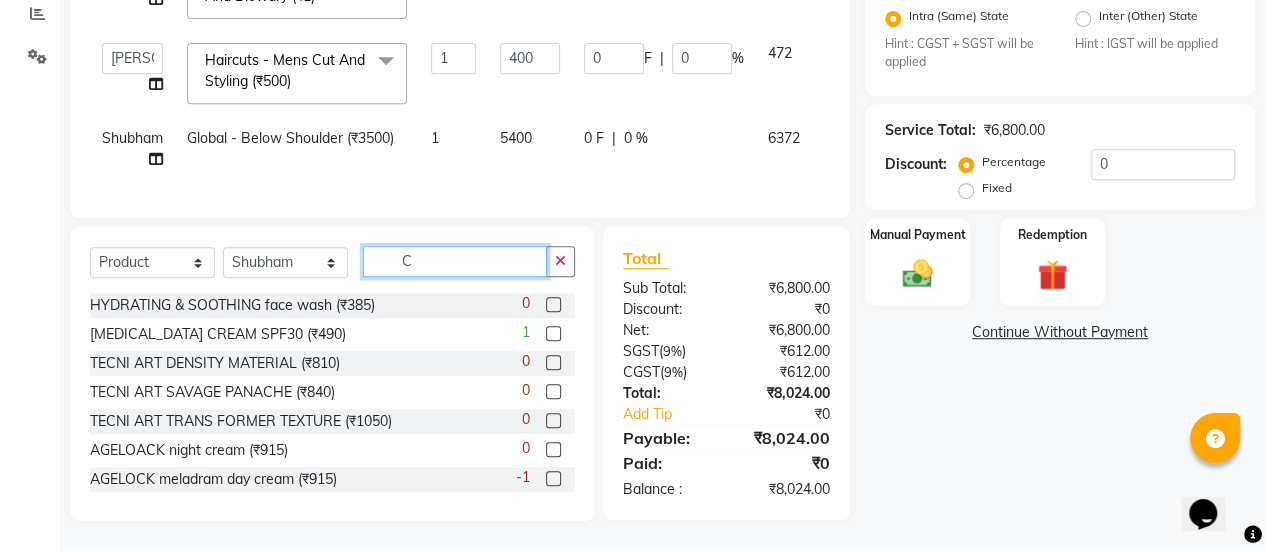 scroll, scrollTop: 441, scrollLeft: 0, axis: vertical 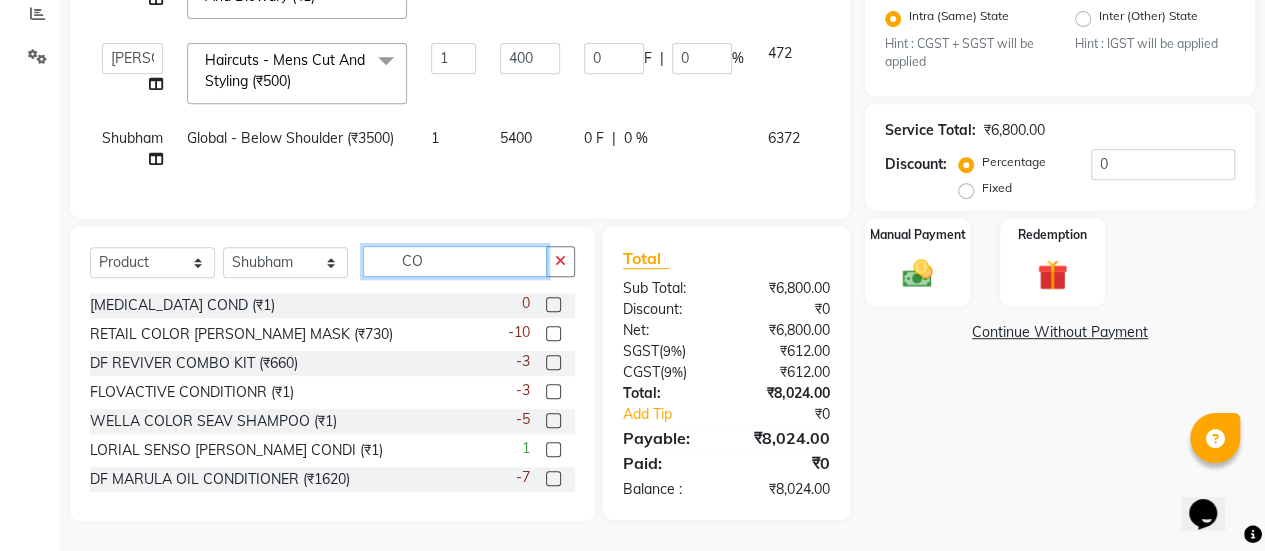 type on "CO" 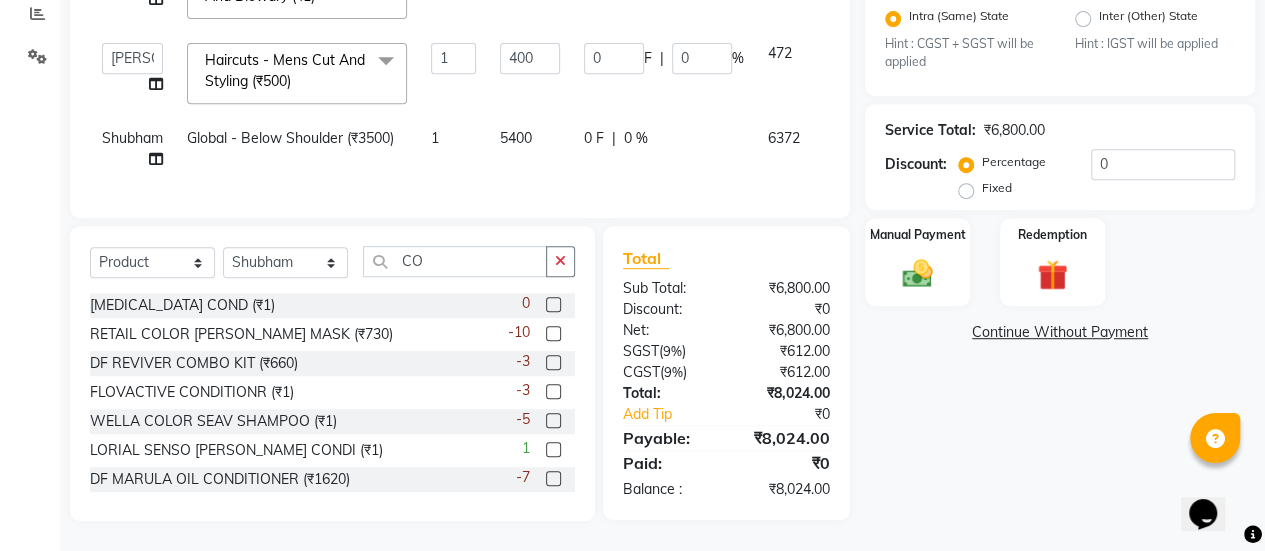 click 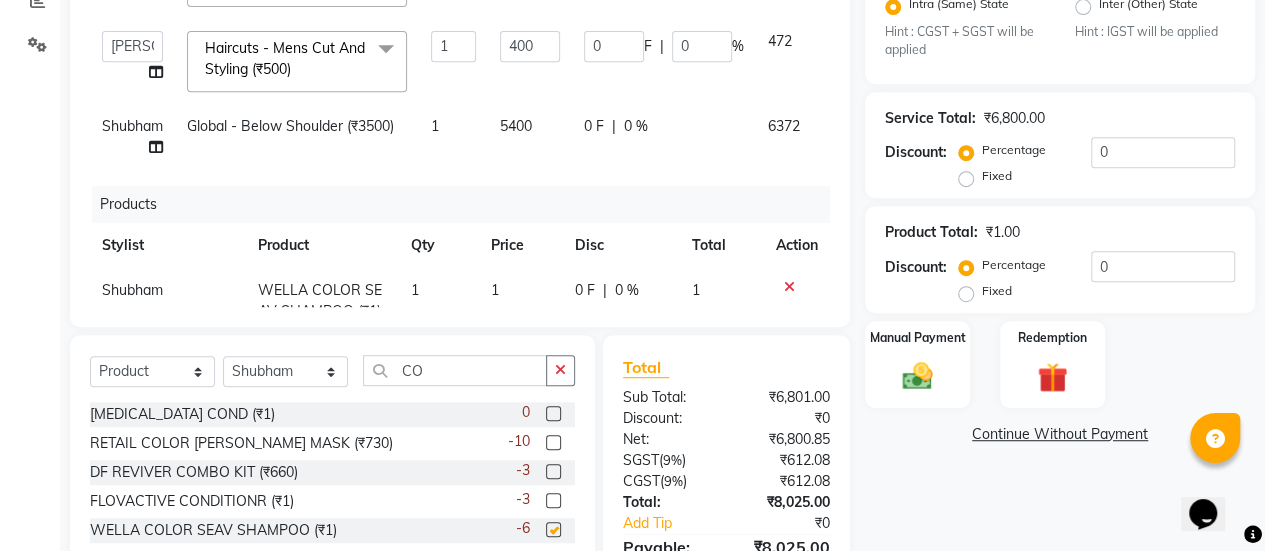 checkbox on "false" 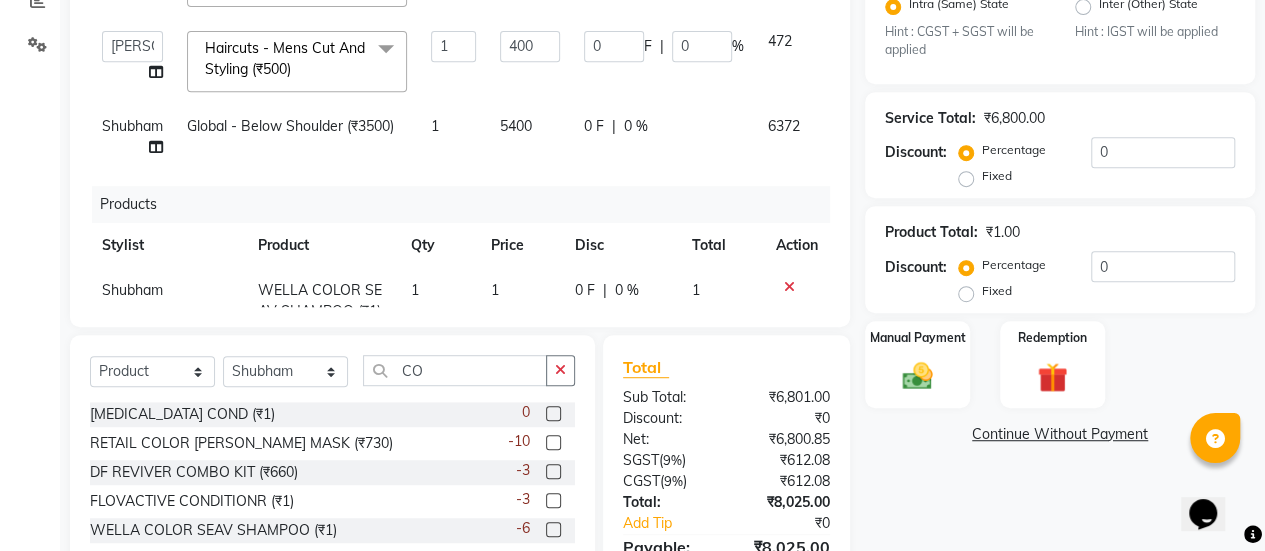 scroll, scrollTop: 77, scrollLeft: 0, axis: vertical 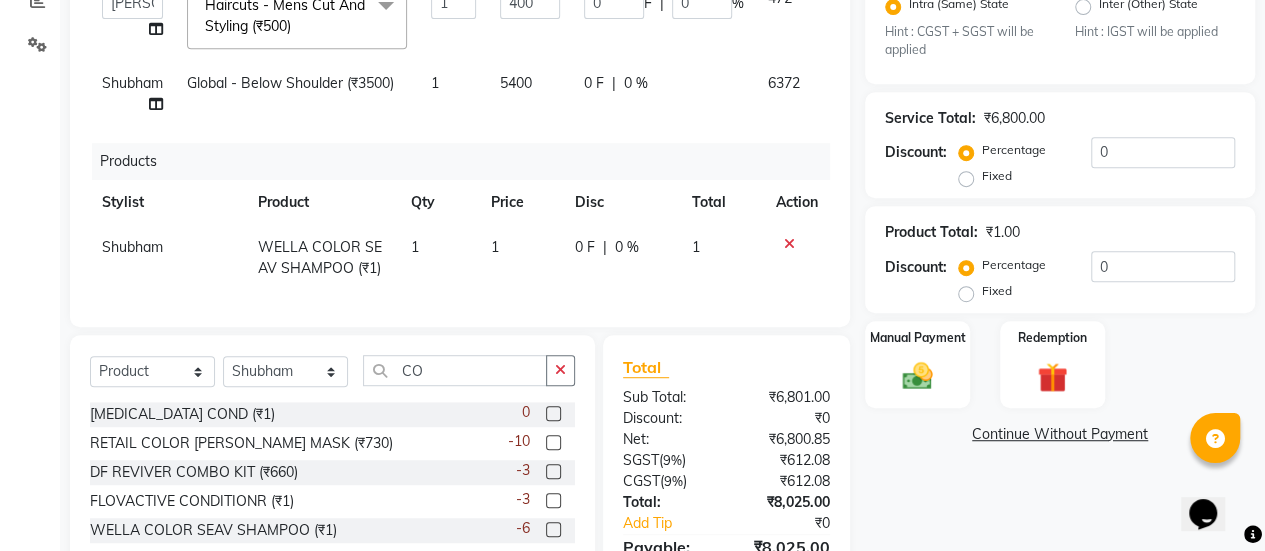 click on "1" 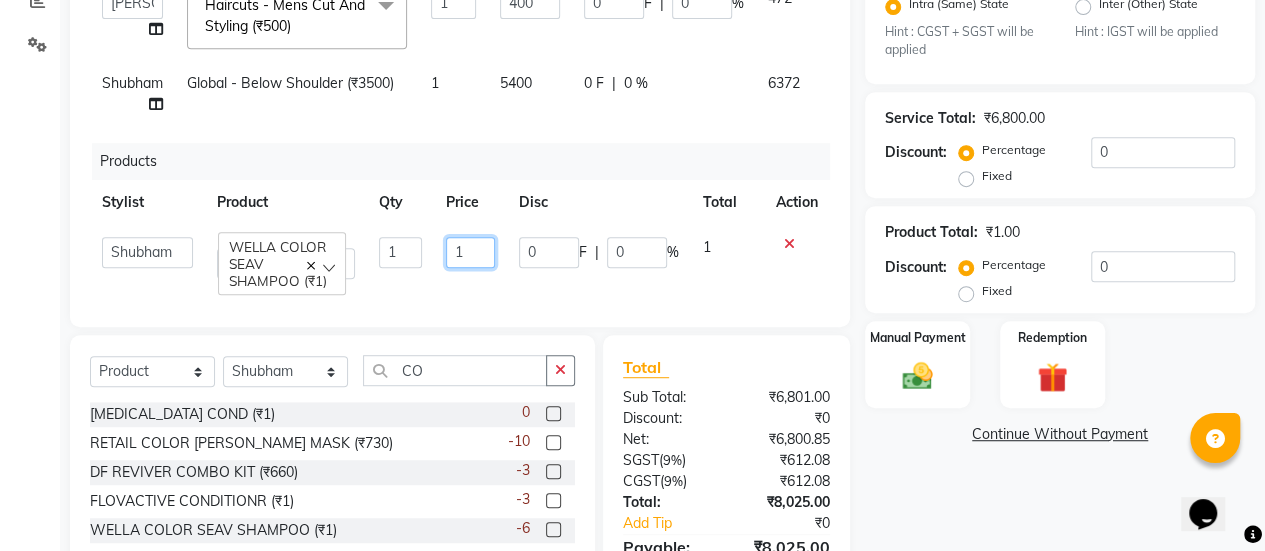 click on "1" 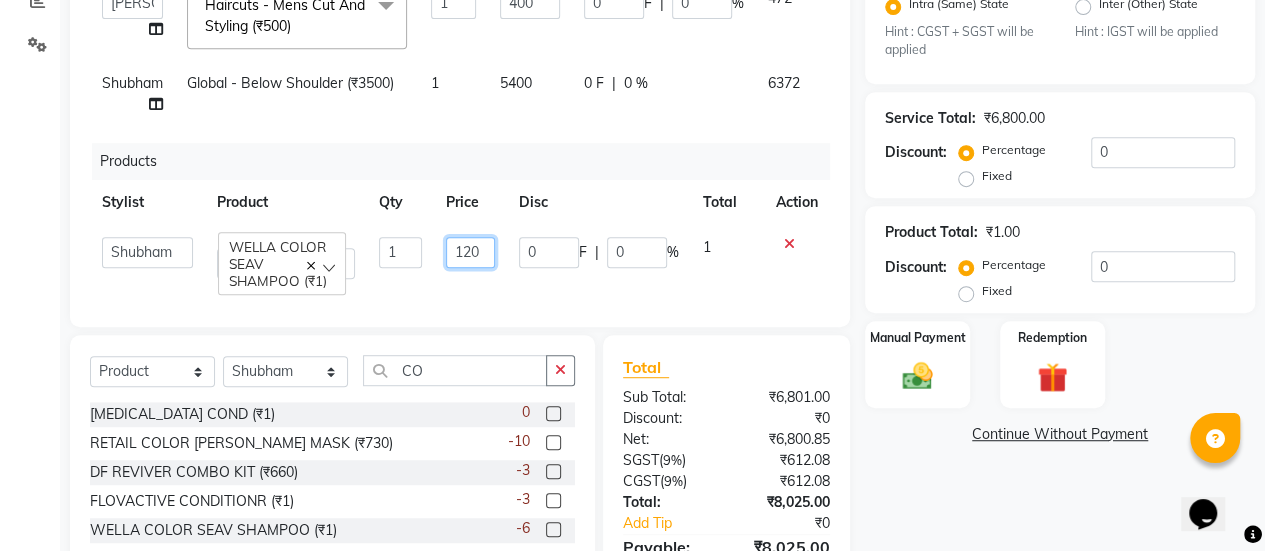 type on "1200" 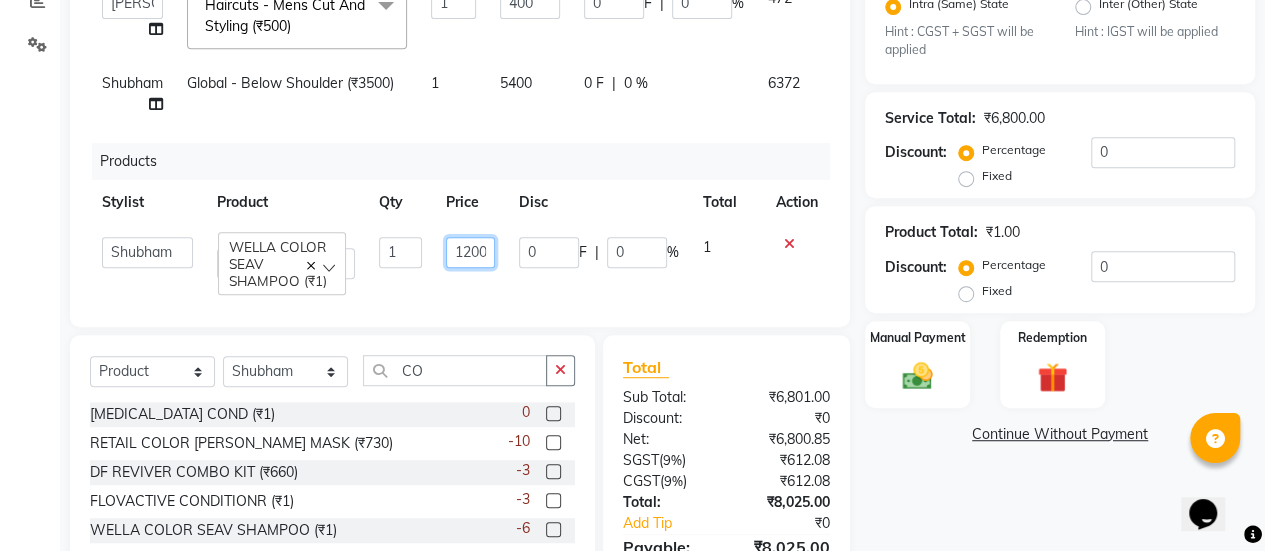 scroll, scrollTop: 0, scrollLeft: 3, axis: horizontal 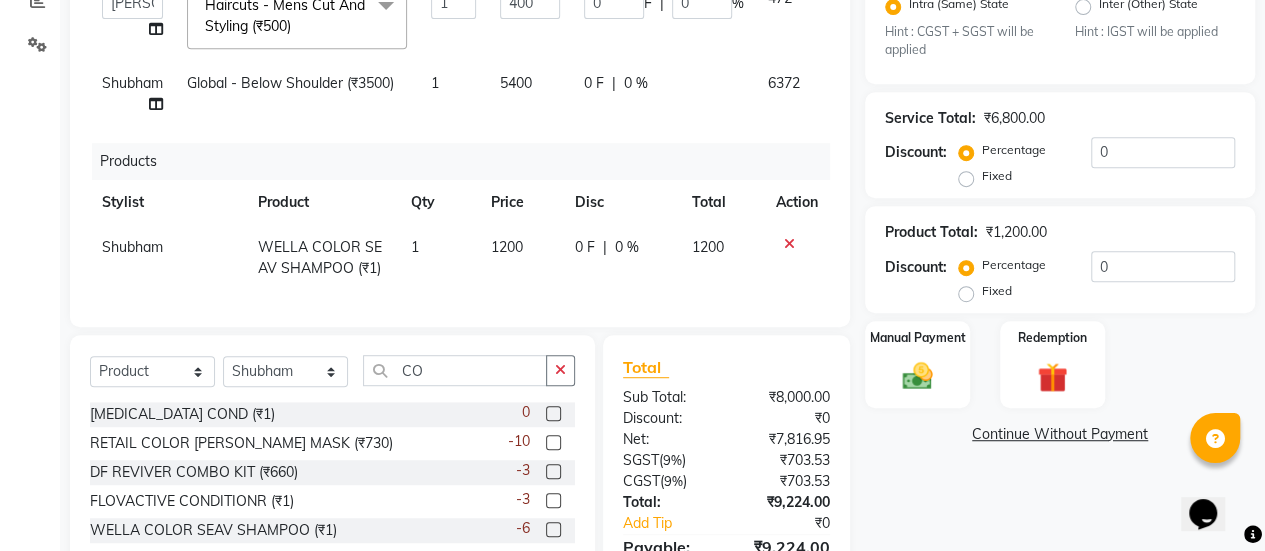 click on "0 F | 0 %" 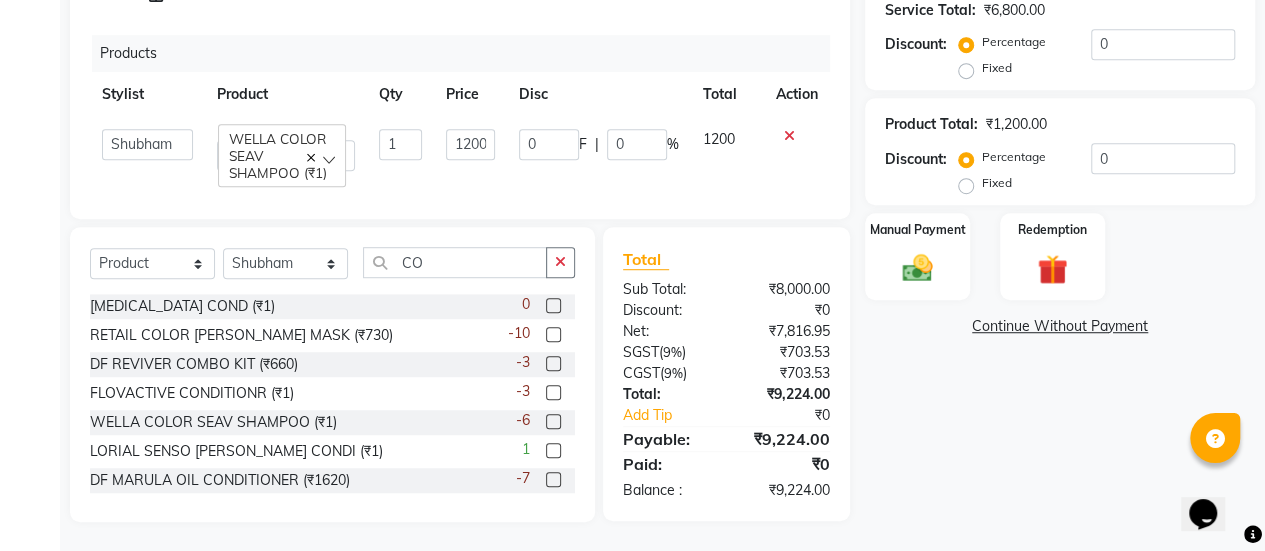 scroll, scrollTop: 548, scrollLeft: 0, axis: vertical 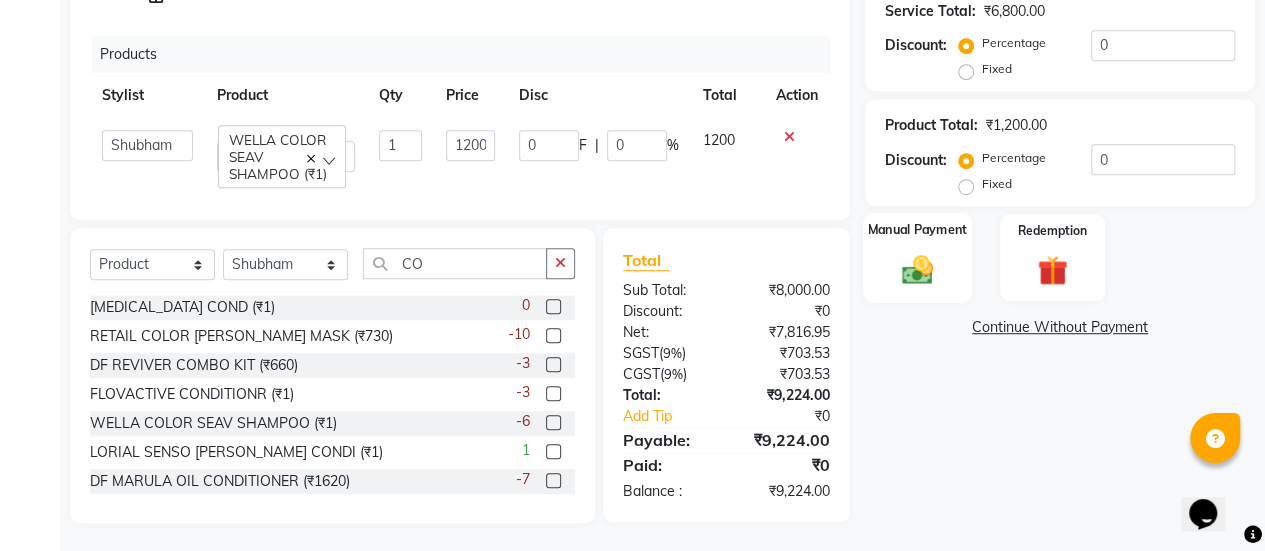 click 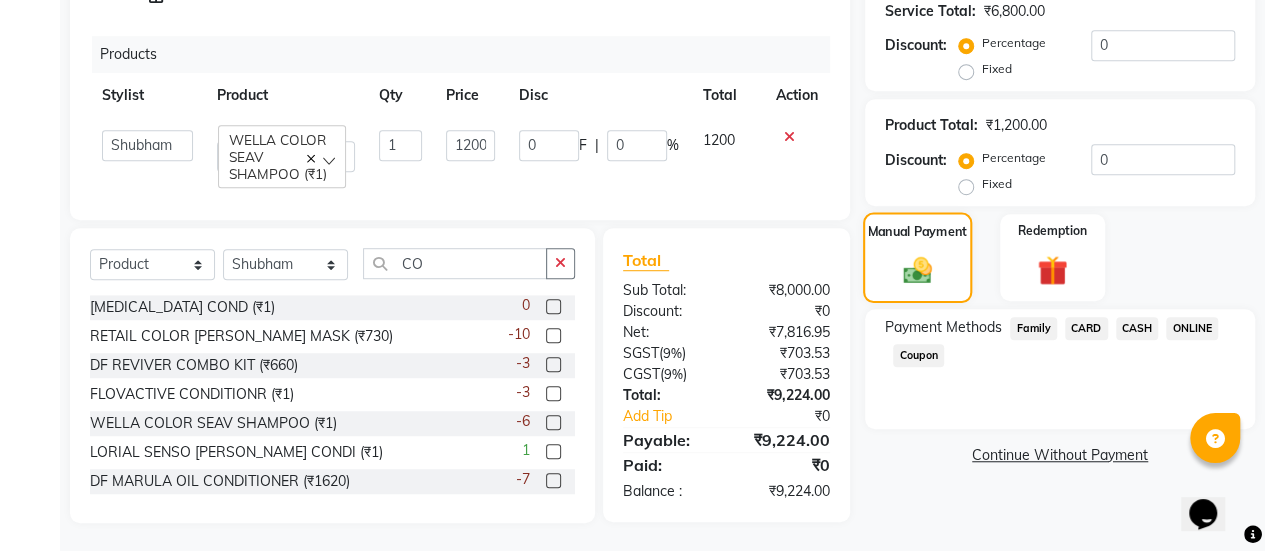 scroll, scrollTop: 549, scrollLeft: 0, axis: vertical 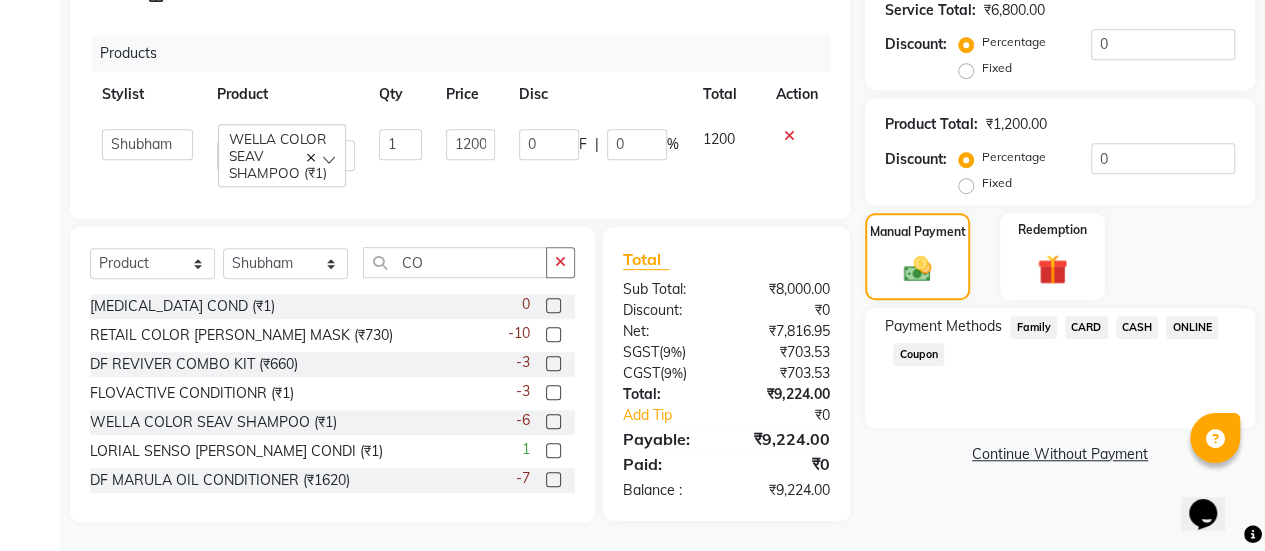 click on "CARD" 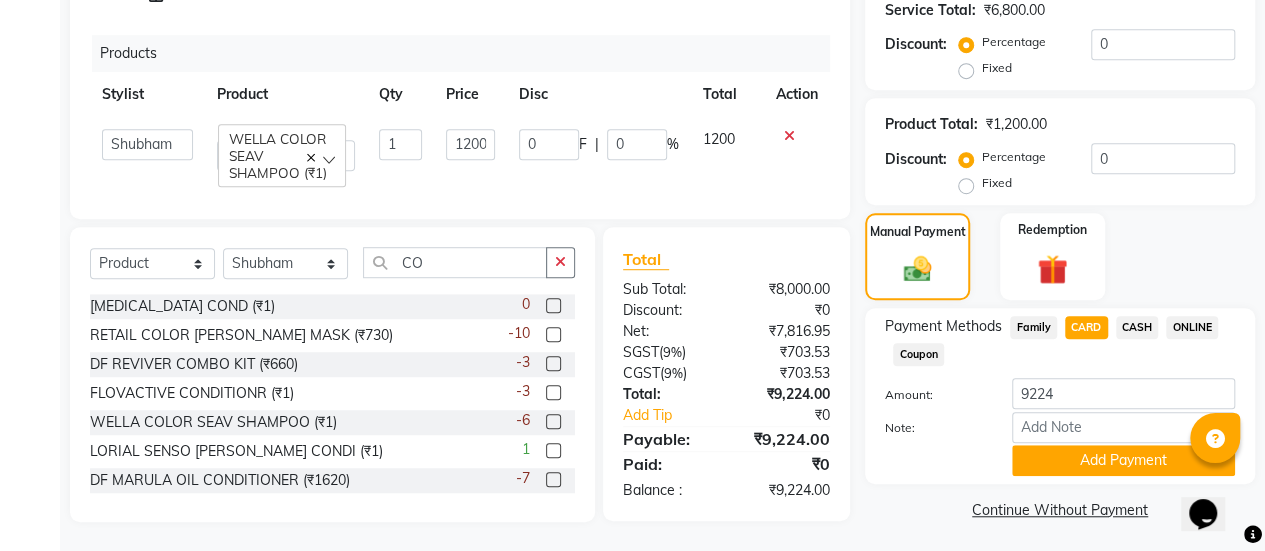 scroll, scrollTop: 552, scrollLeft: 0, axis: vertical 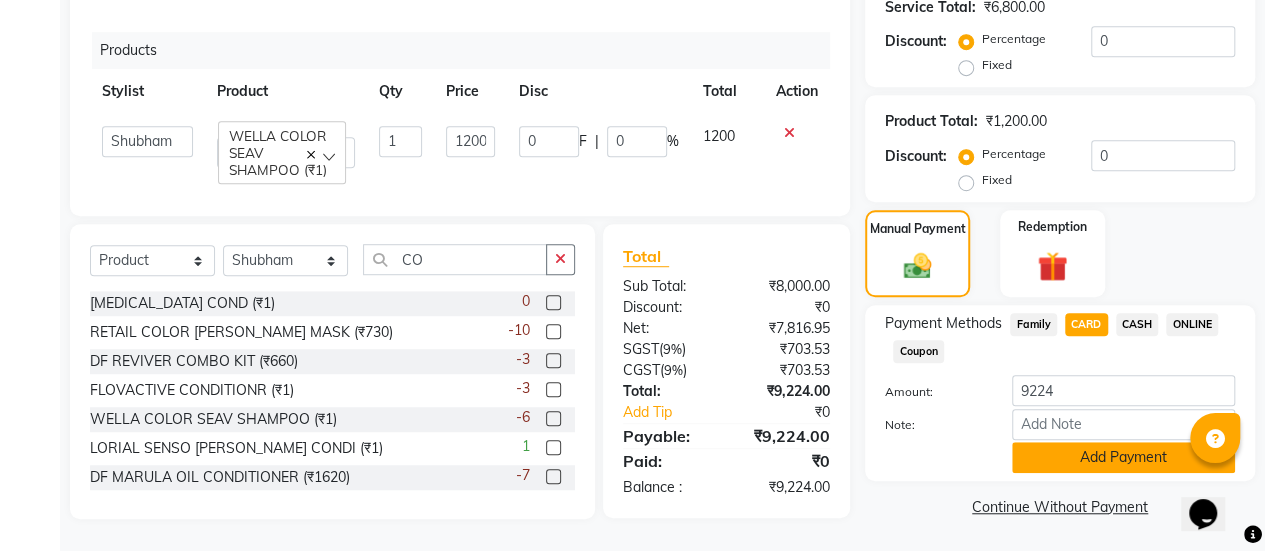 click on "Add Payment" 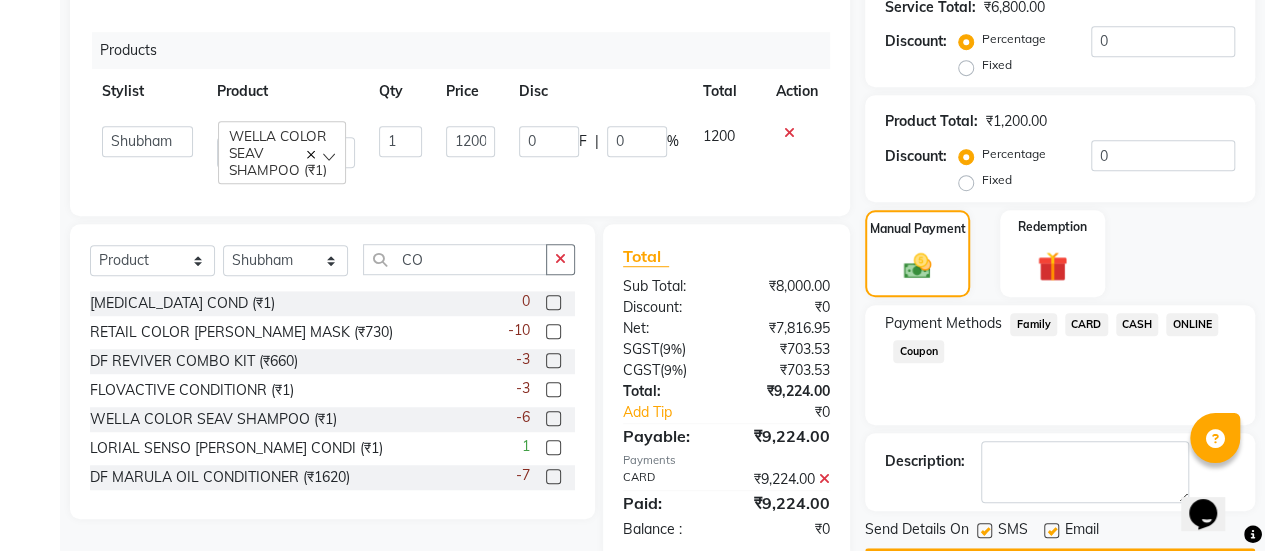 scroll, scrollTop: 608, scrollLeft: 0, axis: vertical 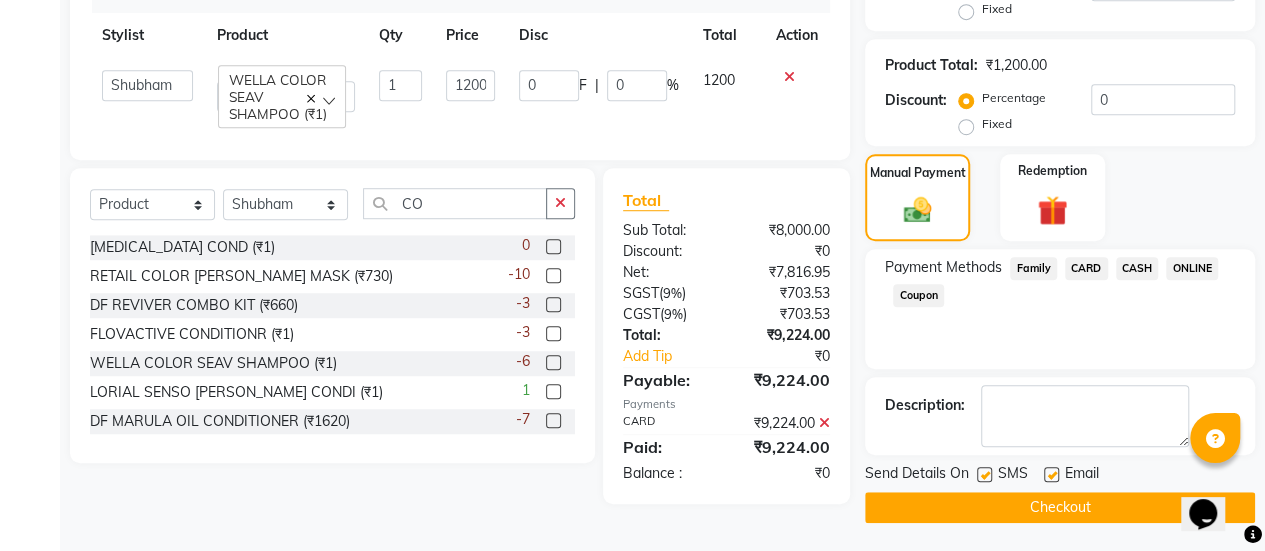 click 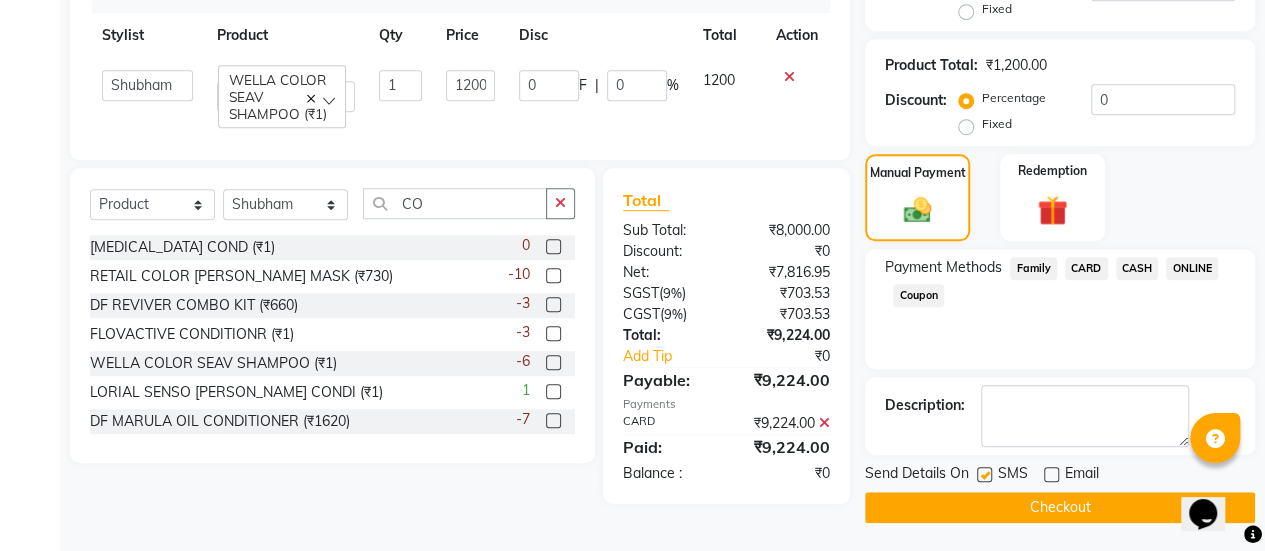 click on "Checkout" 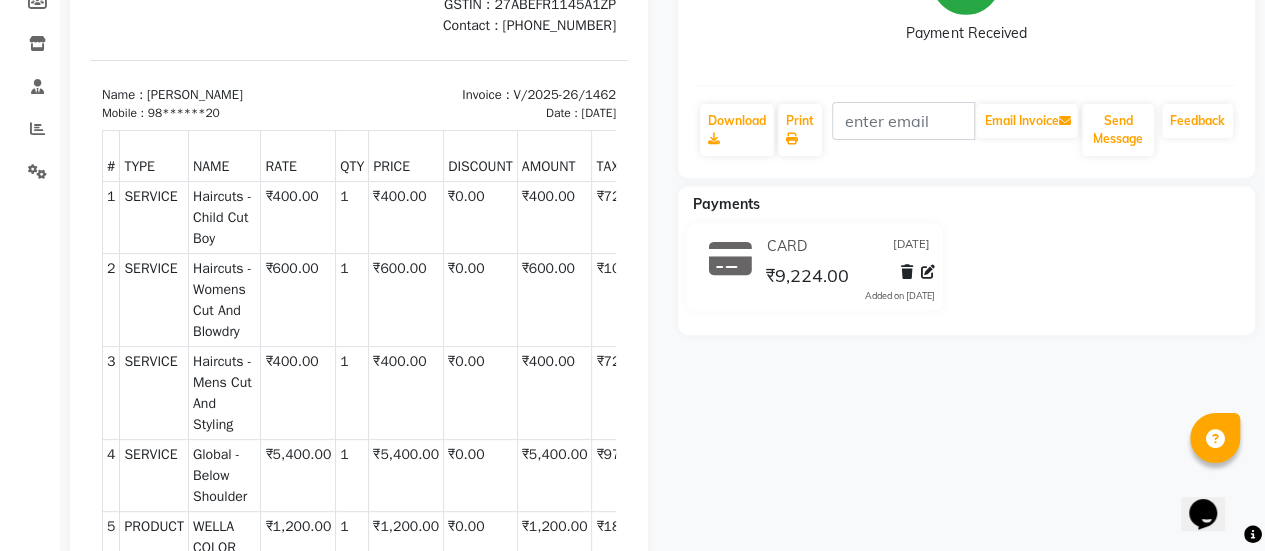 scroll, scrollTop: 0, scrollLeft: 0, axis: both 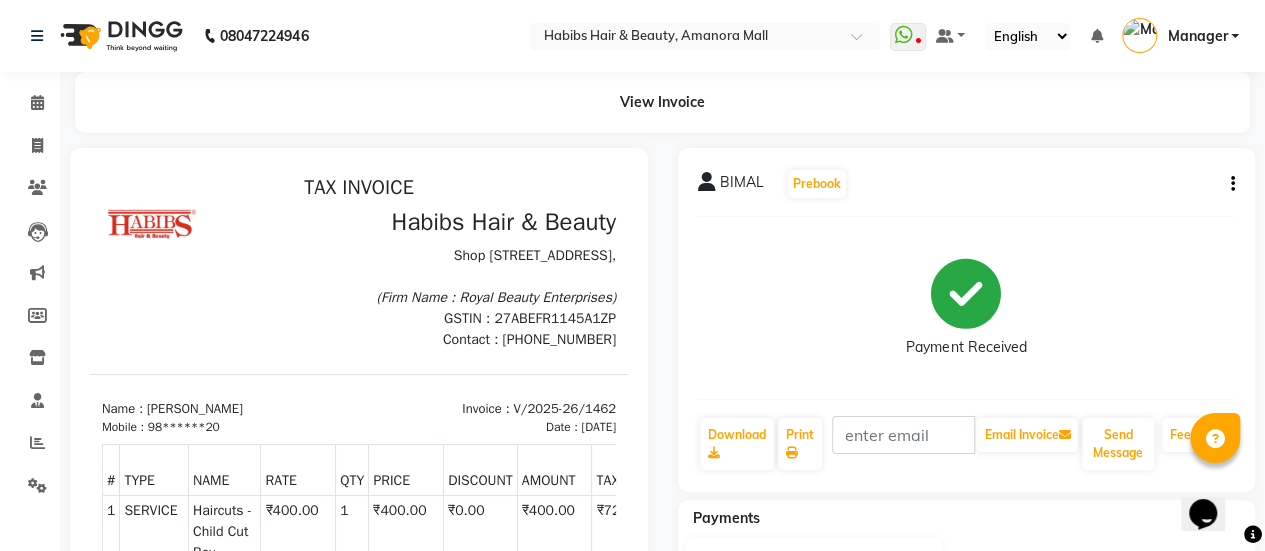 select on "service" 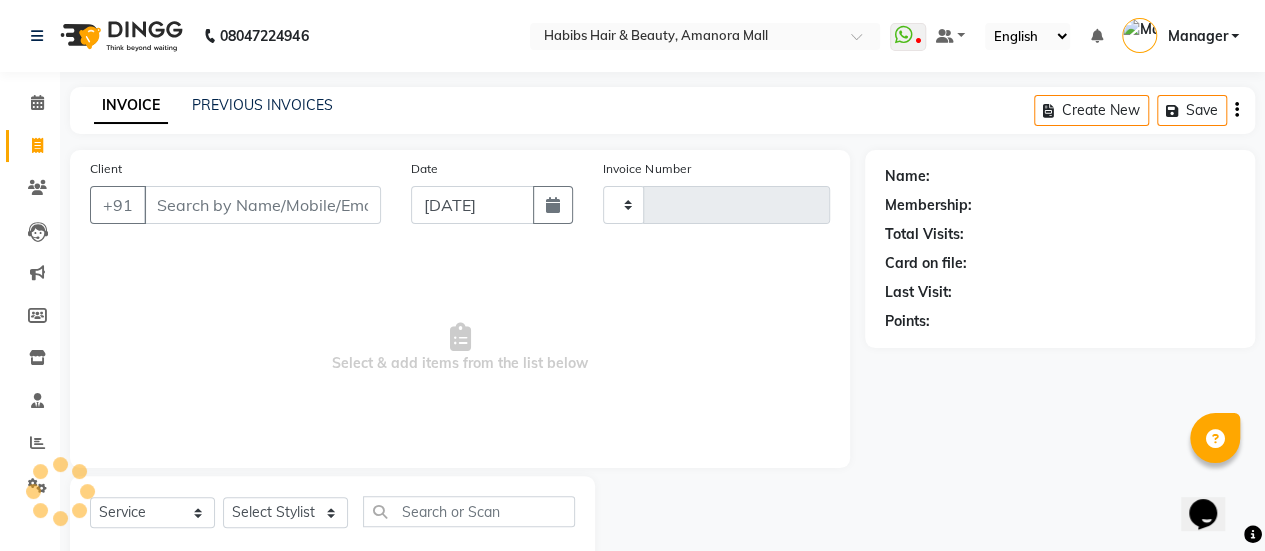 scroll, scrollTop: 49, scrollLeft: 0, axis: vertical 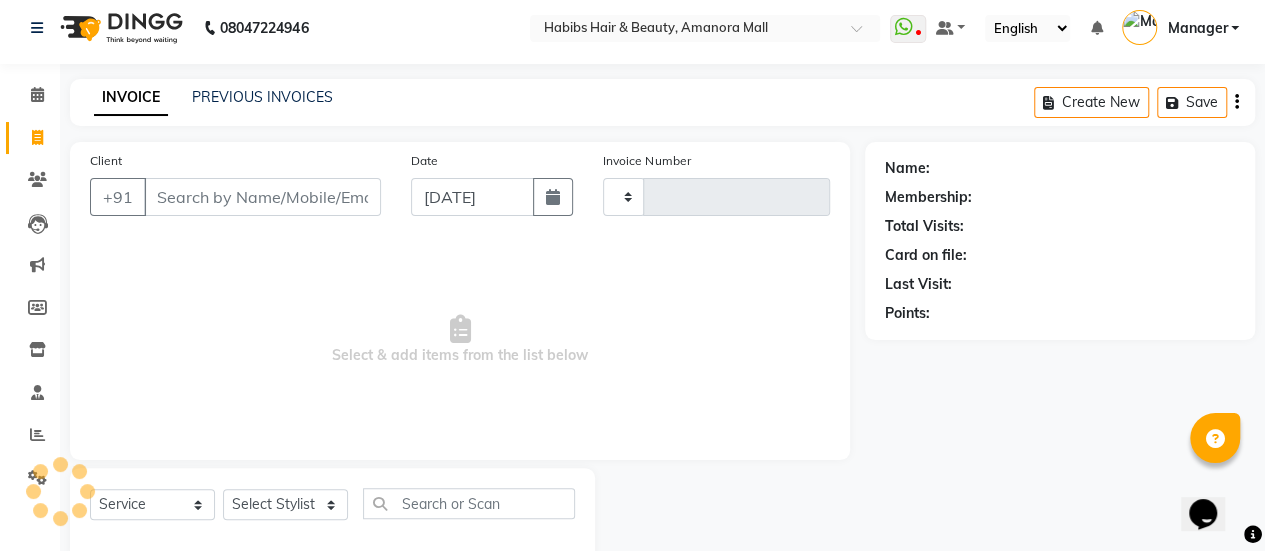 type on "1463" 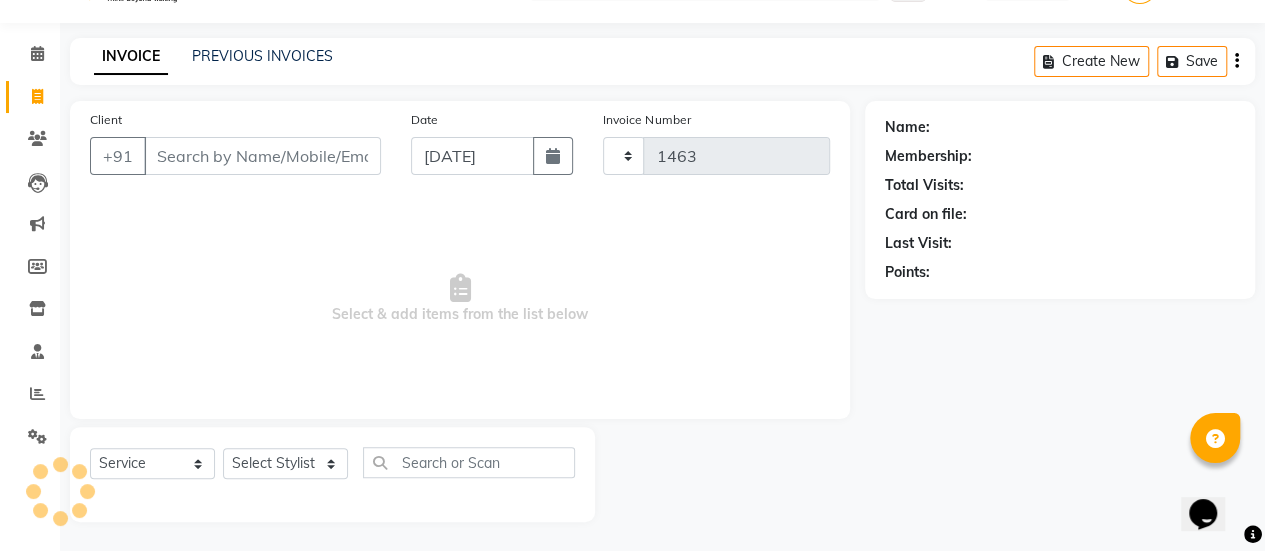 select on "5399" 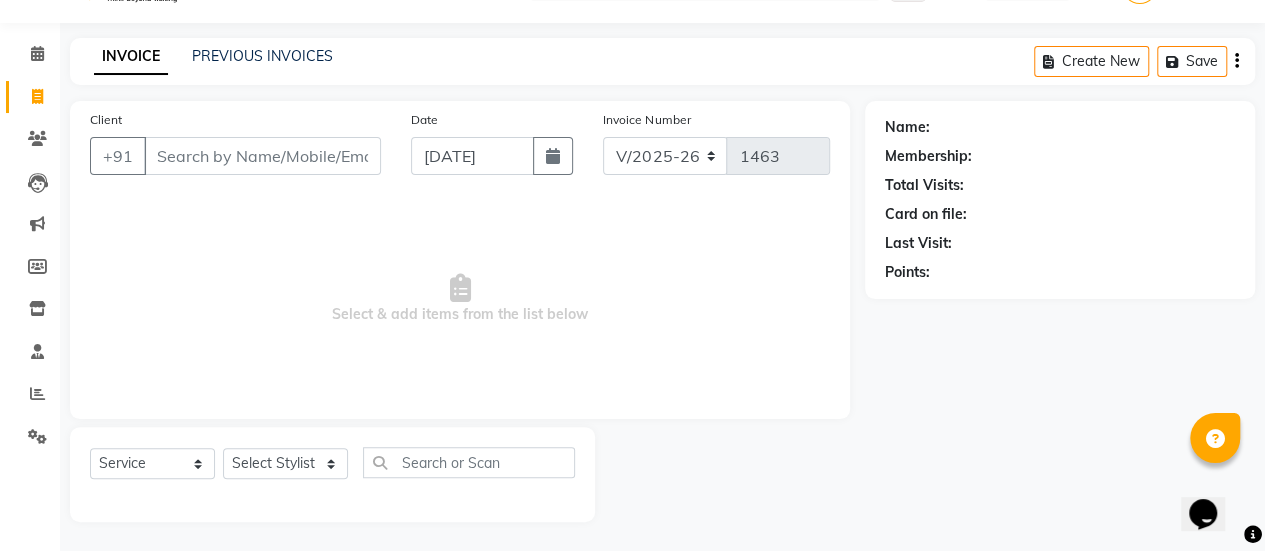 scroll, scrollTop: 0, scrollLeft: 0, axis: both 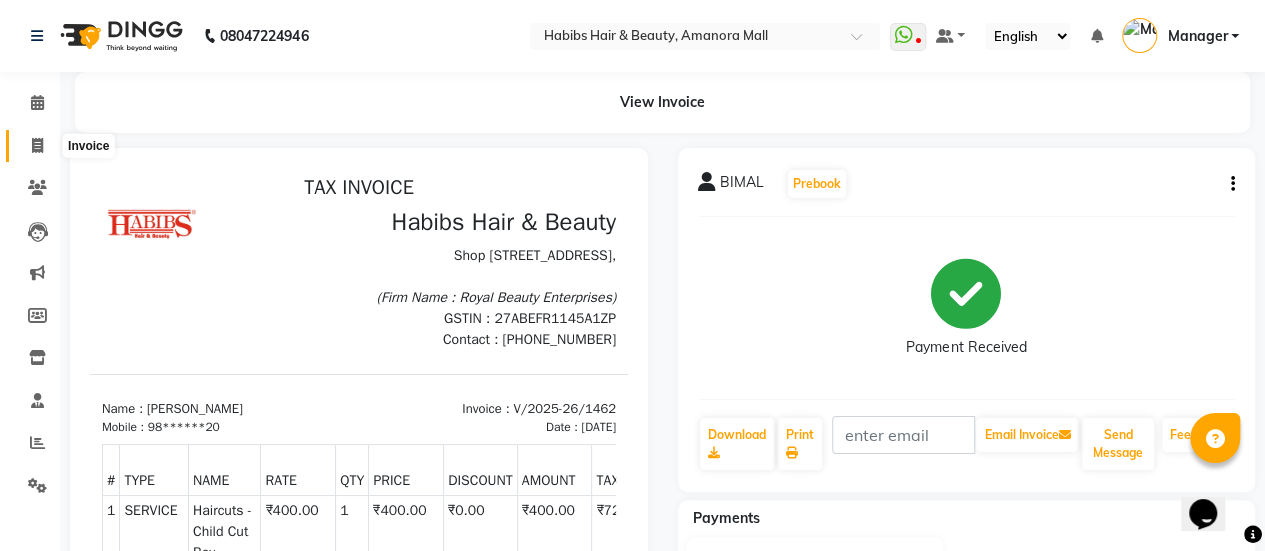 click 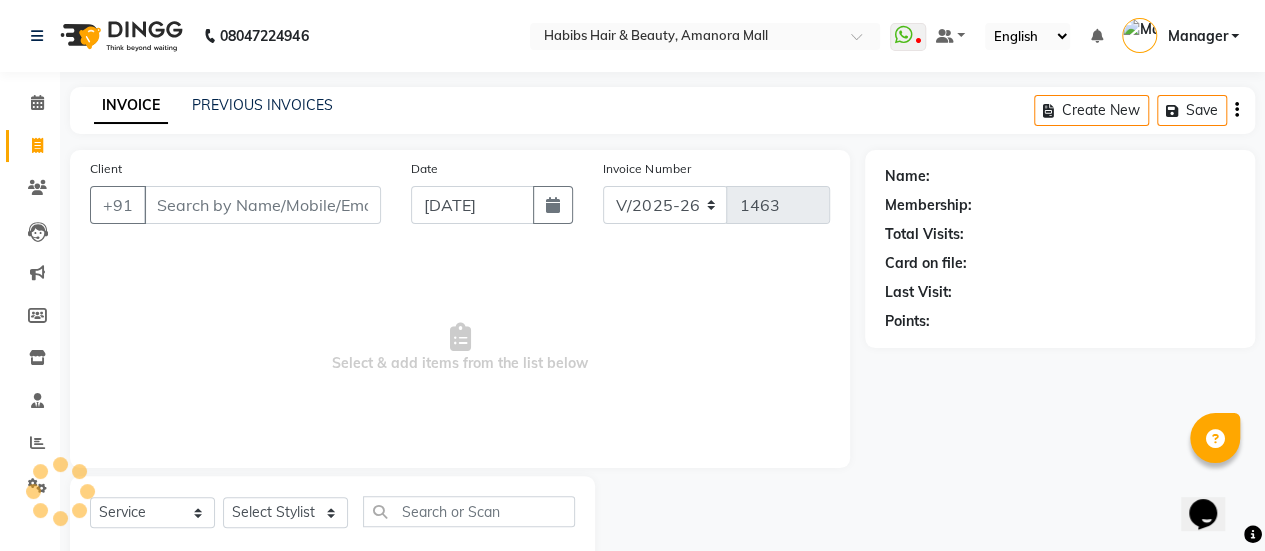 scroll, scrollTop: 49, scrollLeft: 0, axis: vertical 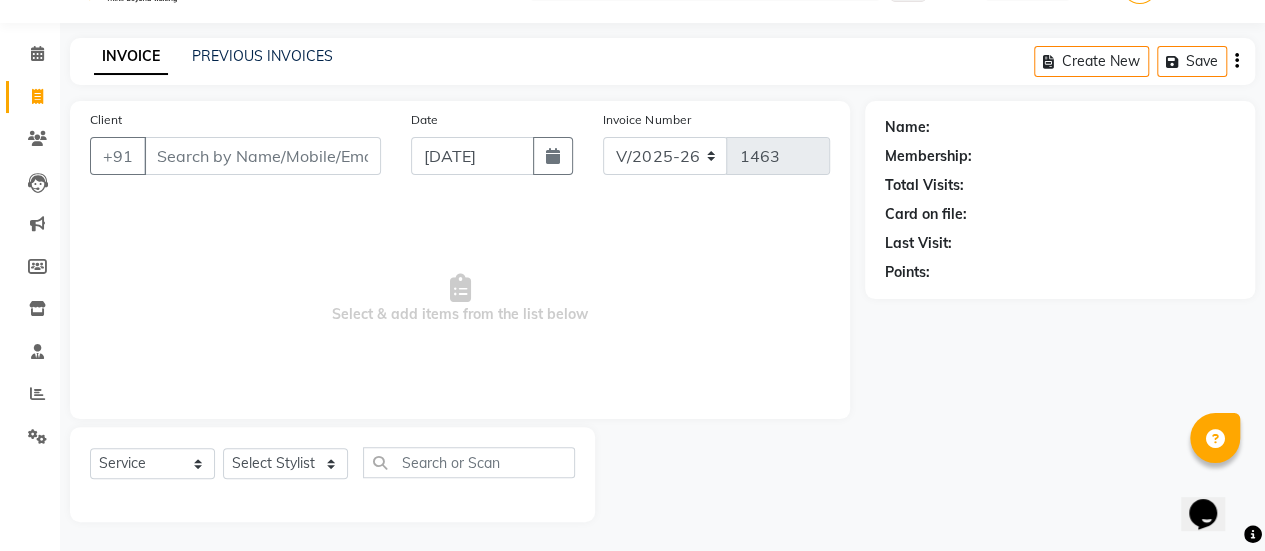 click on "Client" at bounding box center (262, 156) 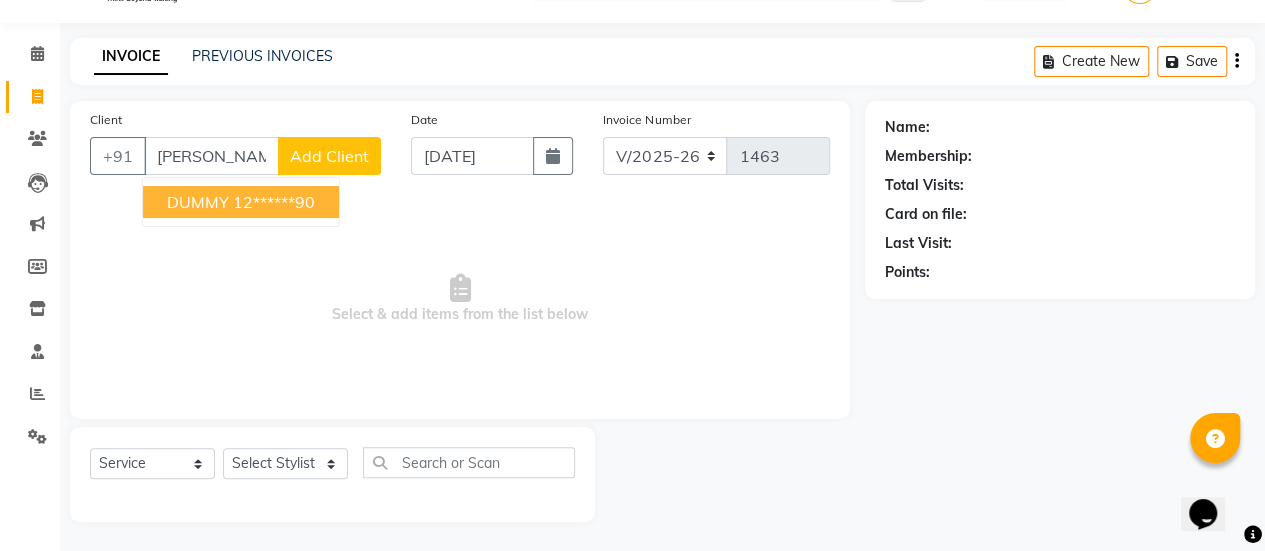 click on "DUMMY" at bounding box center (198, 202) 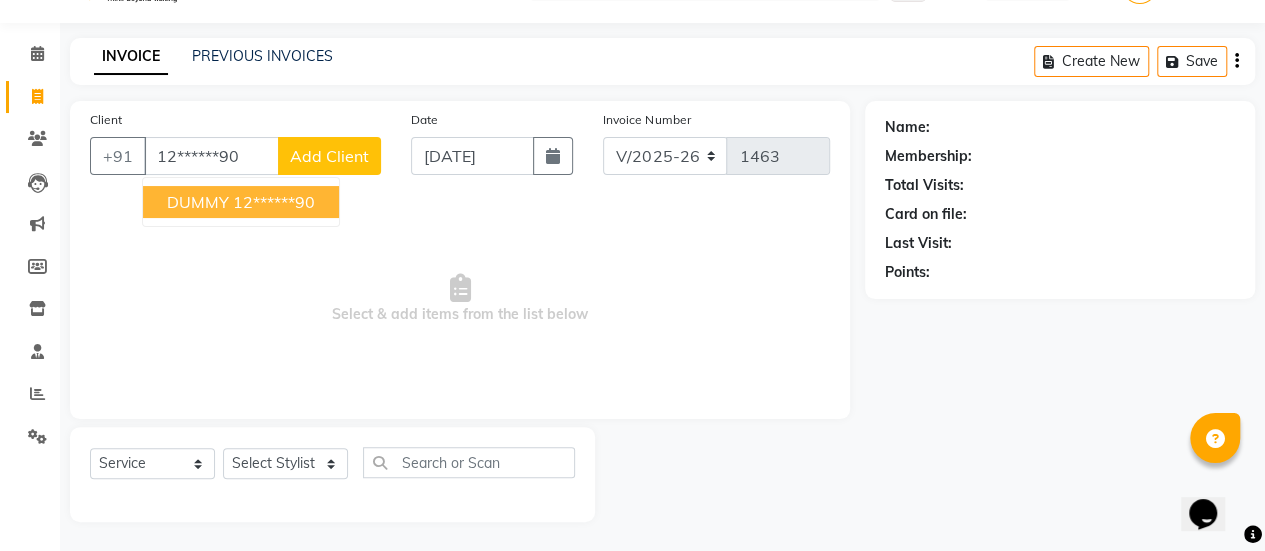 type on "12******90" 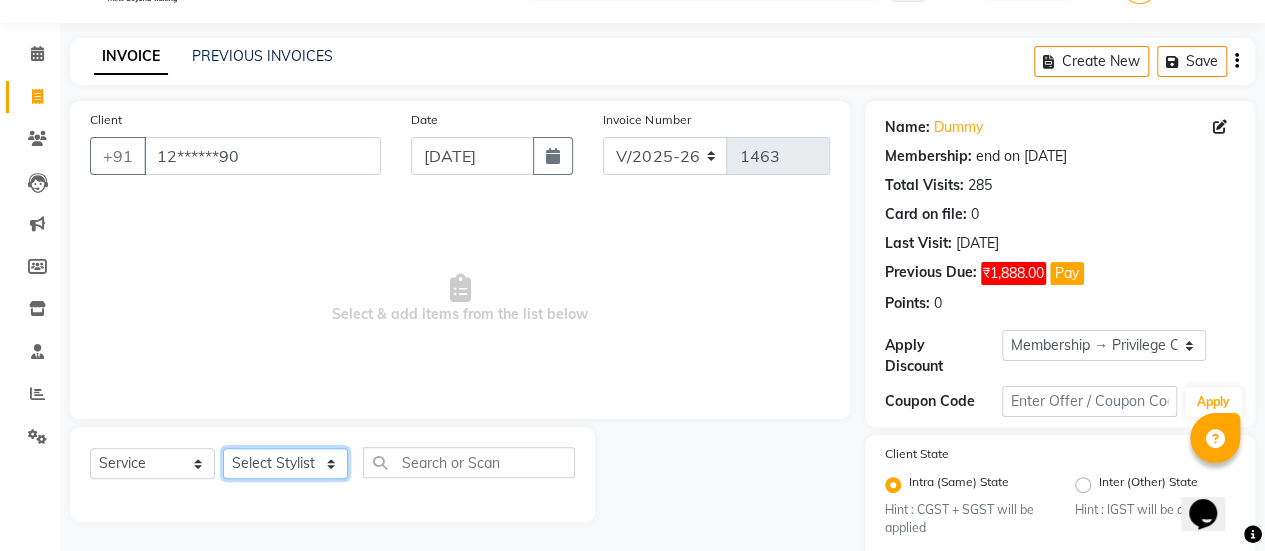 click on "Select Stylist [PERSON_NAME] Bhagavantu [PERSON_NAME] [PERSON_NAME] [PERSON_NAME] Manager [PERSON_NAME] POOJA [PERSON_NAME] [PERSON_NAME] [PERSON_NAME] [PERSON_NAME]" 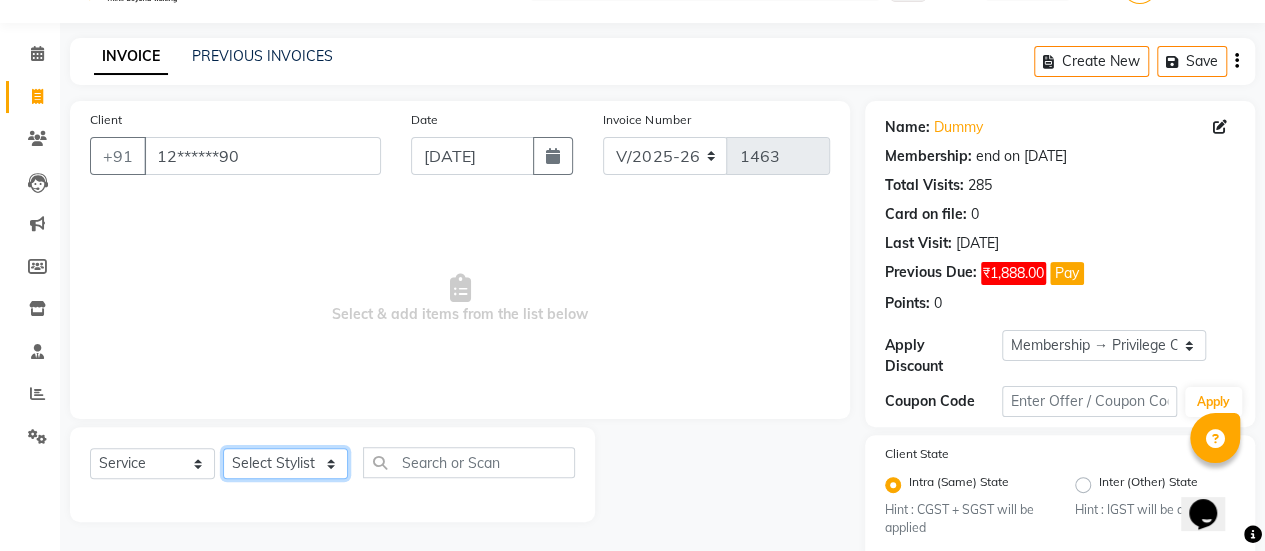 select on "69806" 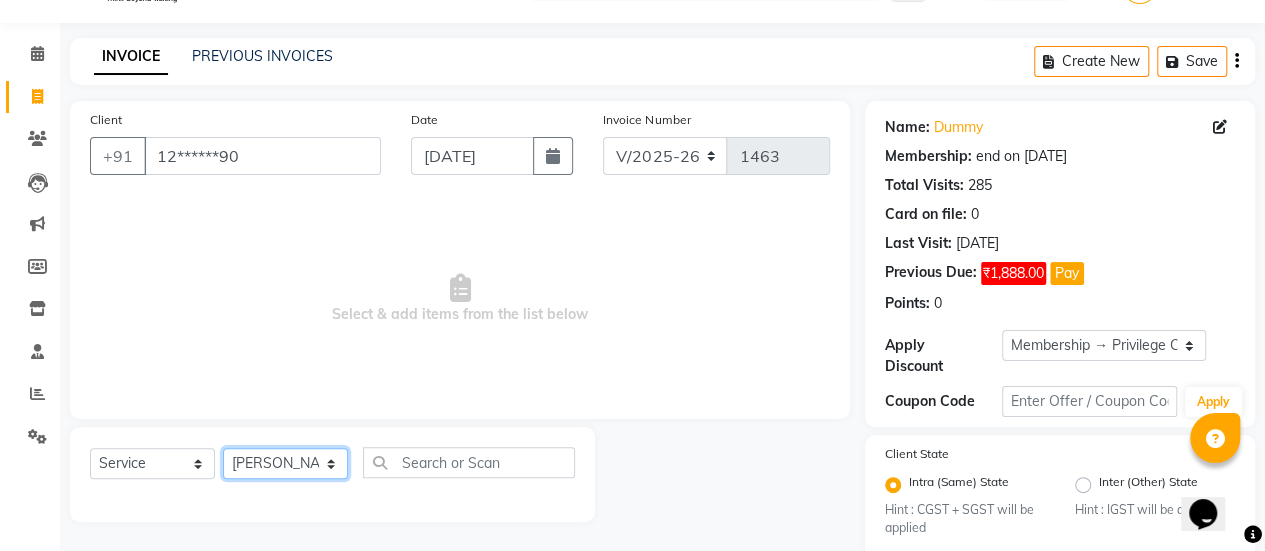 click on "Select Stylist [PERSON_NAME] Bhagavantu [PERSON_NAME] [PERSON_NAME] [PERSON_NAME] Manager [PERSON_NAME] POOJA [PERSON_NAME] [PERSON_NAME] [PERSON_NAME] [PERSON_NAME]" 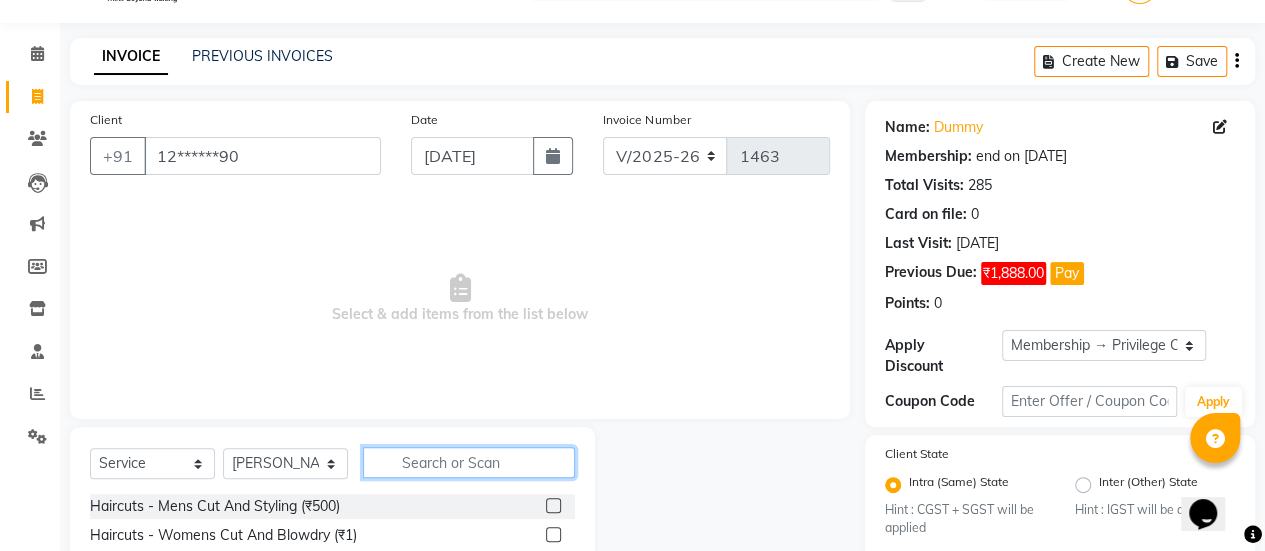 click 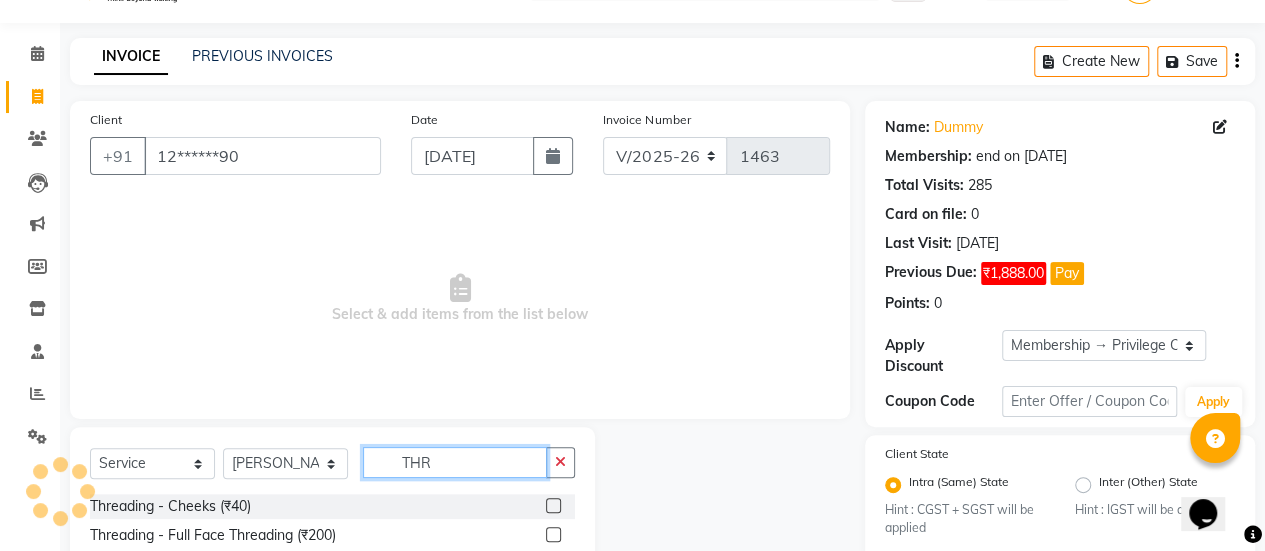 scroll, scrollTop: 249, scrollLeft: 0, axis: vertical 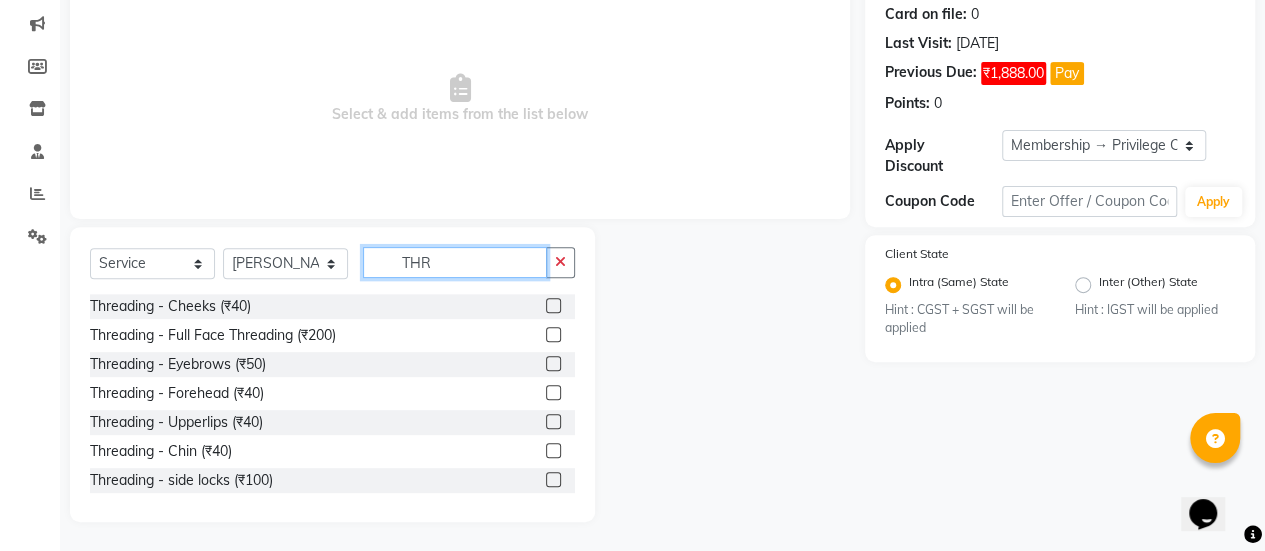 type on "THR" 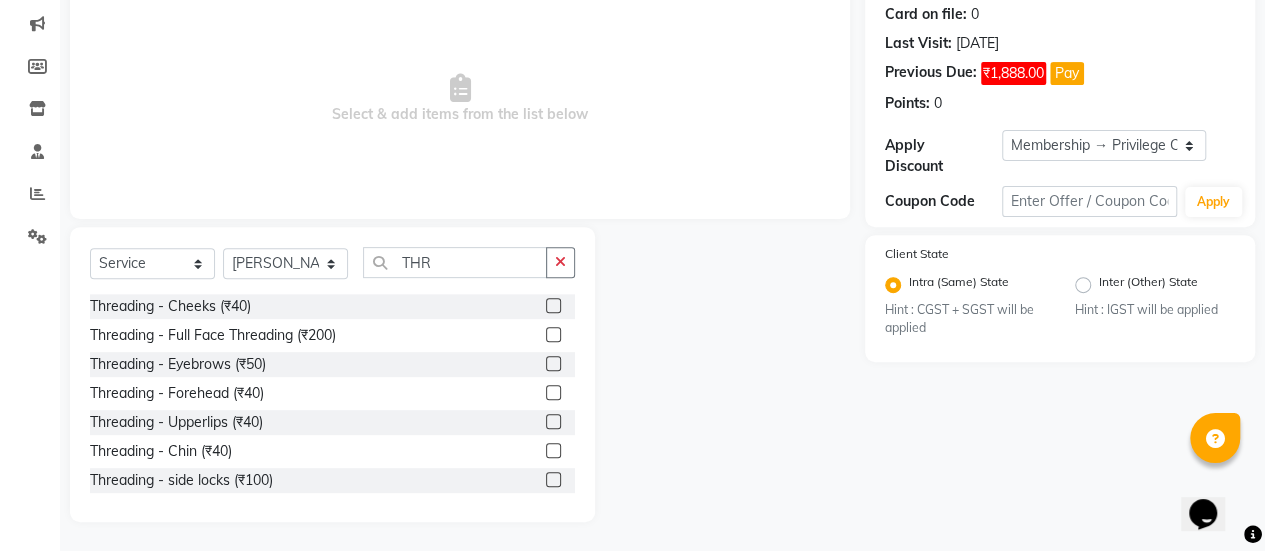 click 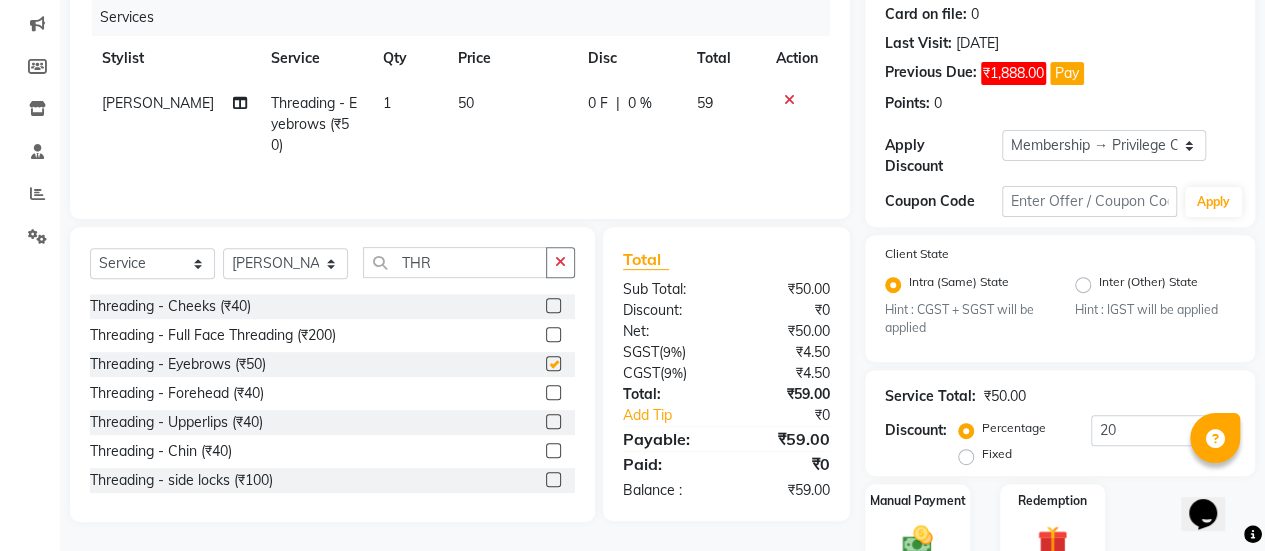 checkbox on "false" 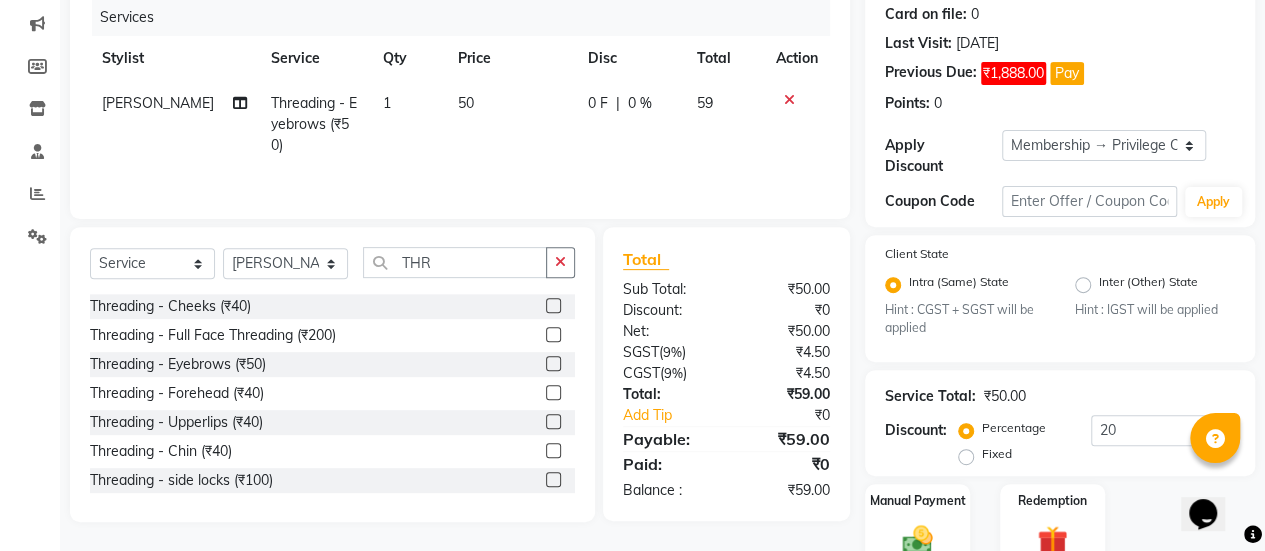 click on "50" 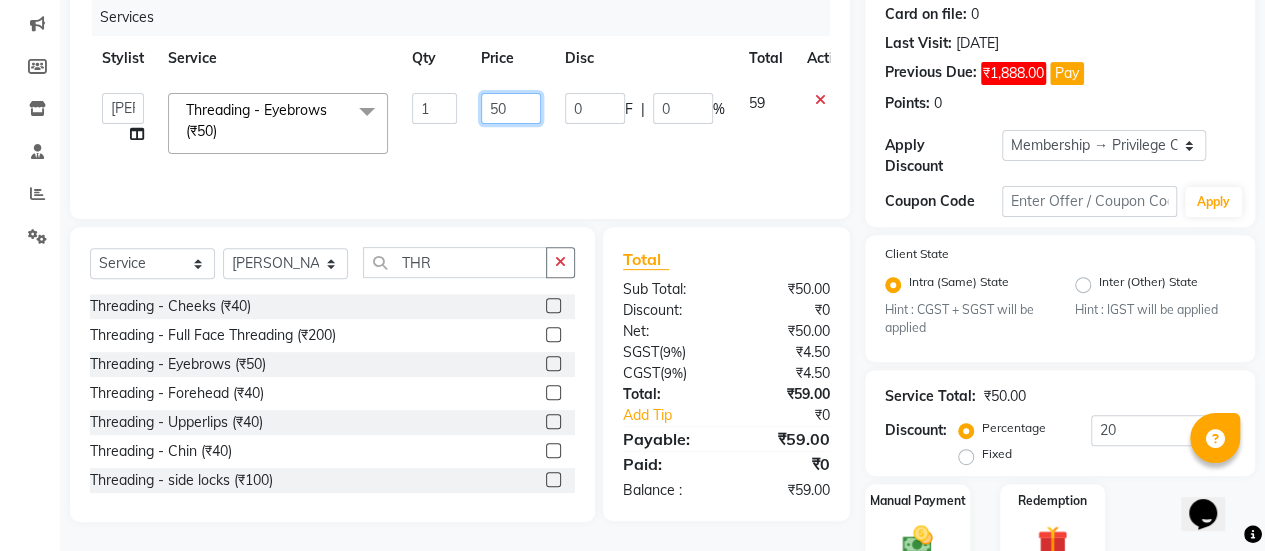 click on "50" 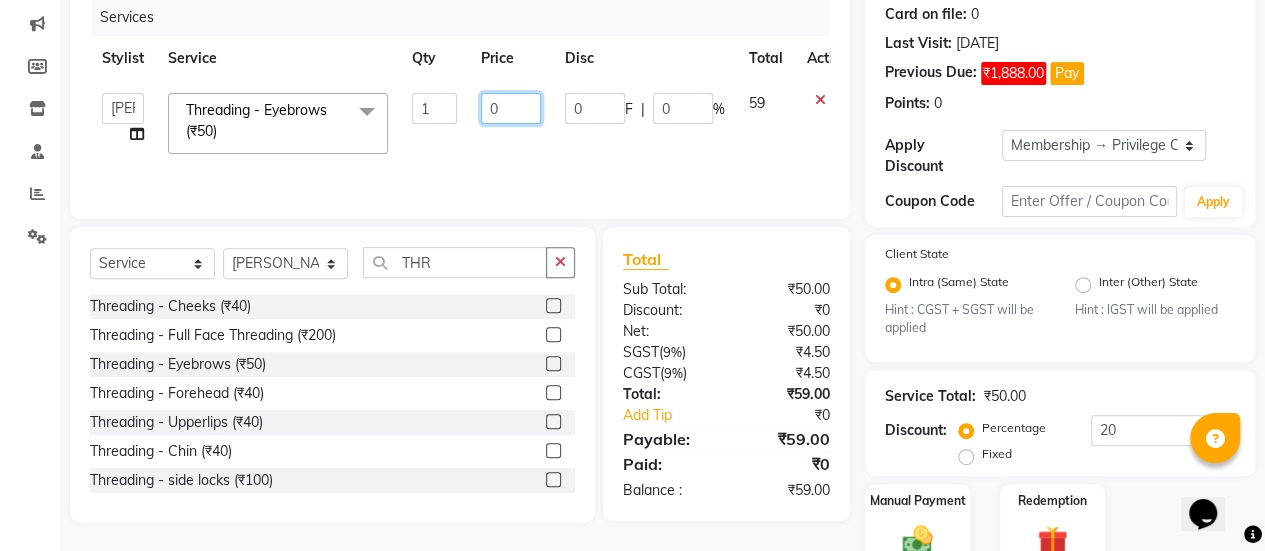 type on "80" 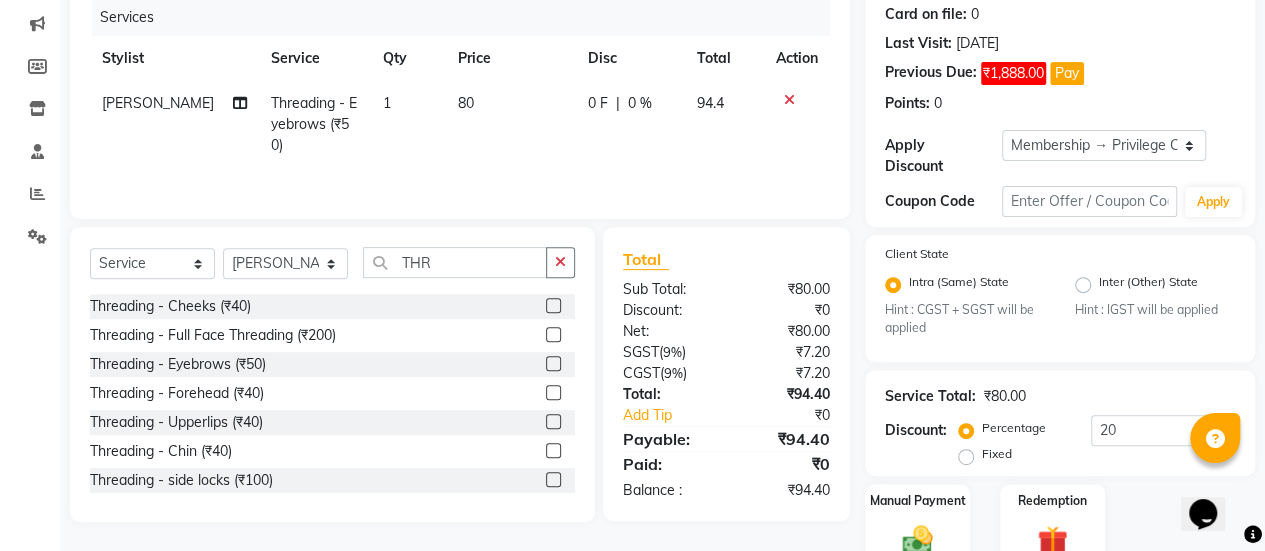 click on "Services Stylist Service Qty Price Disc Total Action [PERSON_NAME] Threading -  Eyebrows (₹50) 1 80 0 F | 0 % 94.4" 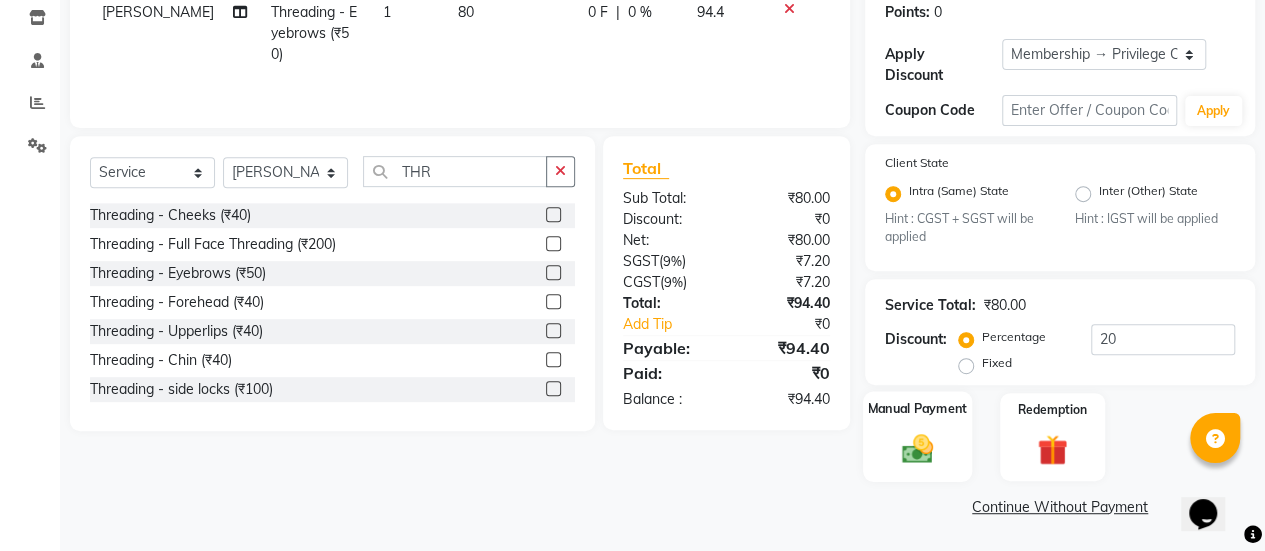 click 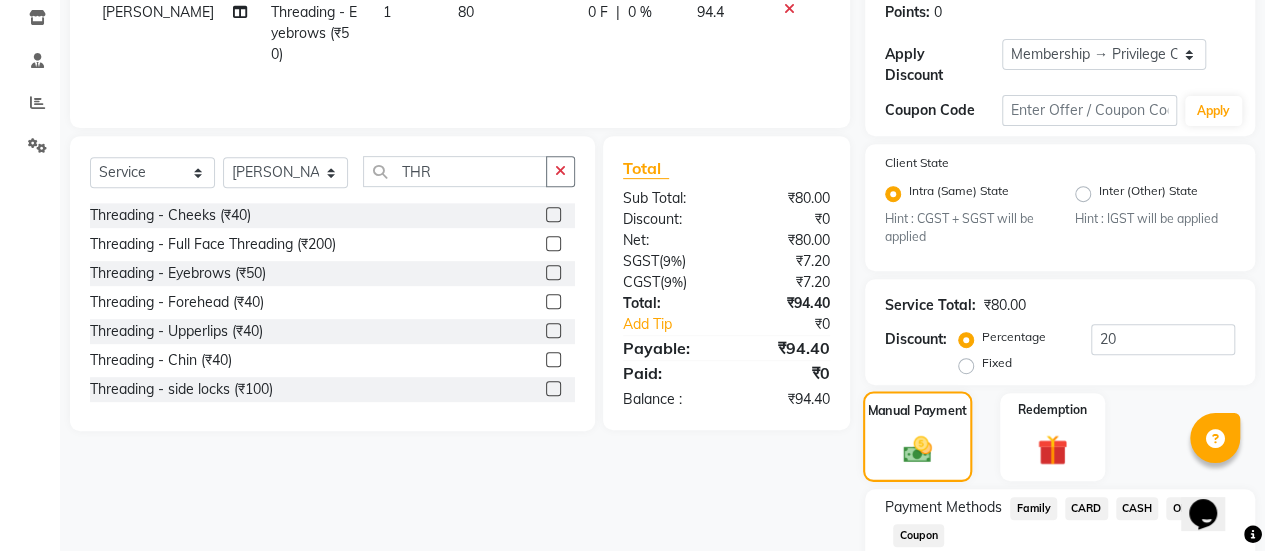 scroll, scrollTop: 468, scrollLeft: 0, axis: vertical 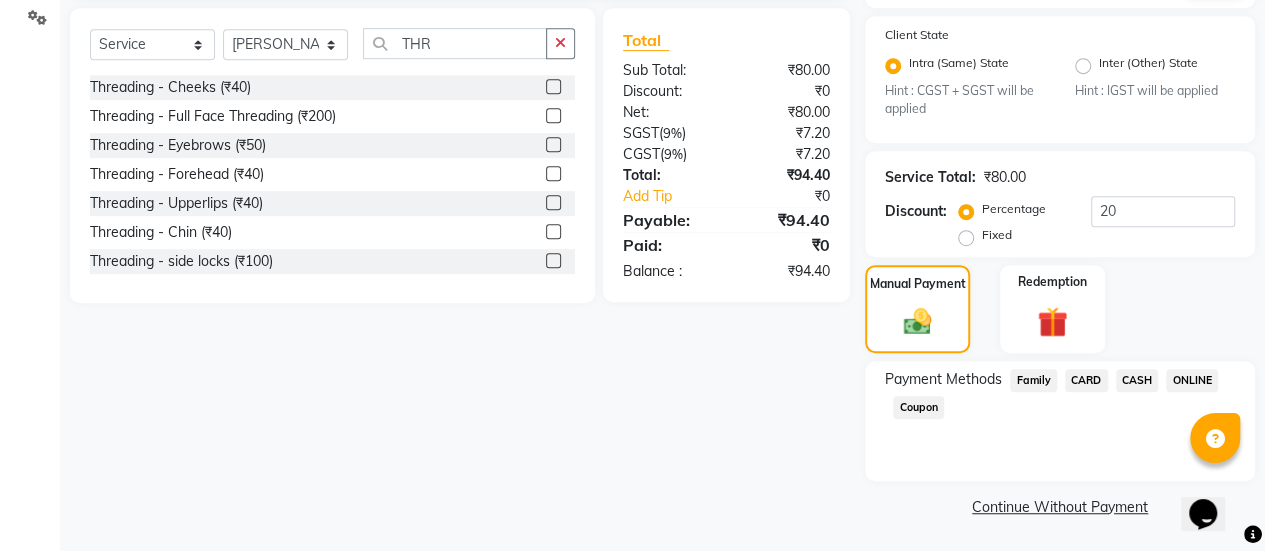 click on "CASH" 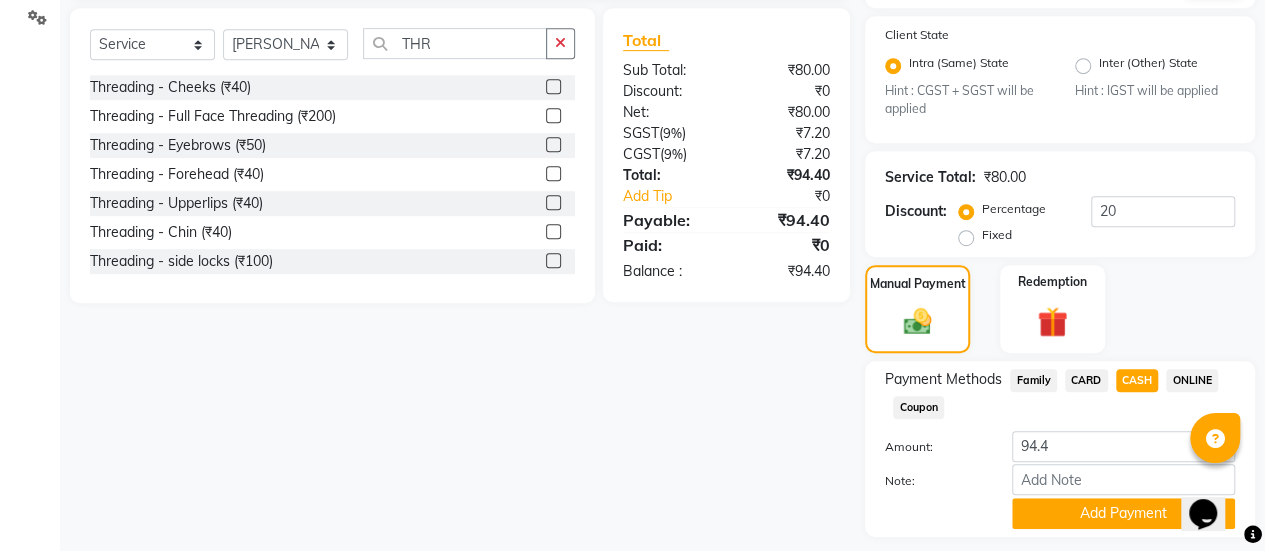 scroll, scrollTop: 524, scrollLeft: 0, axis: vertical 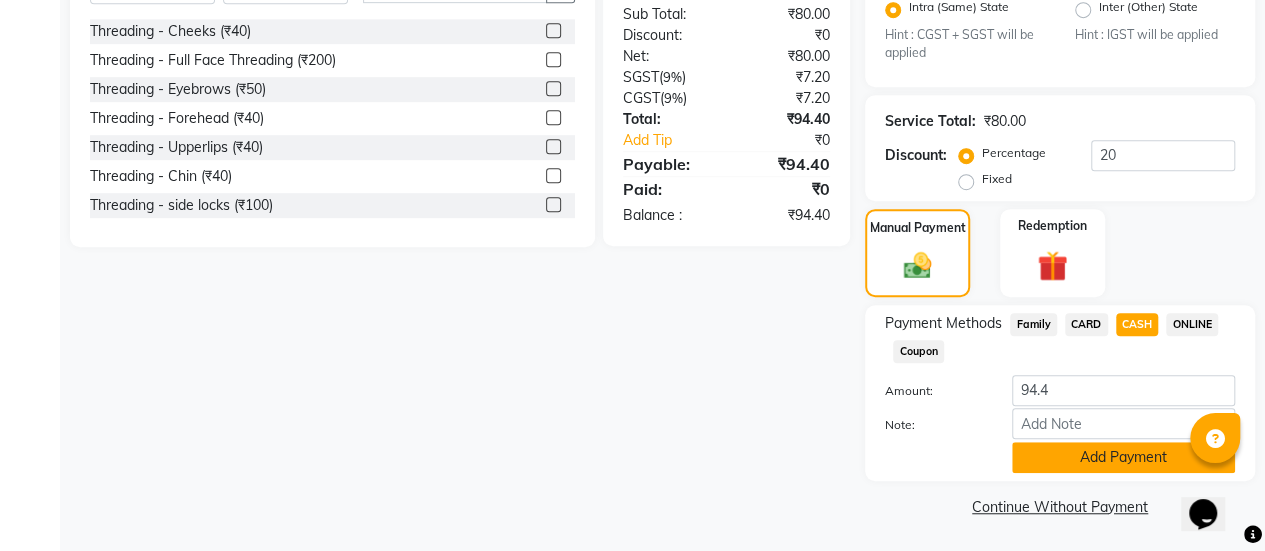 click on "Add Payment" 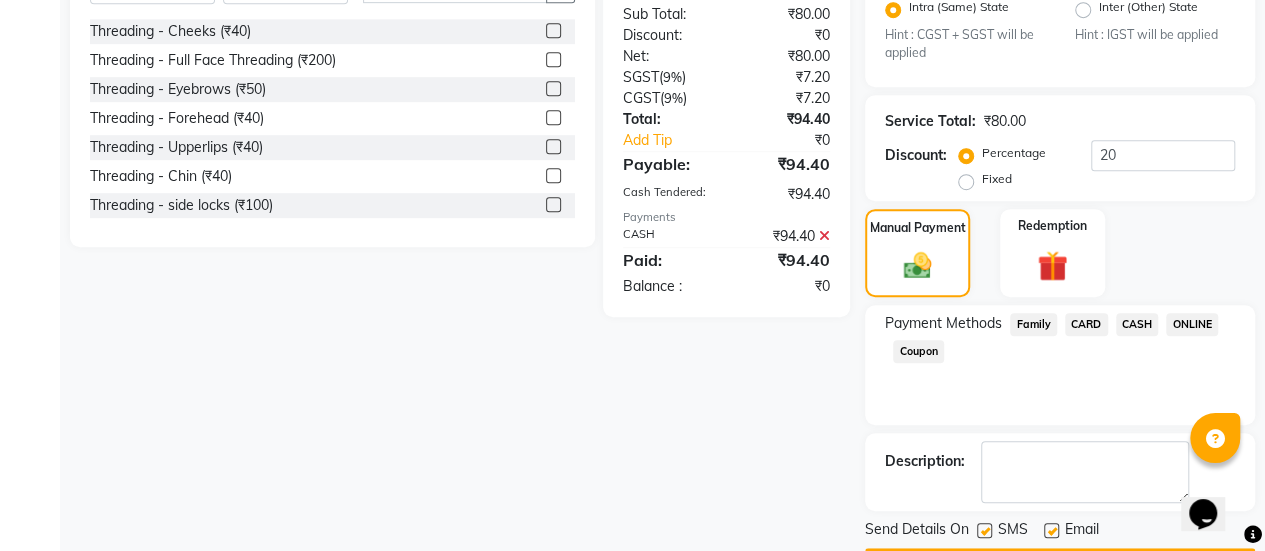 scroll, scrollTop: 579, scrollLeft: 0, axis: vertical 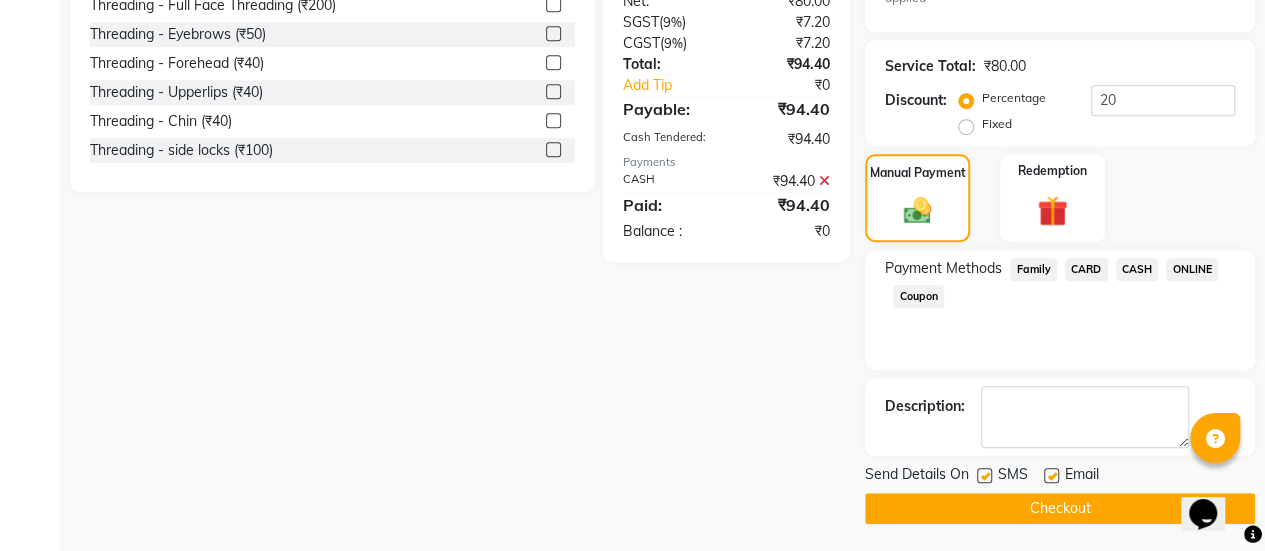 click 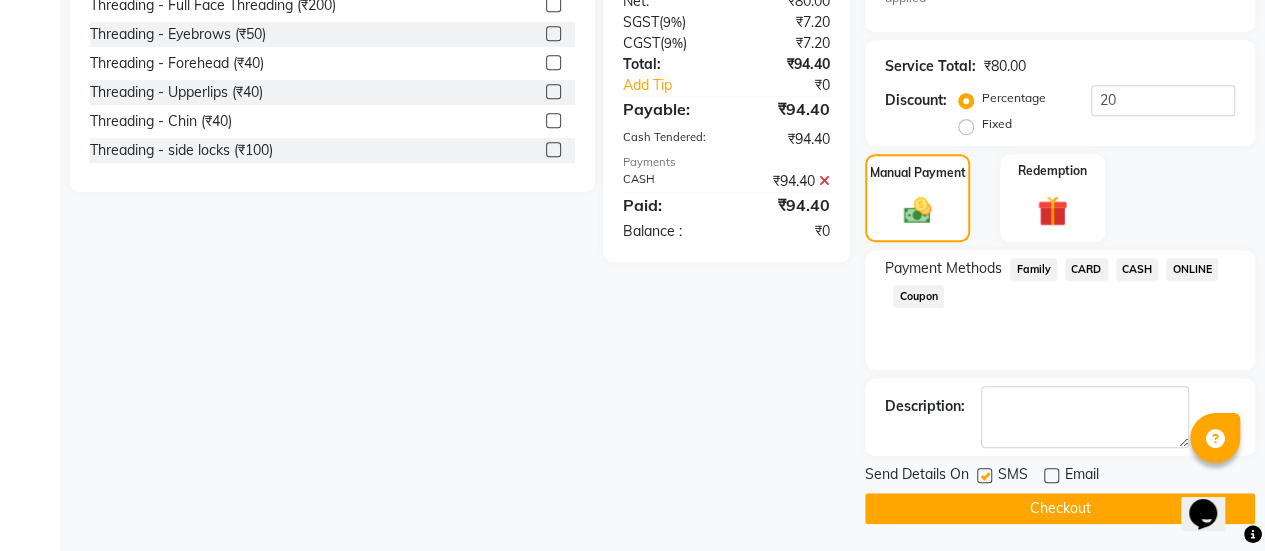 click on "Checkout" 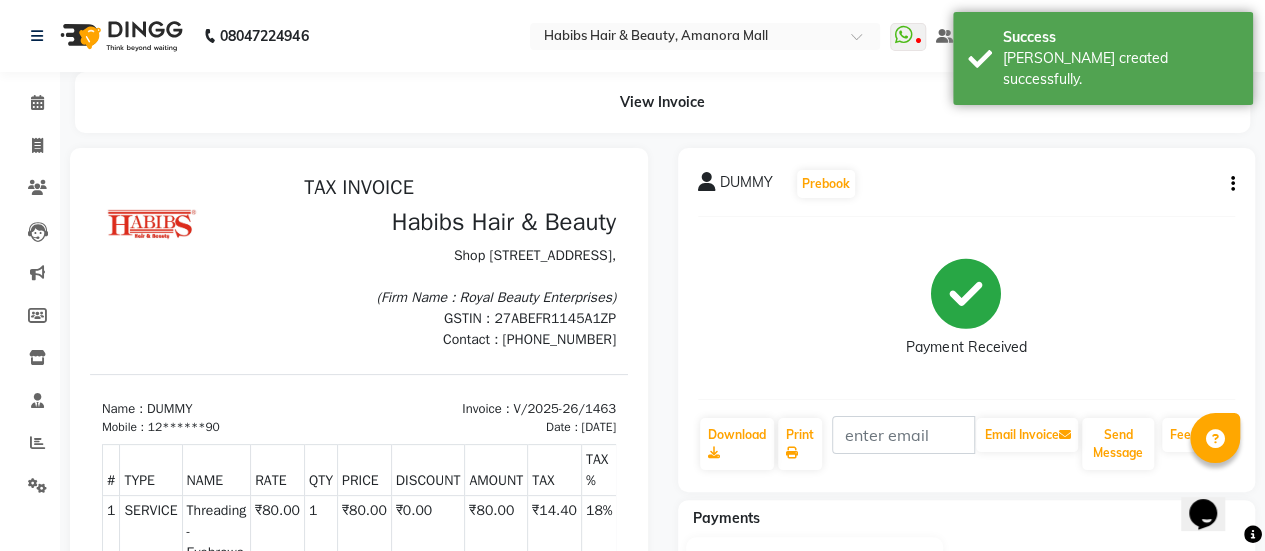 scroll, scrollTop: 0, scrollLeft: 0, axis: both 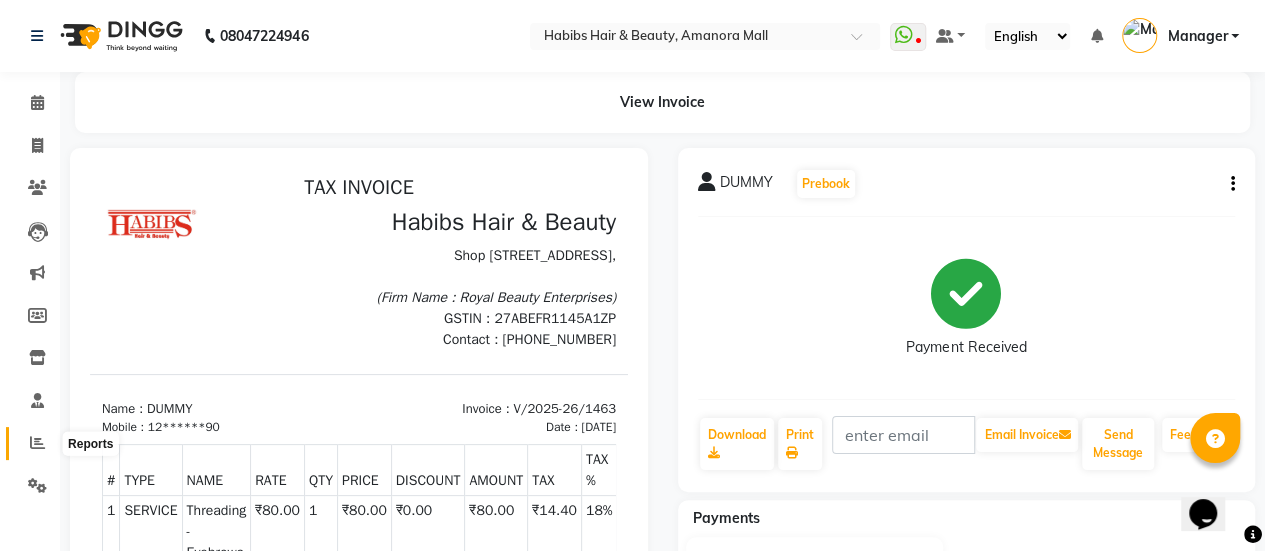 click 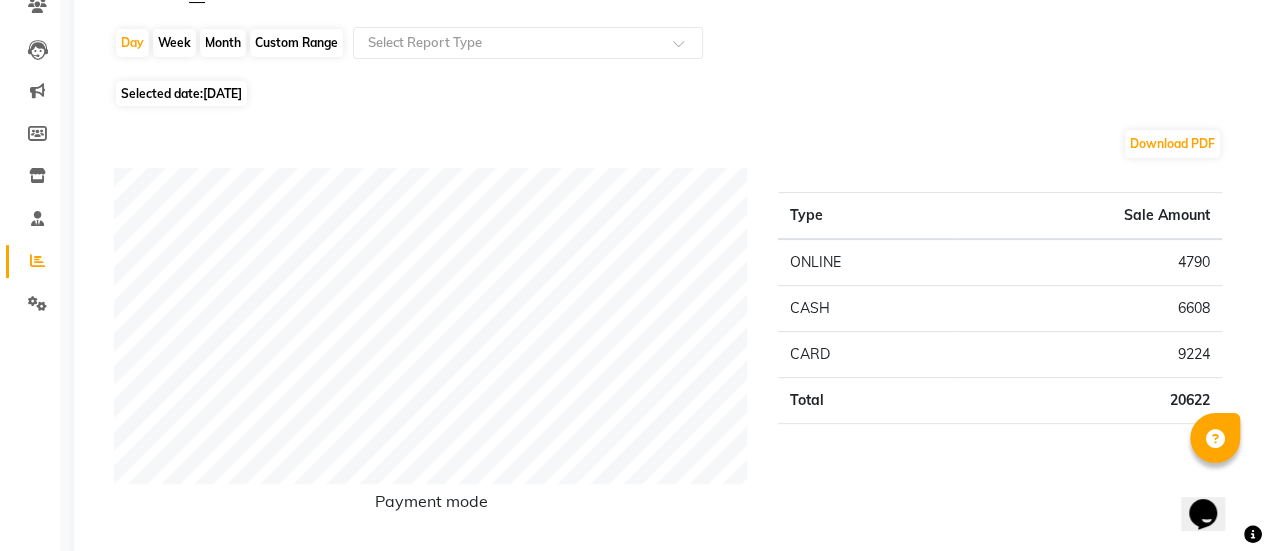 scroll, scrollTop: 0, scrollLeft: 0, axis: both 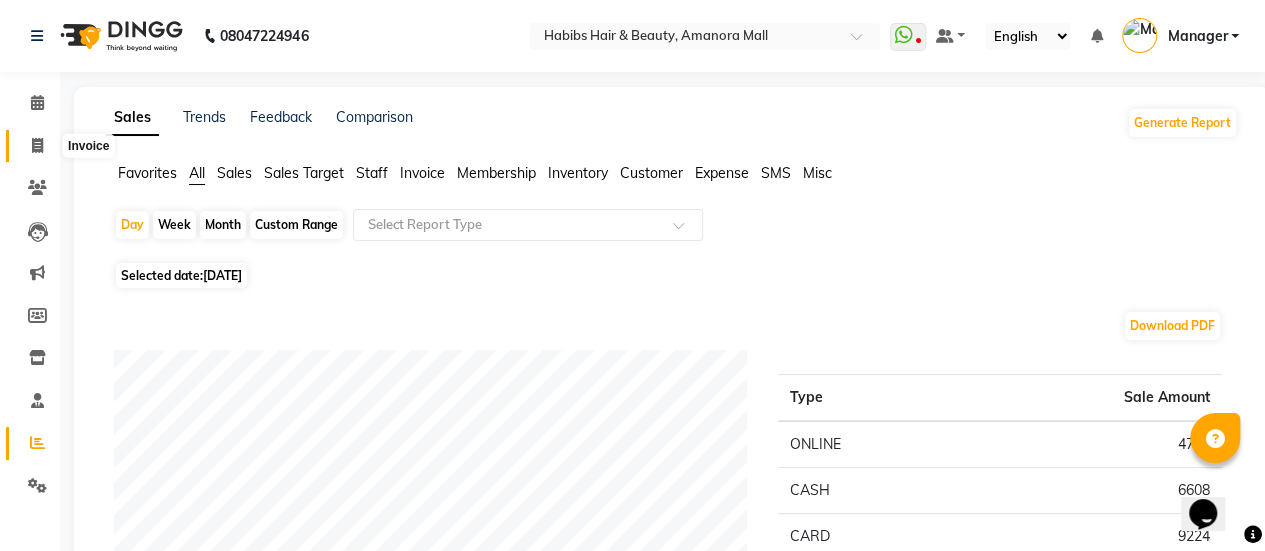 click 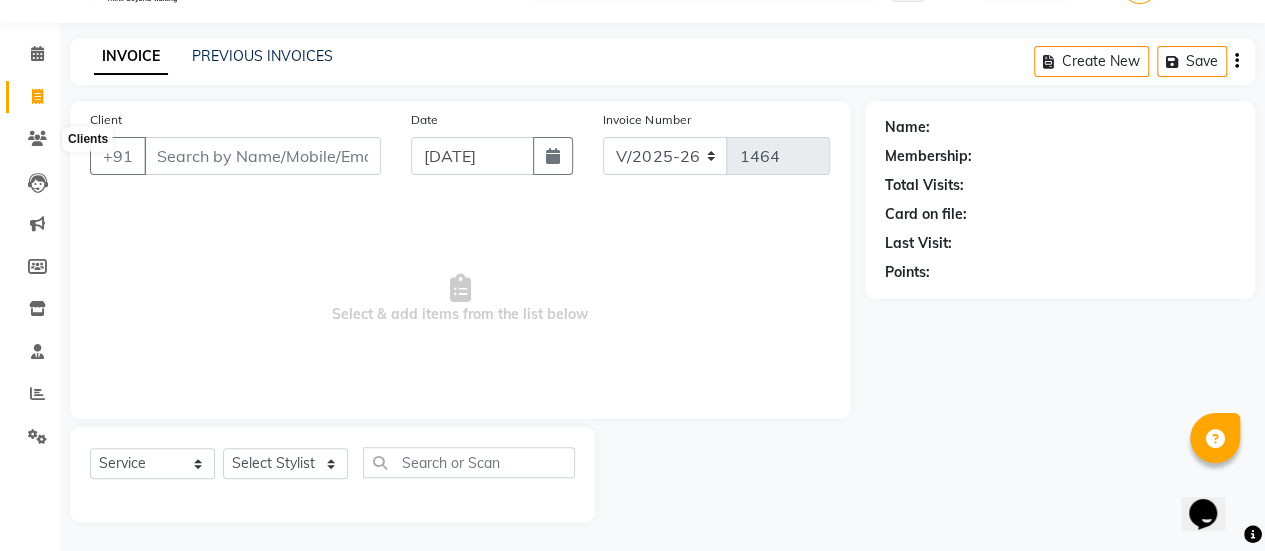 scroll, scrollTop: 0, scrollLeft: 0, axis: both 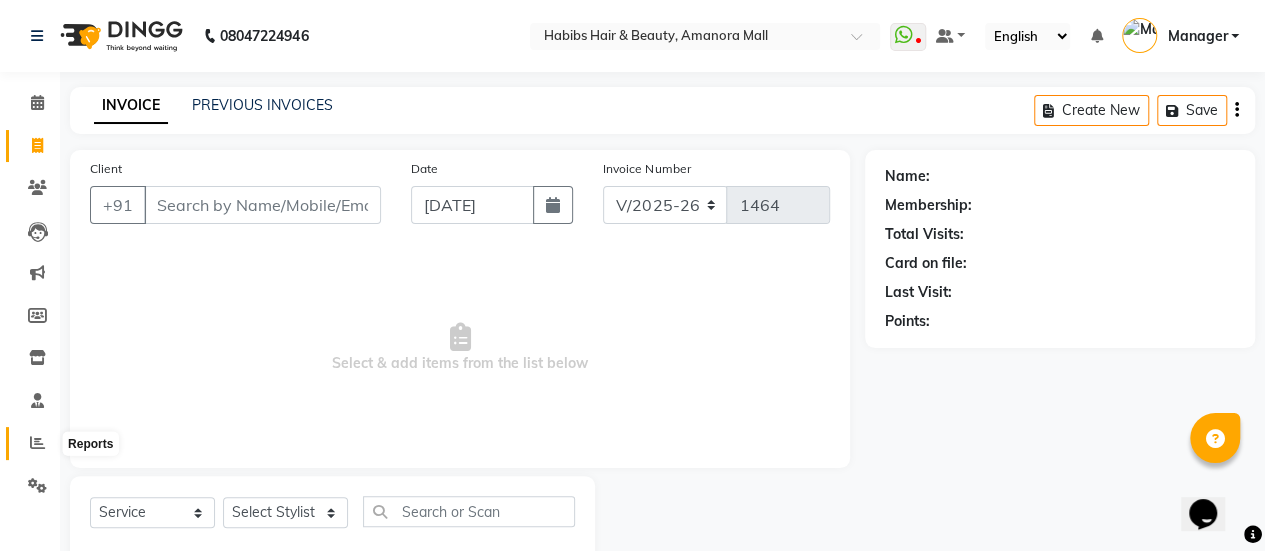 click 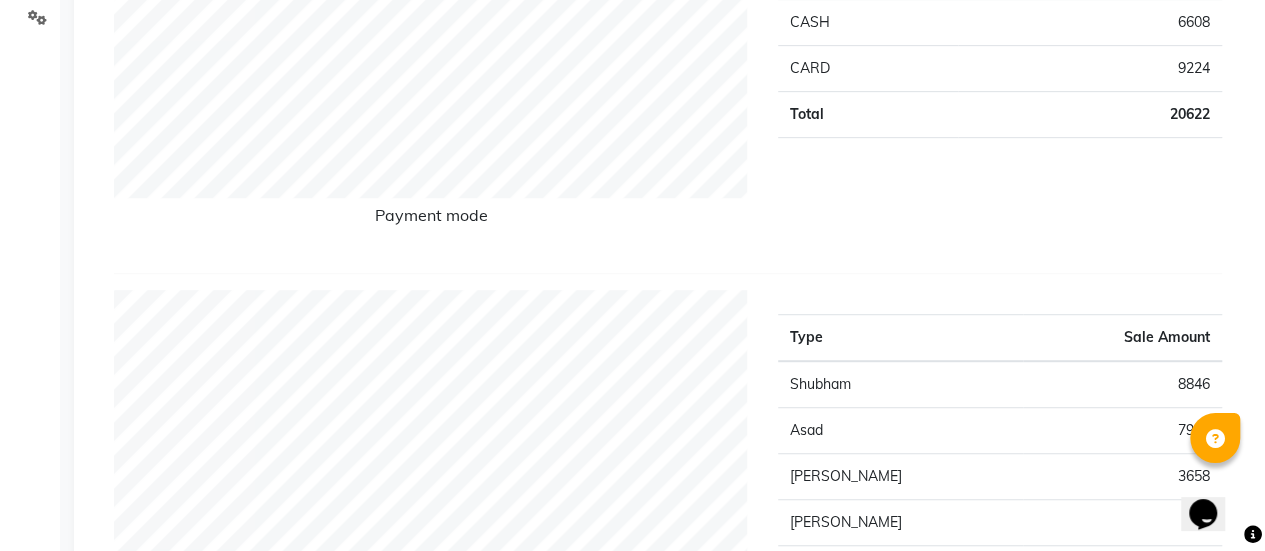 scroll, scrollTop: 0, scrollLeft: 0, axis: both 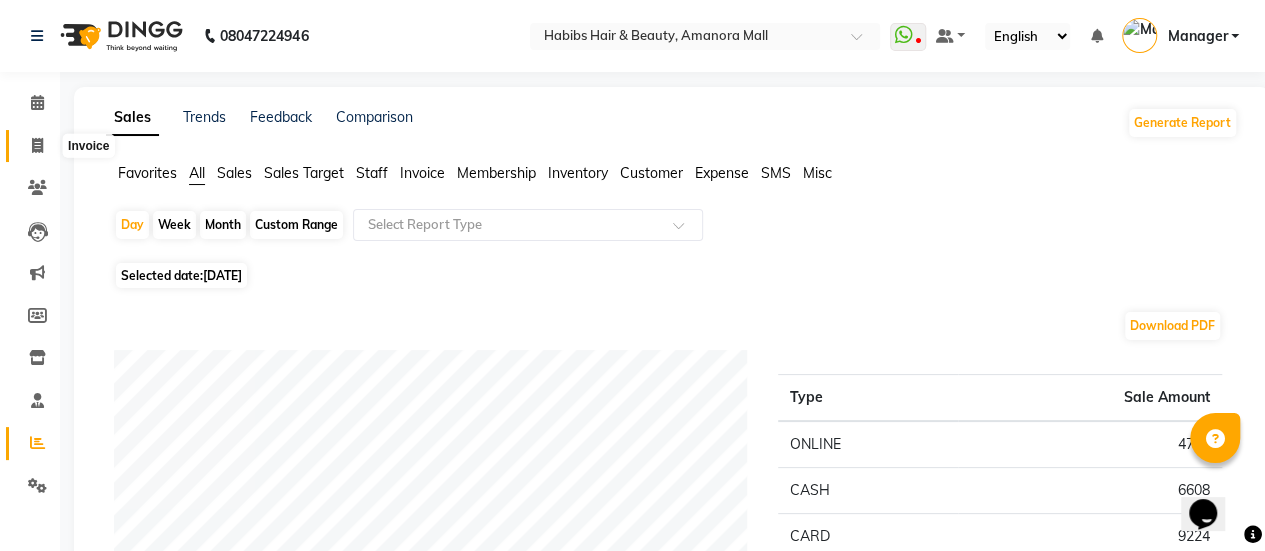 click 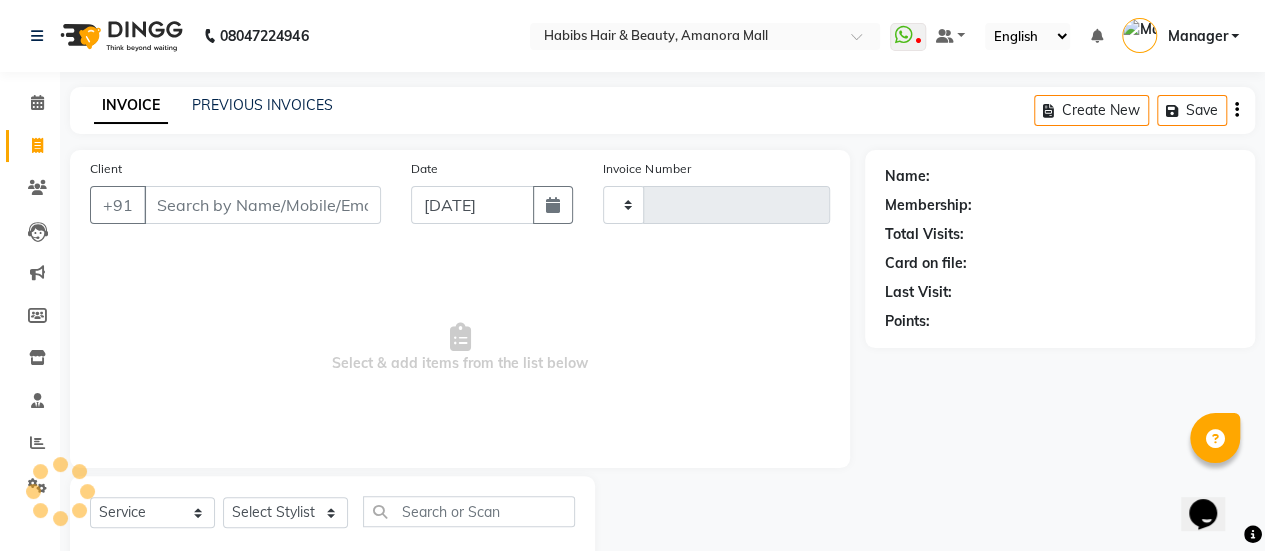 scroll, scrollTop: 49, scrollLeft: 0, axis: vertical 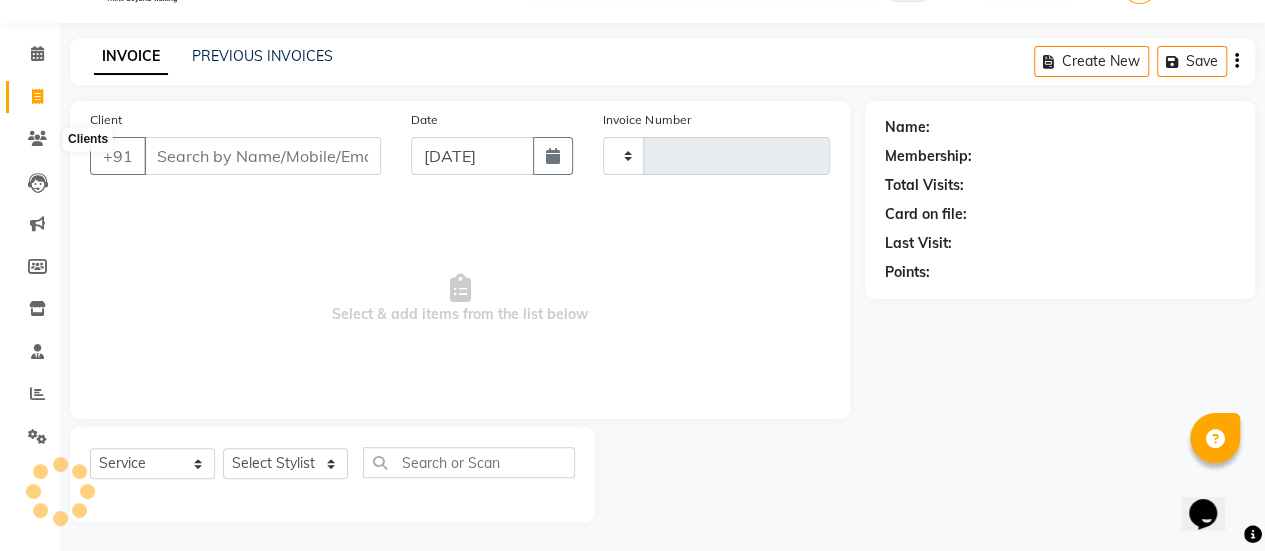 type on "1464" 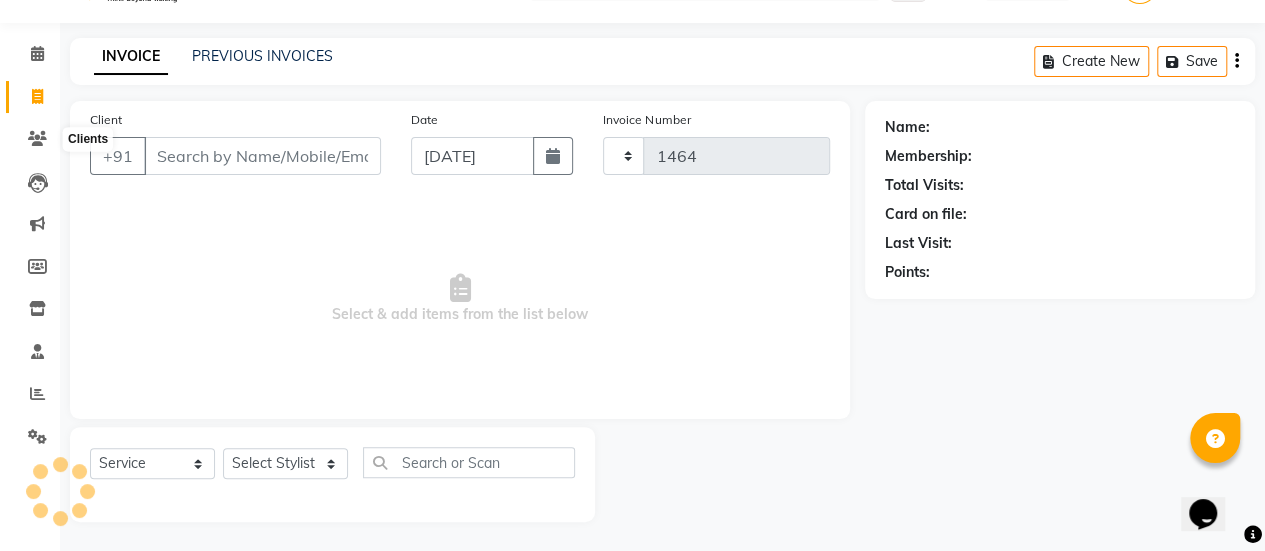 select on "5399" 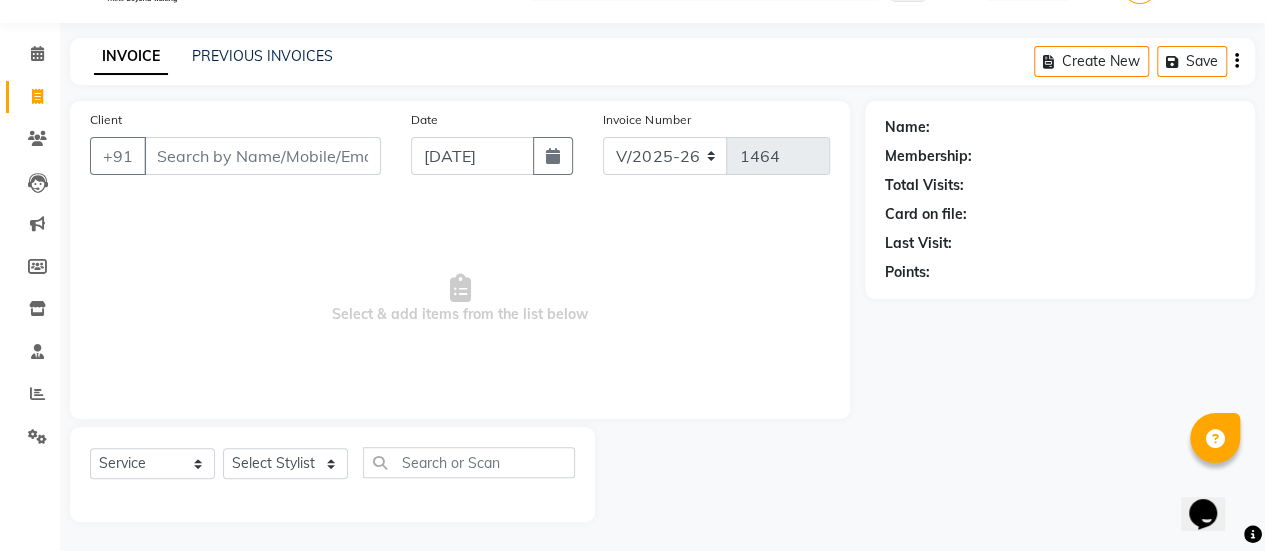 scroll, scrollTop: 0, scrollLeft: 0, axis: both 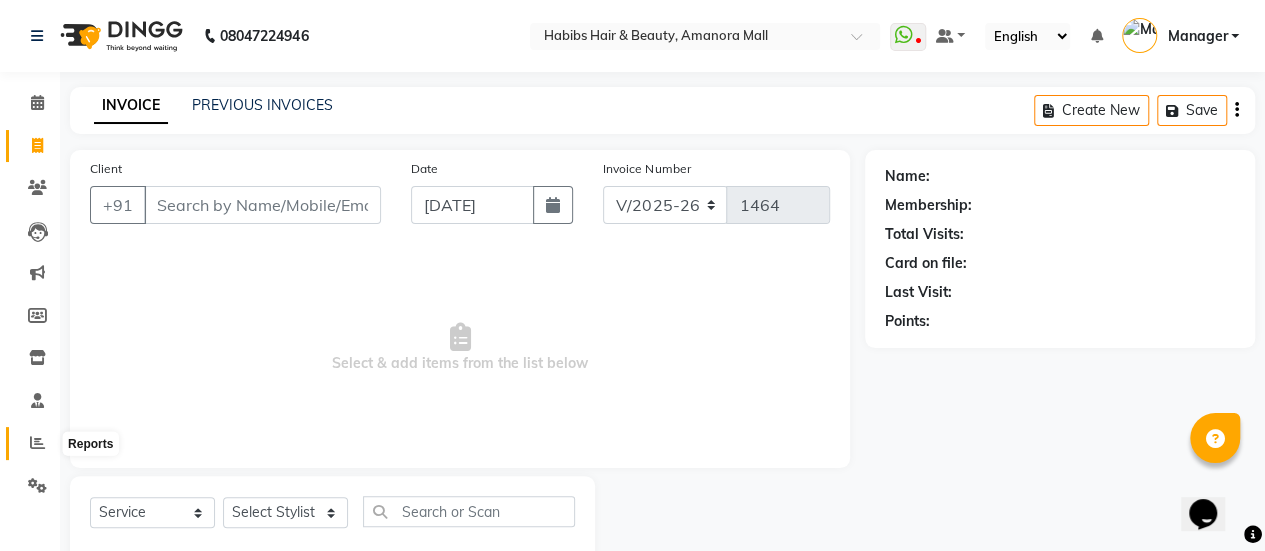 click 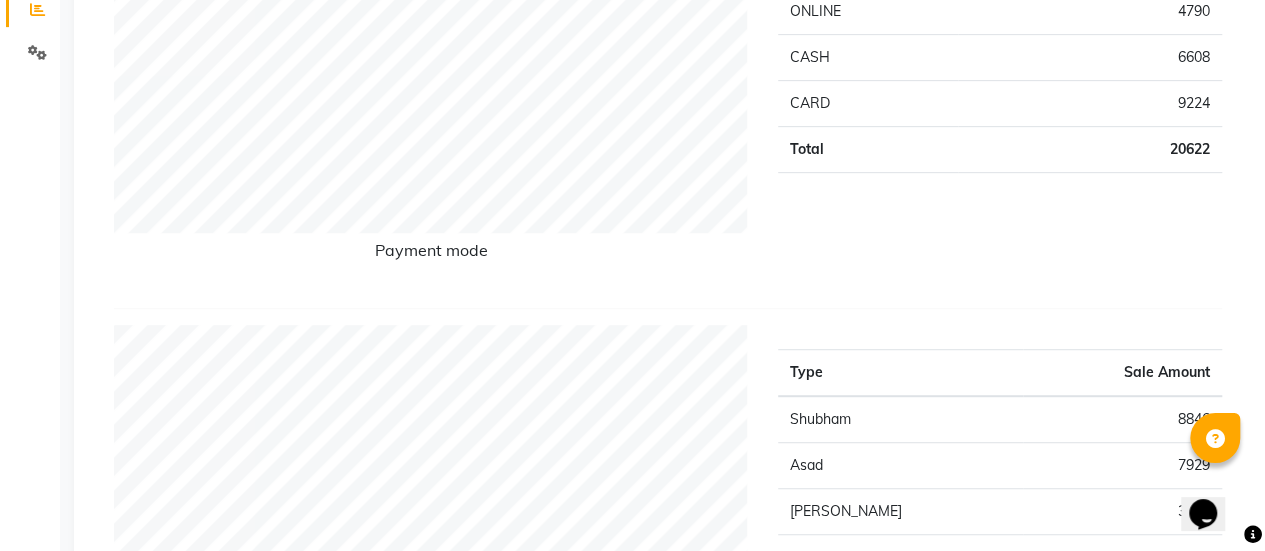 scroll, scrollTop: 0, scrollLeft: 0, axis: both 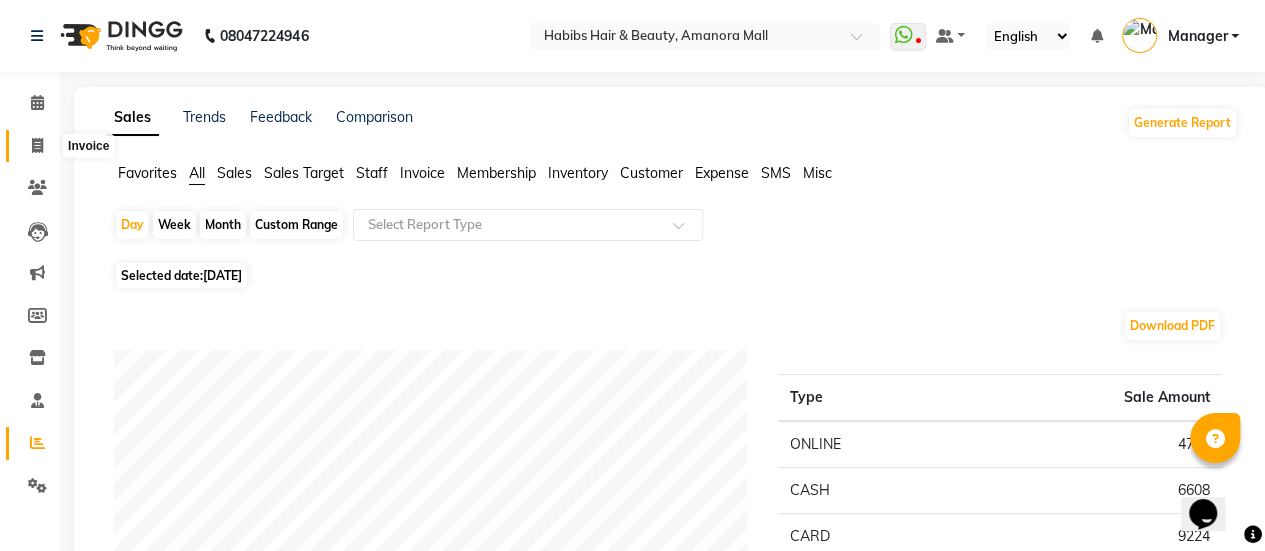 click 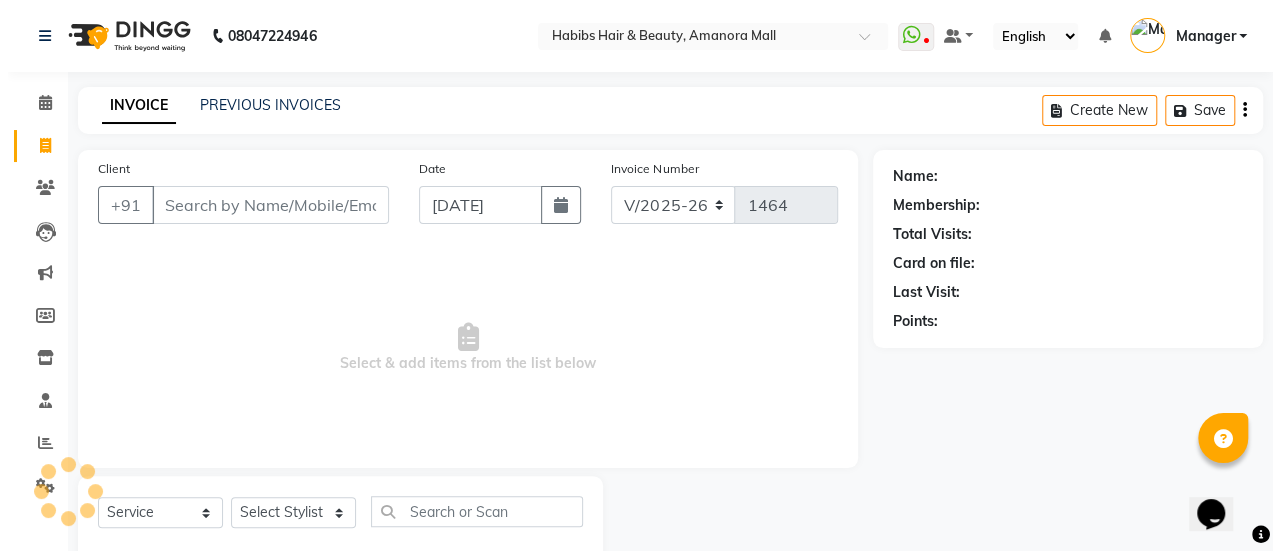 scroll, scrollTop: 49, scrollLeft: 0, axis: vertical 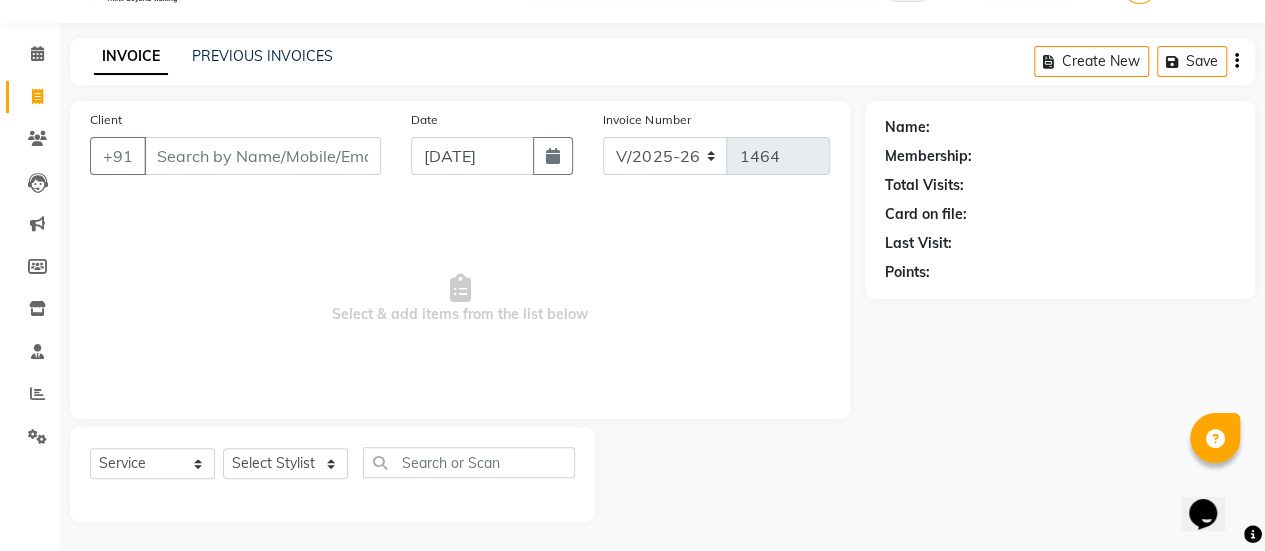 click on "Client" at bounding box center (262, 156) 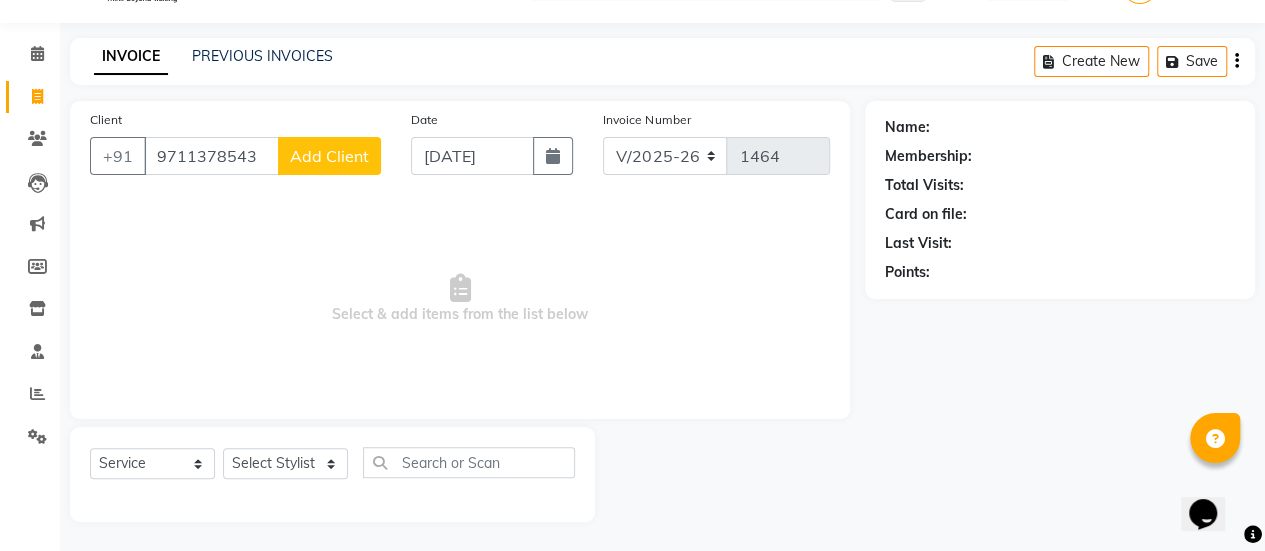 type on "9711378543" 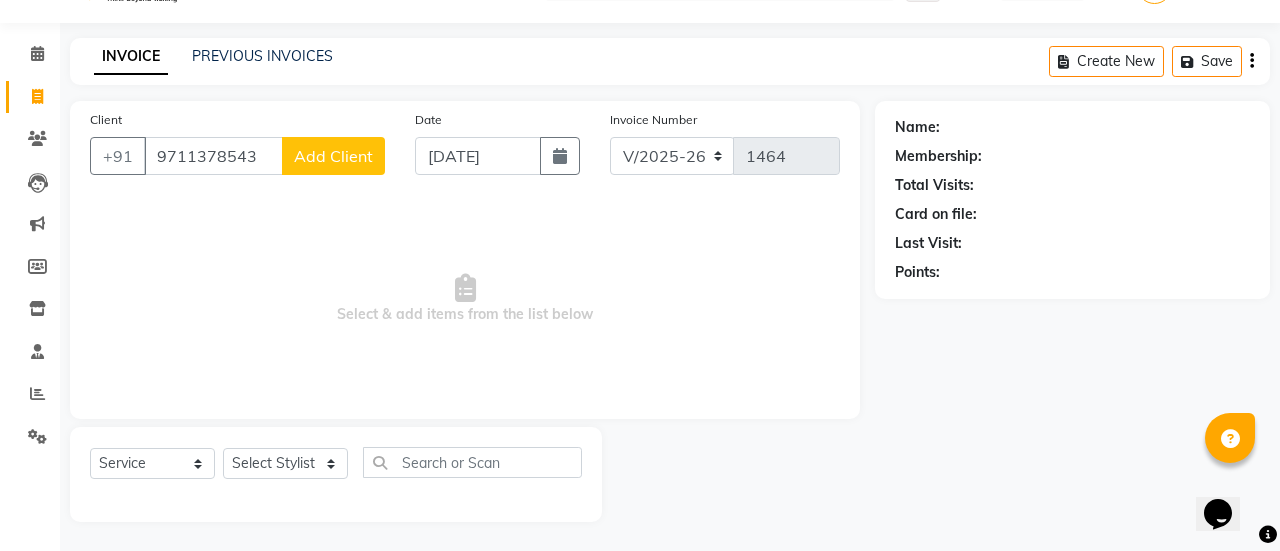 select on "22" 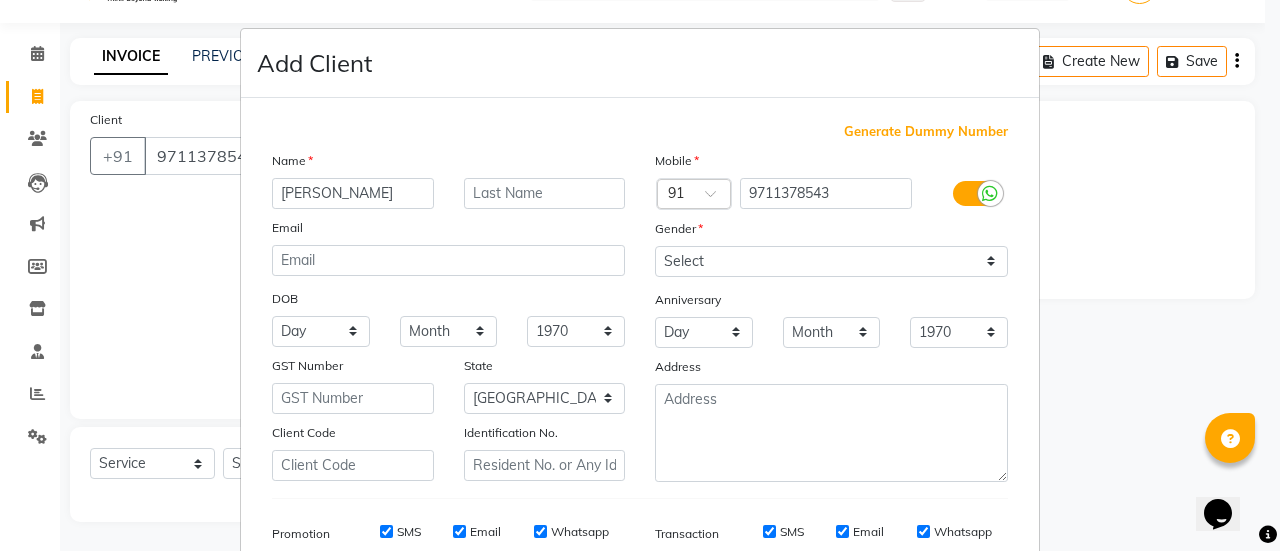 type on "[PERSON_NAME]" 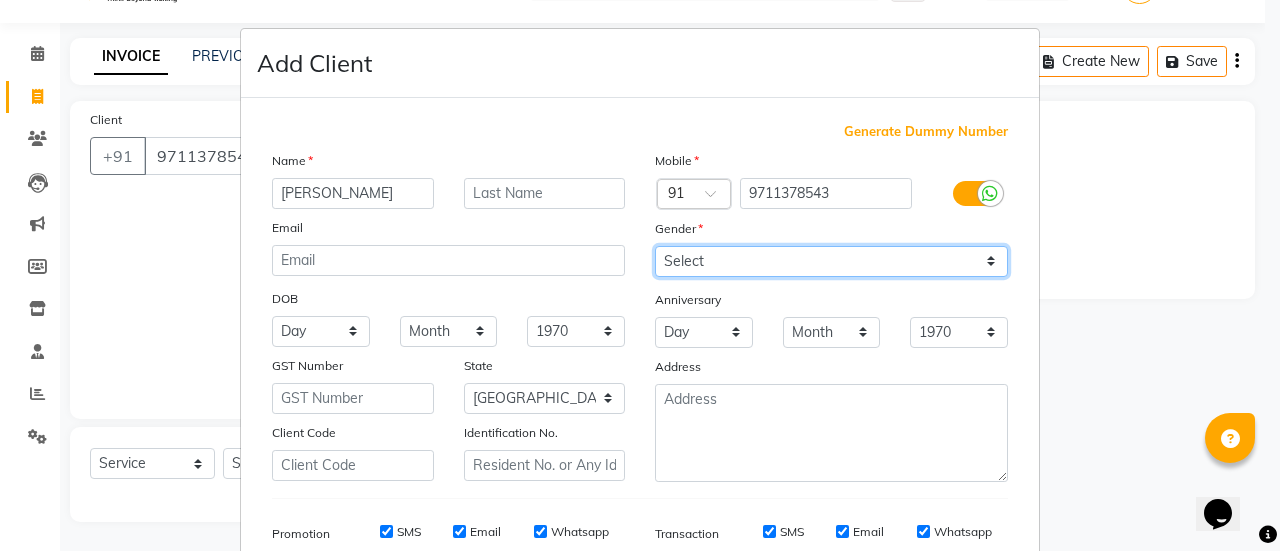 click on "Select [DEMOGRAPHIC_DATA] [DEMOGRAPHIC_DATA] Other Prefer Not To Say" at bounding box center (831, 261) 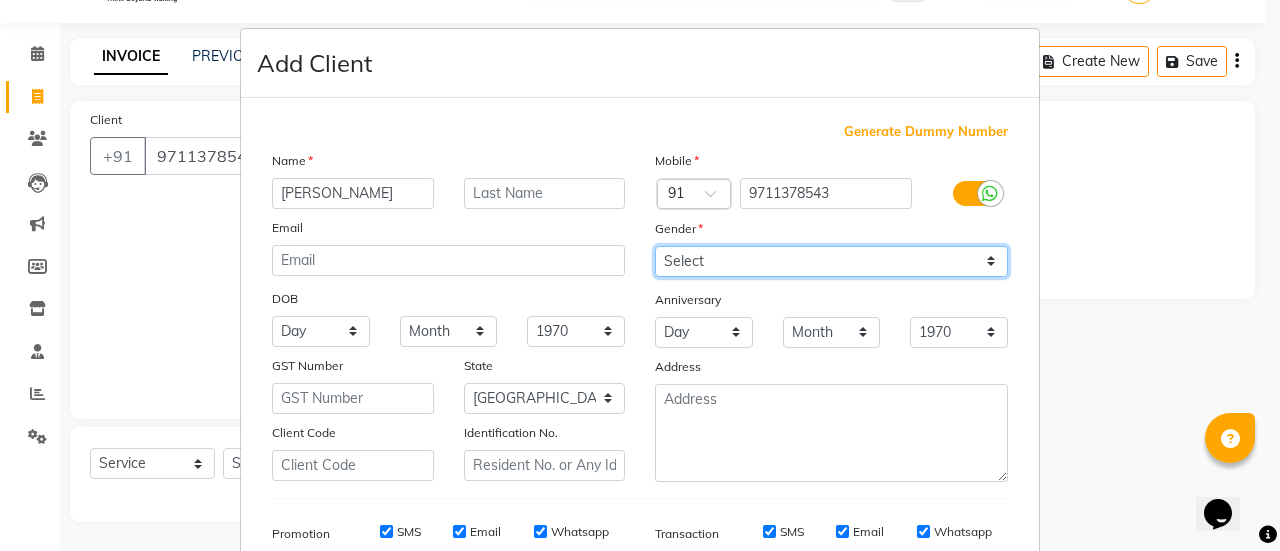 select on "[DEMOGRAPHIC_DATA]" 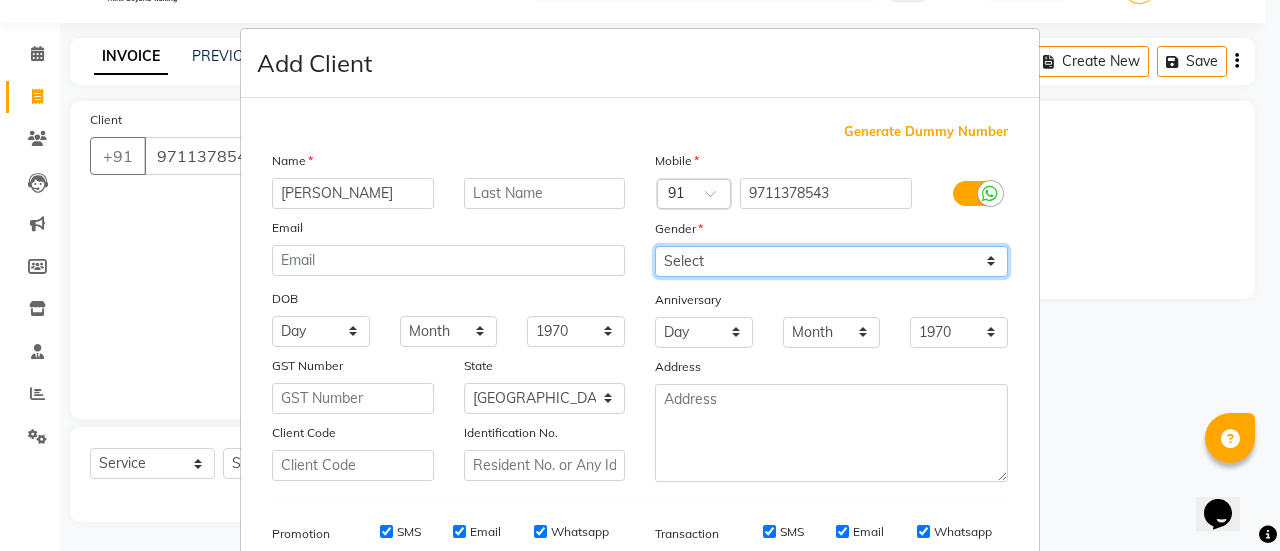 click on "Select [DEMOGRAPHIC_DATA] [DEMOGRAPHIC_DATA] Other Prefer Not To Say" at bounding box center [831, 261] 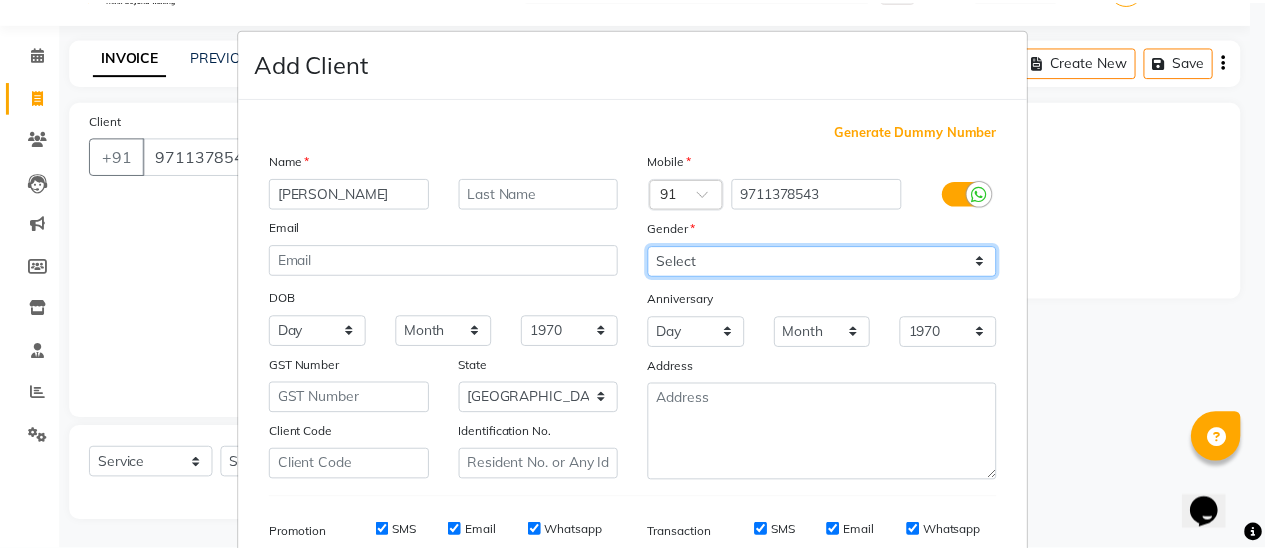 scroll, scrollTop: 294, scrollLeft: 0, axis: vertical 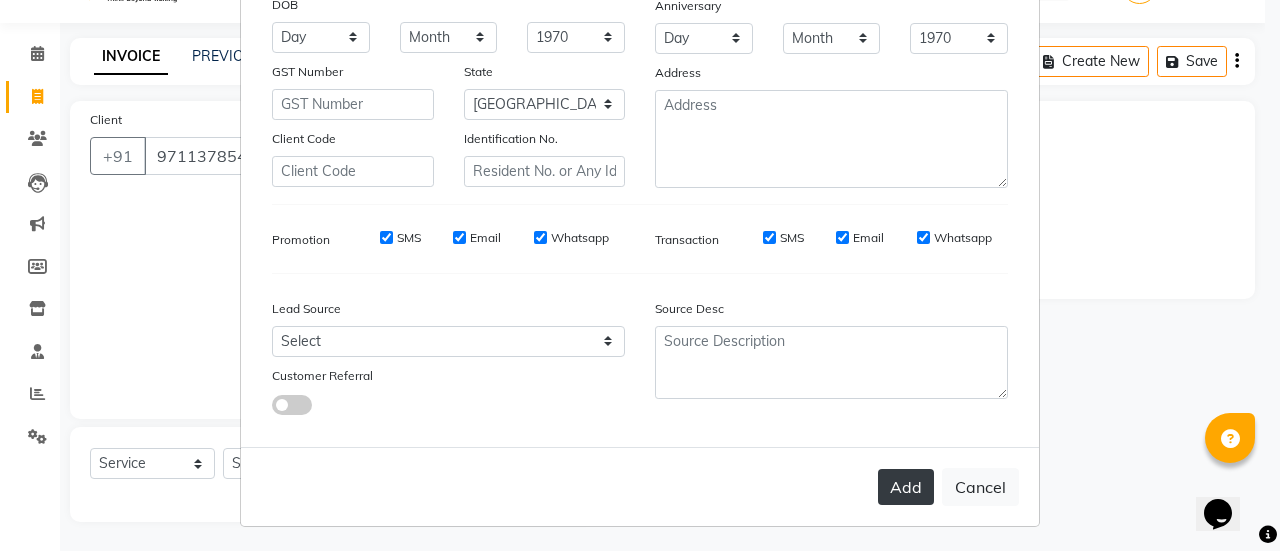 click on "Add" at bounding box center [906, 487] 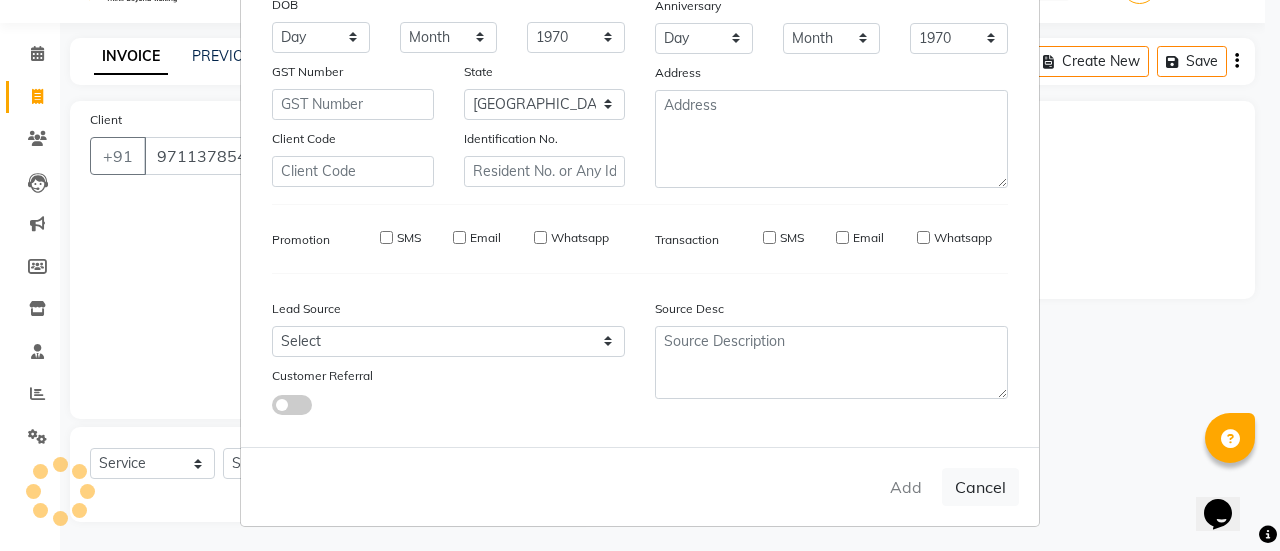 type on "97******43" 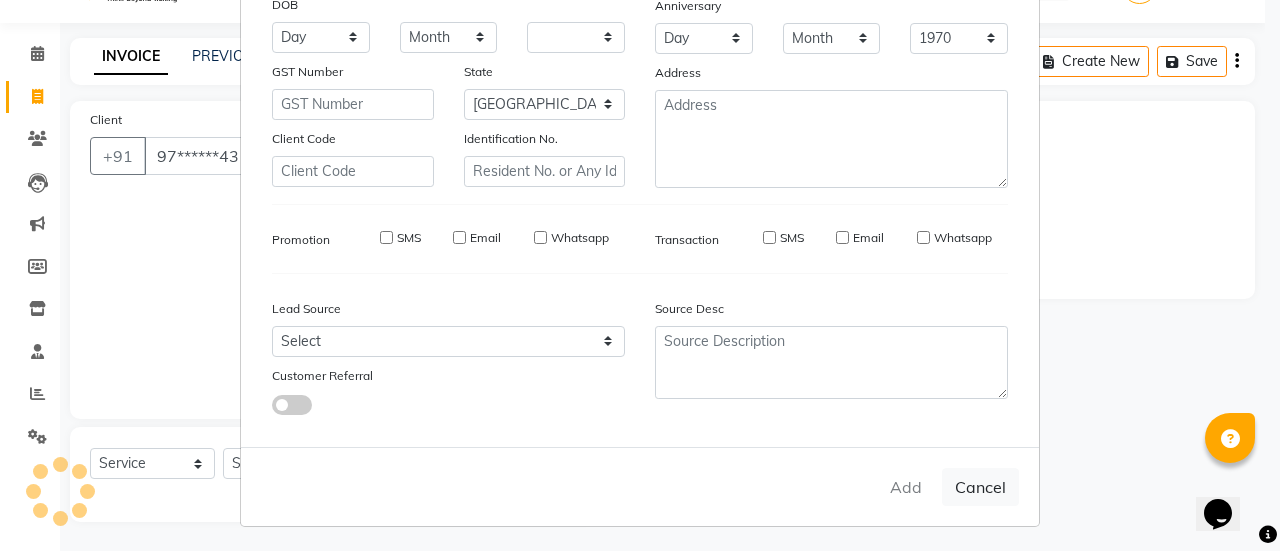 select on "null" 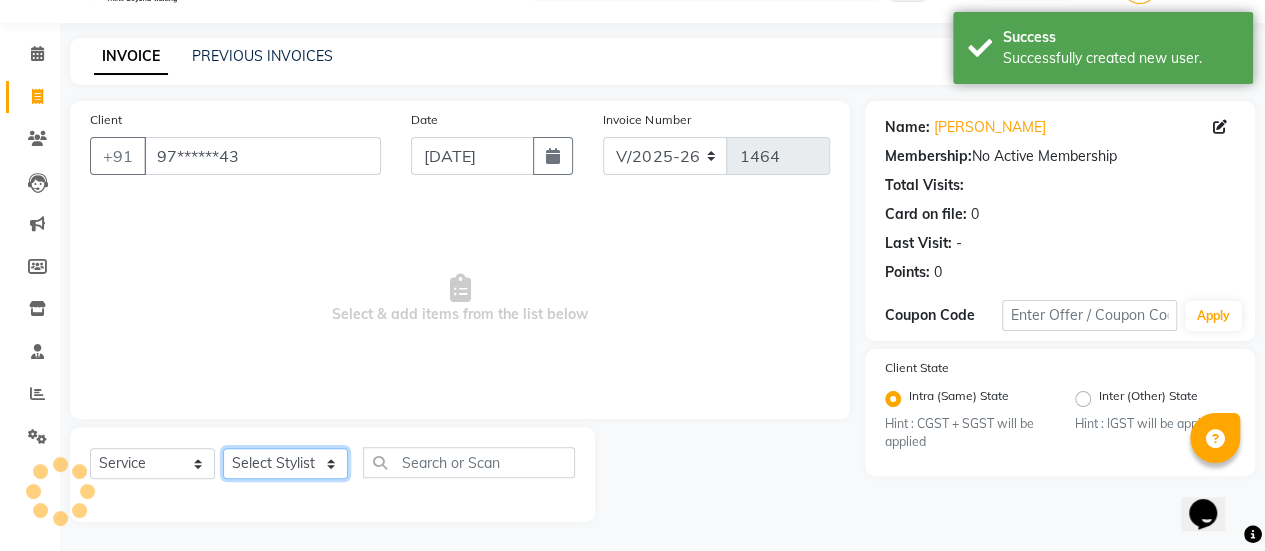 click on "Select Stylist [PERSON_NAME] Bhagavantu [PERSON_NAME] [PERSON_NAME] [PERSON_NAME] Manager [PERSON_NAME] POOJA [PERSON_NAME] [PERSON_NAME] [PERSON_NAME] [PERSON_NAME]" 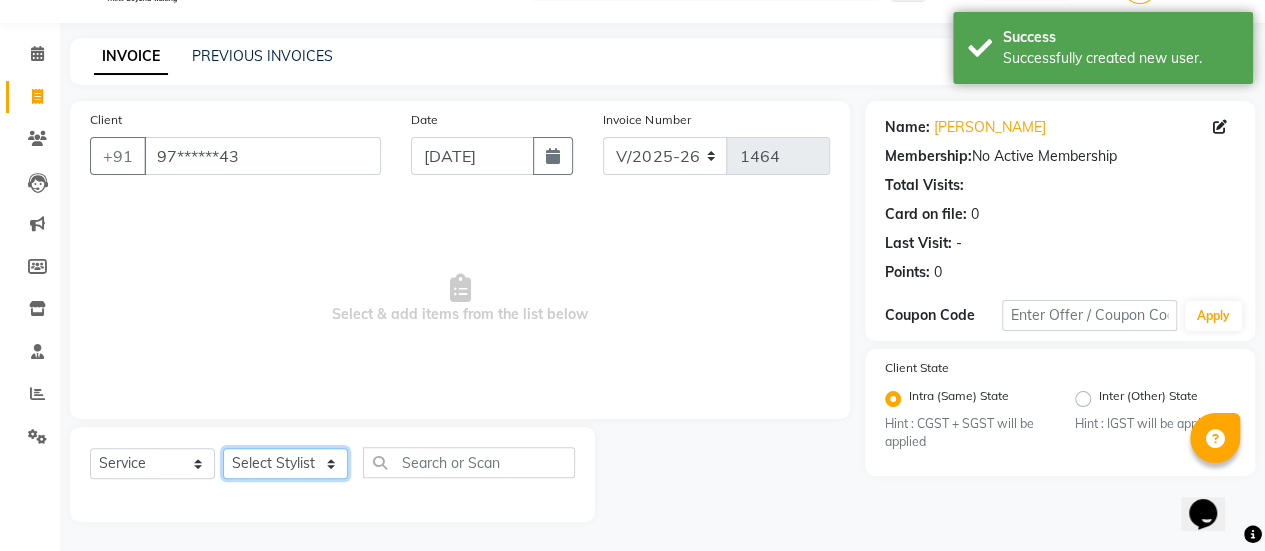 click on "Select Stylist [PERSON_NAME] Bhagavantu [PERSON_NAME] [PERSON_NAME] [PERSON_NAME] Manager [PERSON_NAME] POOJA [PERSON_NAME] [PERSON_NAME] [PERSON_NAME] [PERSON_NAME]" 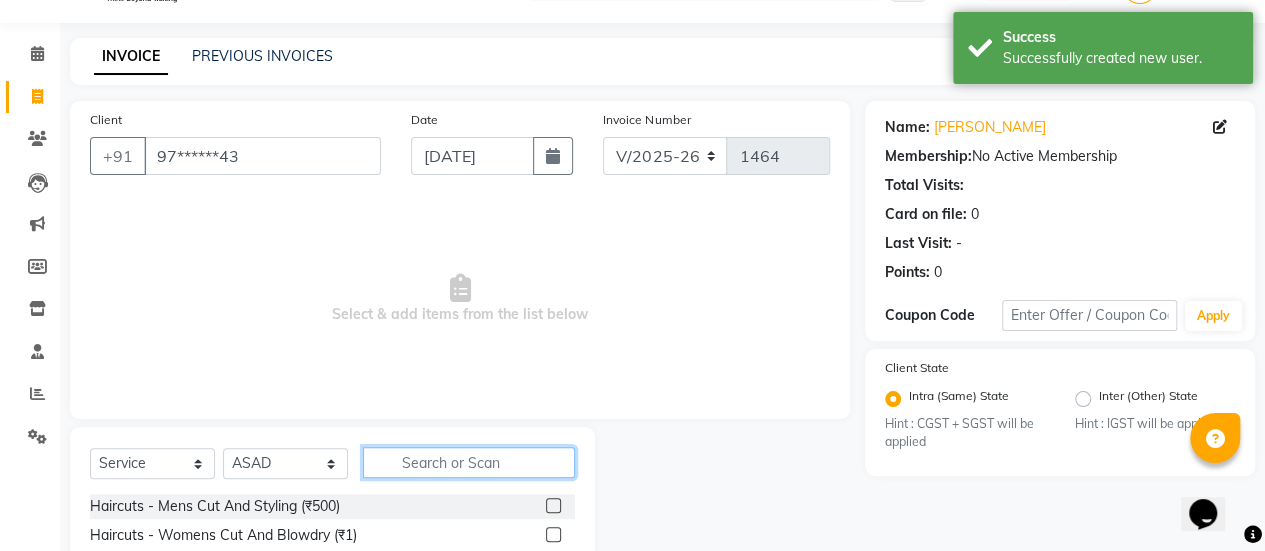 click 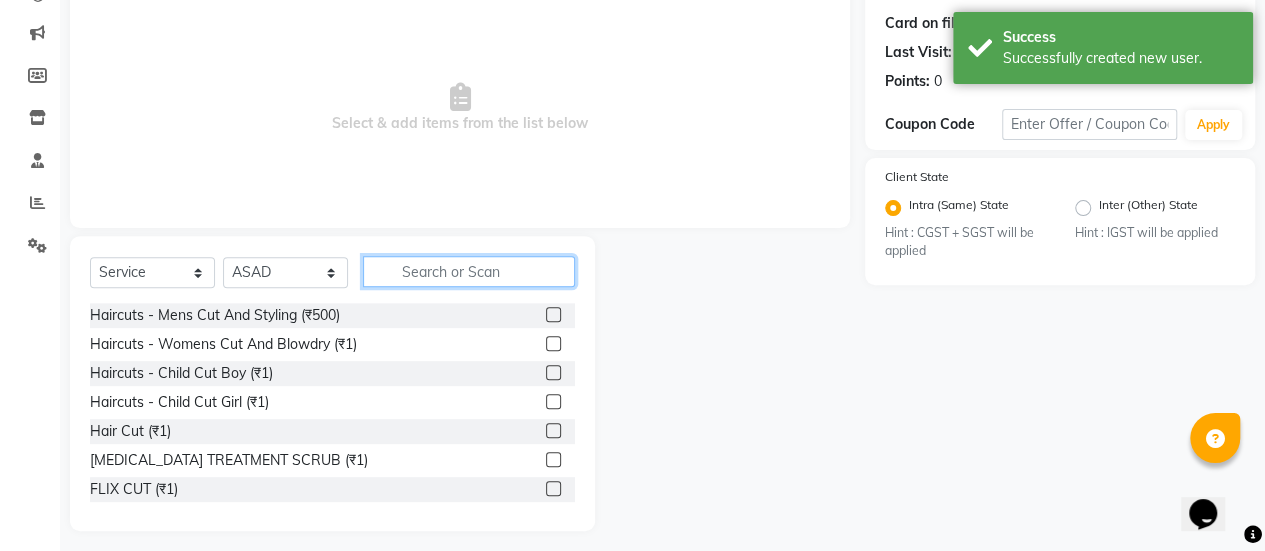 scroll, scrollTop: 249, scrollLeft: 0, axis: vertical 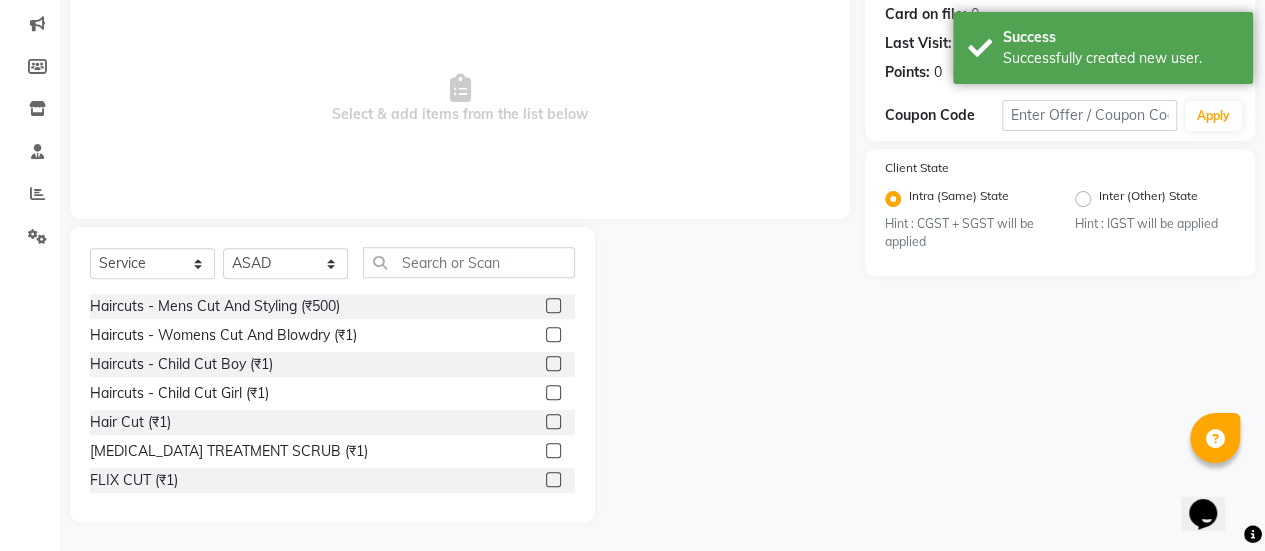 click 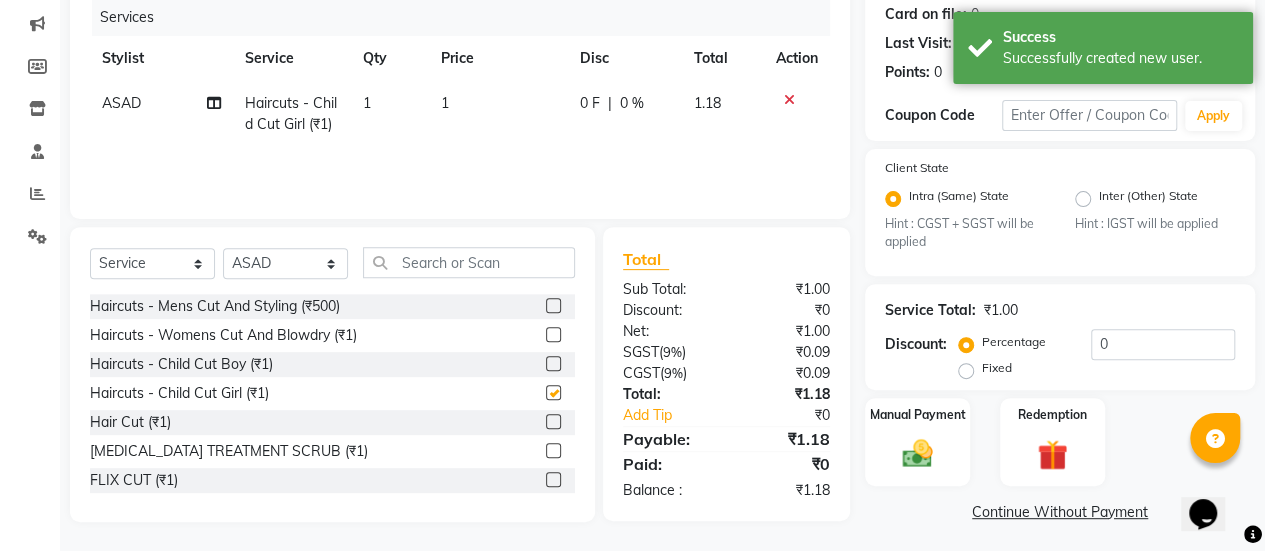 checkbox on "false" 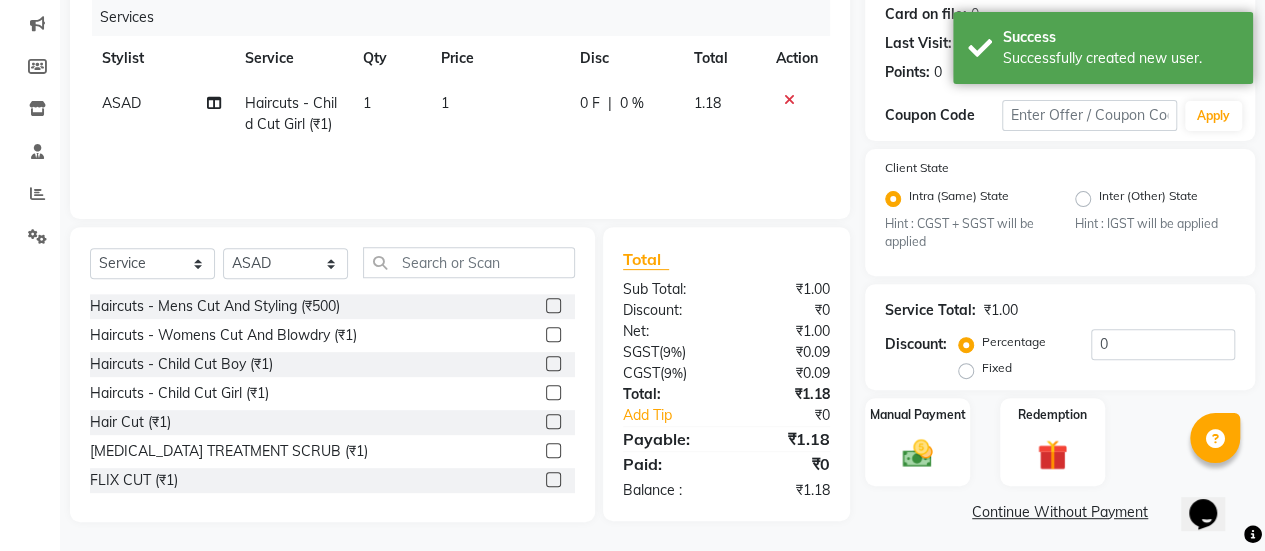 click on "1" 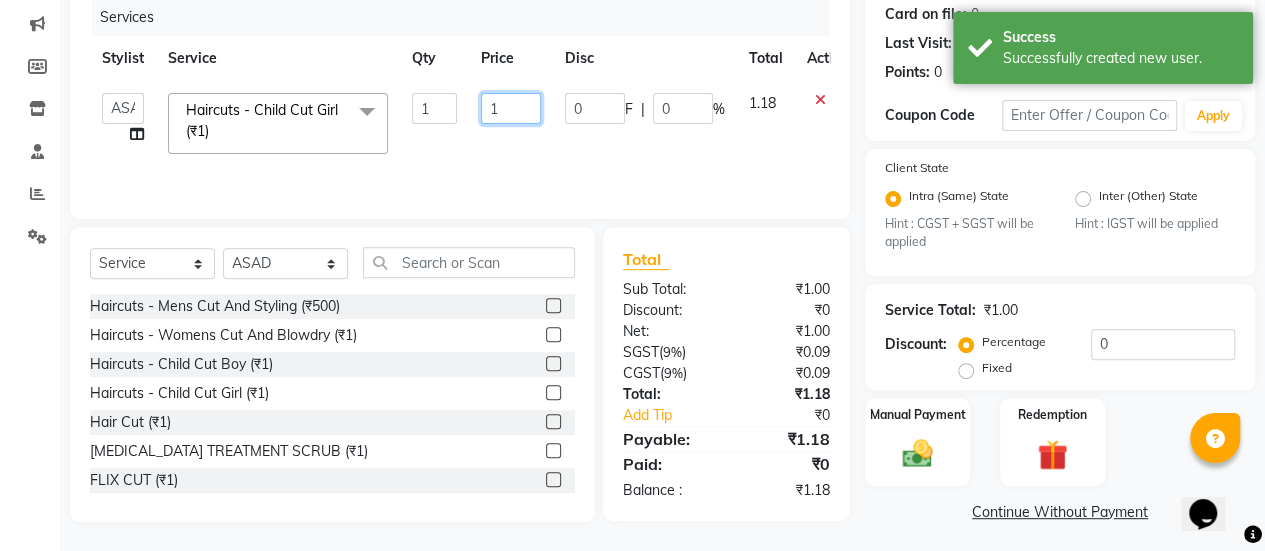 click on "1" 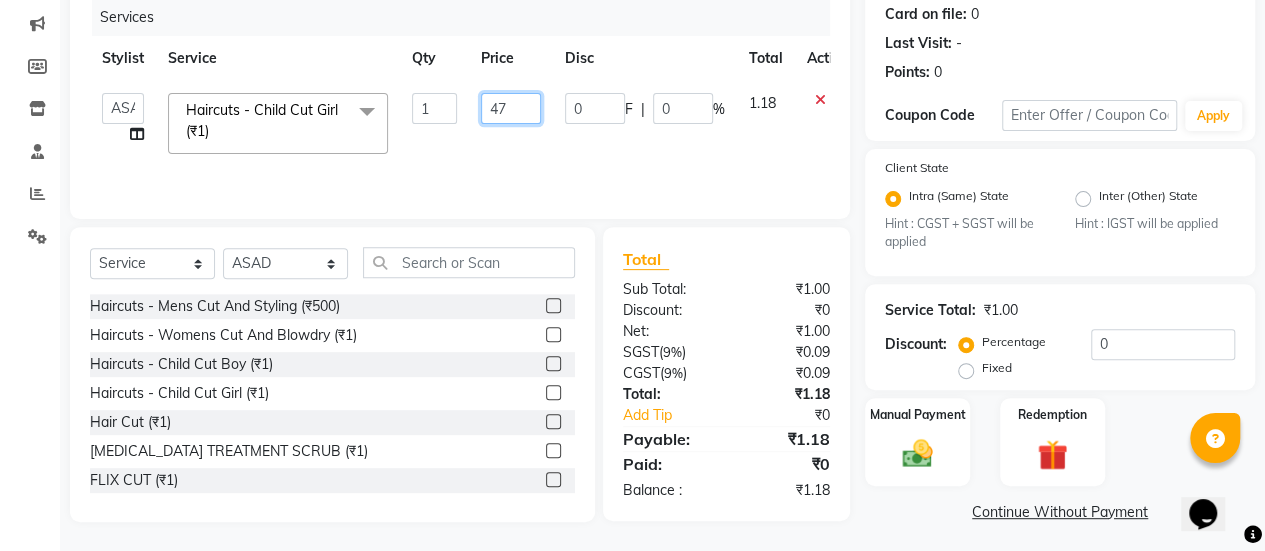 type on "472" 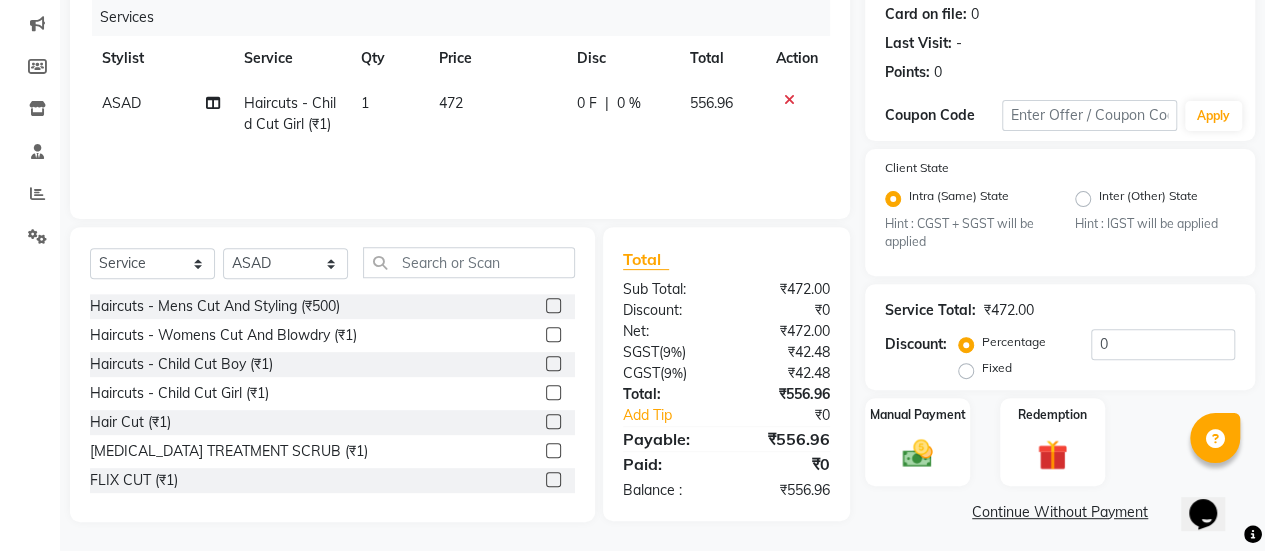 click on "472" 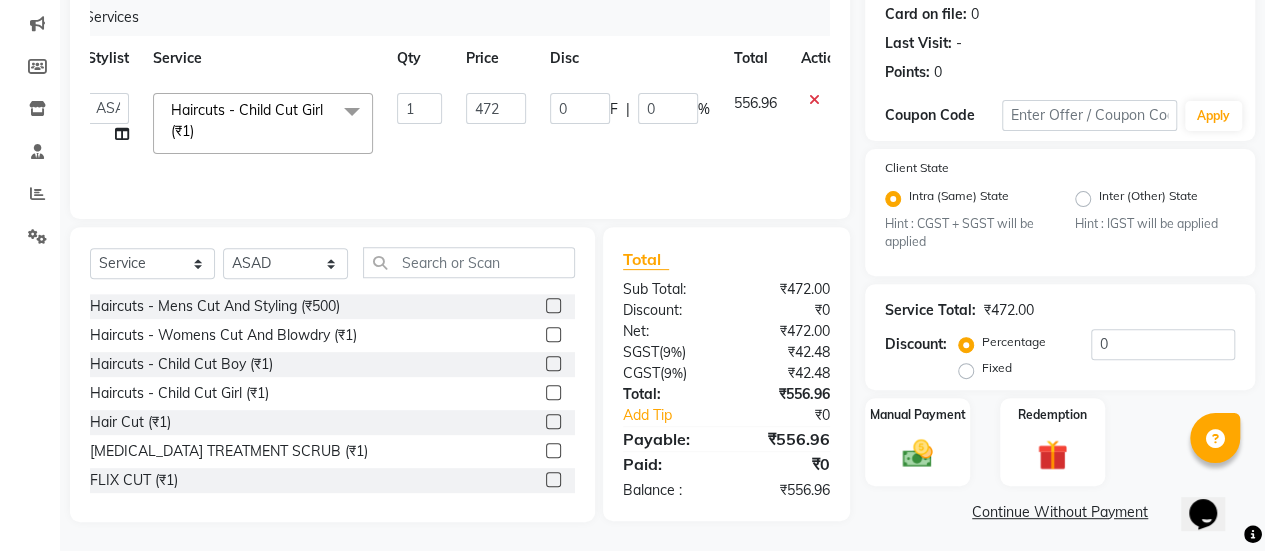 scroll, scrollTop: 0, scrollLeft: 26, axis: horizontal 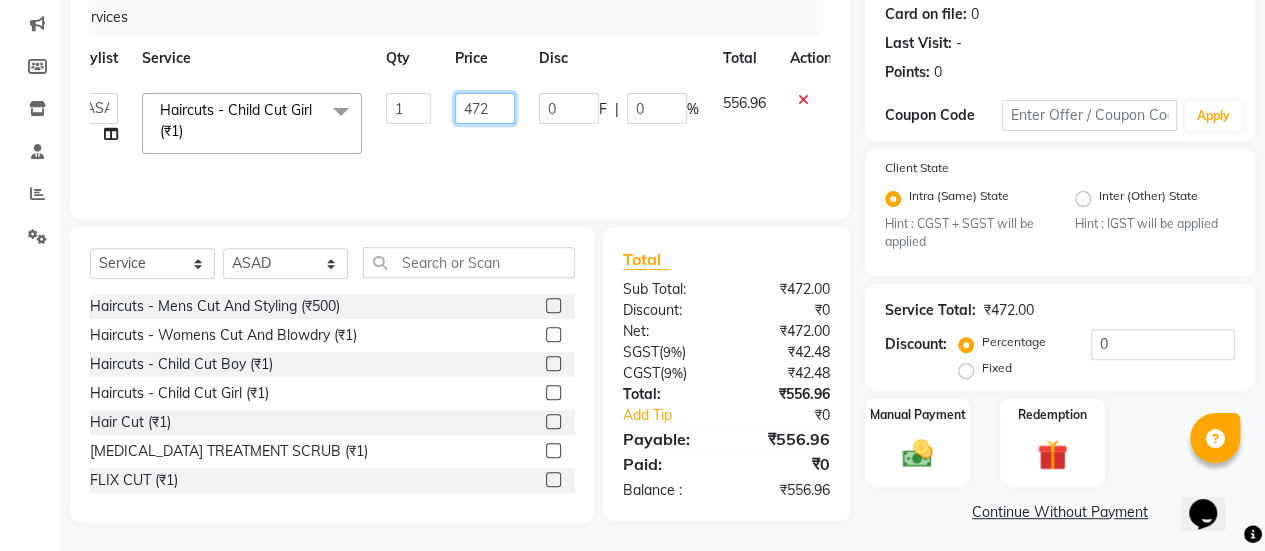 click on "472" 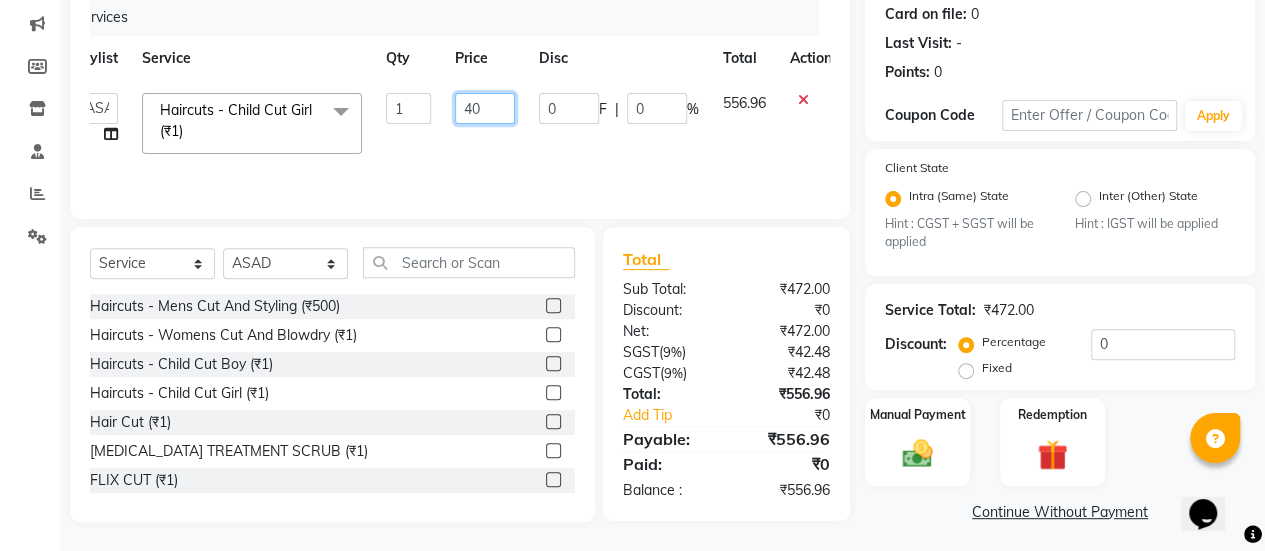 type on "400" 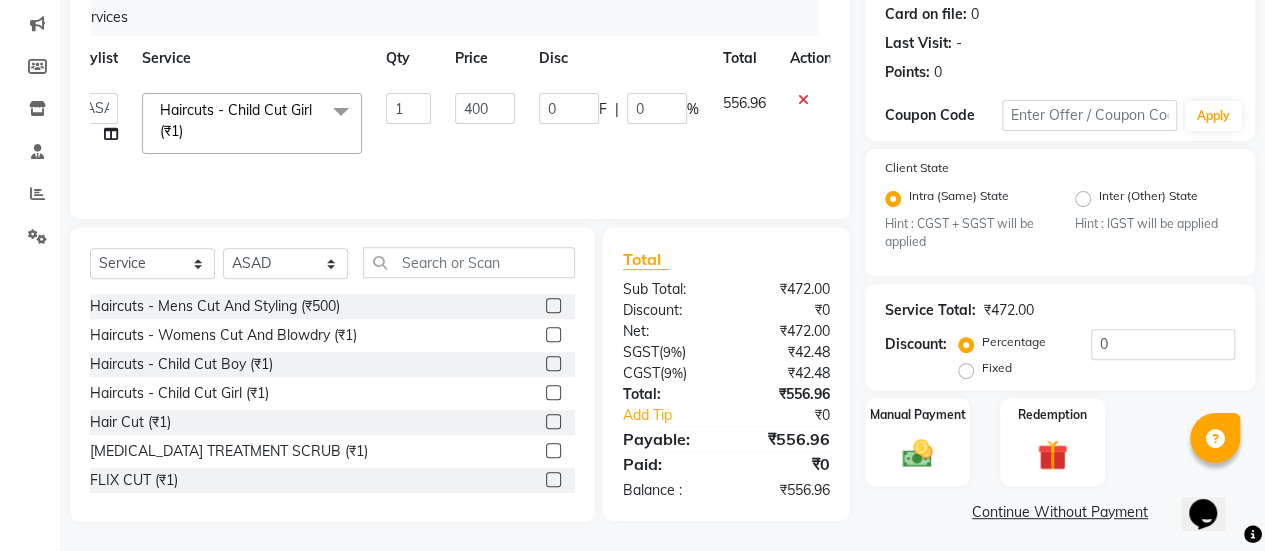 scroll, scrollTop: 0, scrollLeft: 14, axis: horizontal 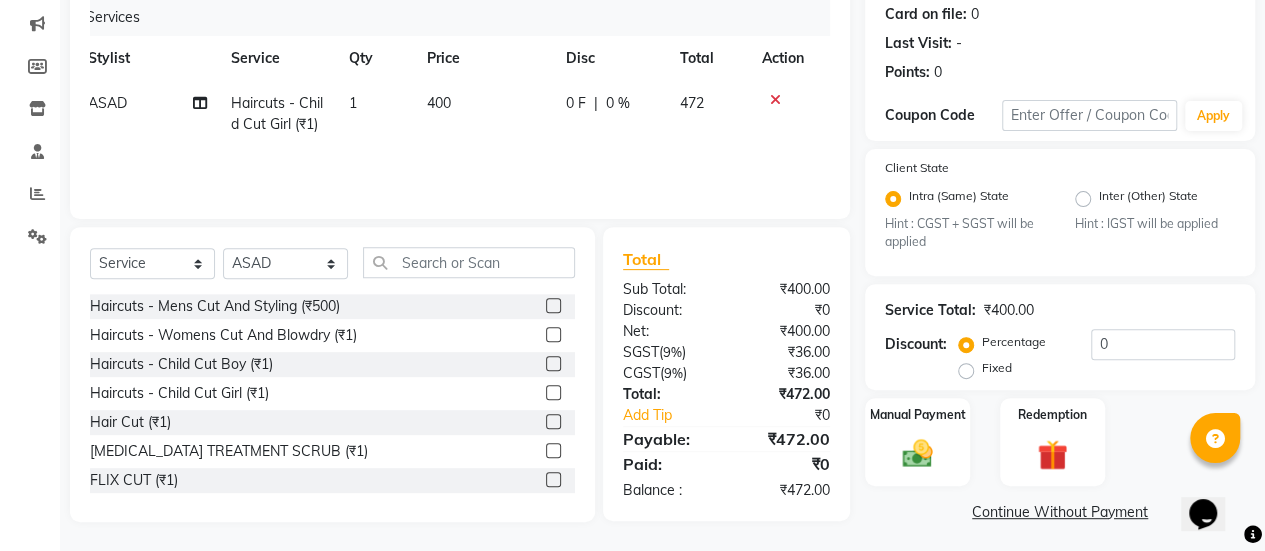 click on "Services Stylist Service Qty Price Disc Total Action ASAD Haircuts -  Child Cut Girl (₹1) 1 400 0 F | 0 % 472" 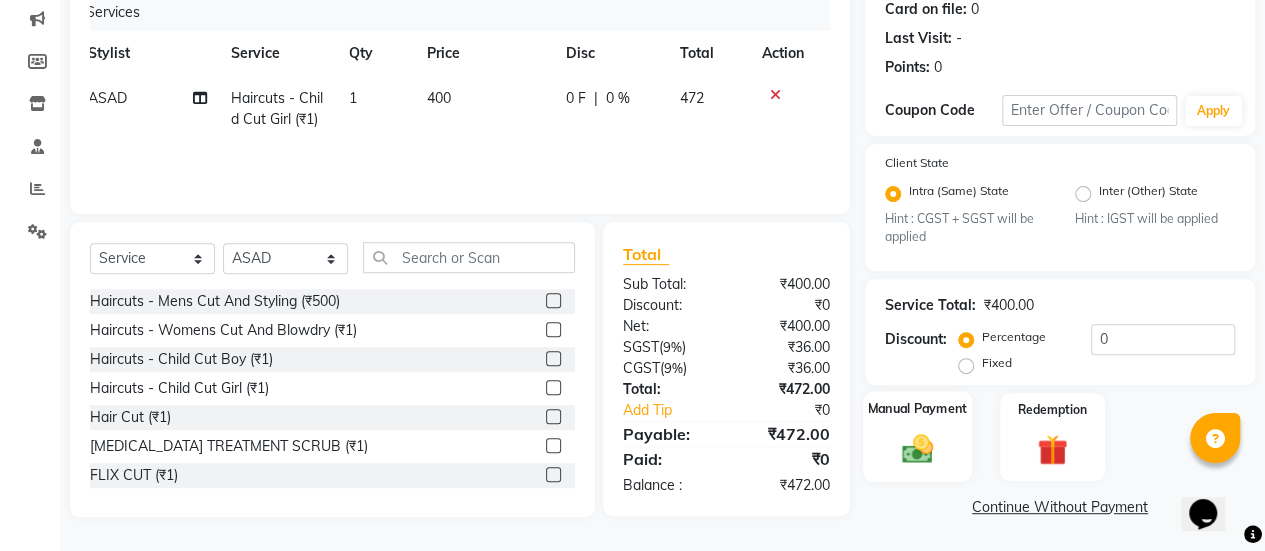 click 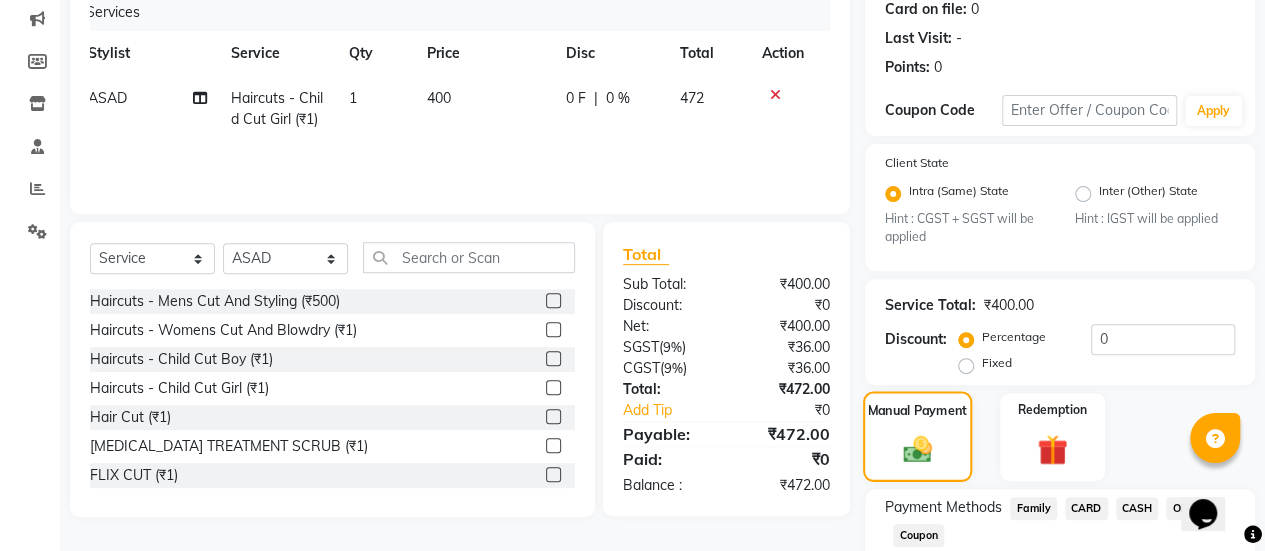 scroll, scrollTop: 382, scrollLeft: 0, axis: vertical 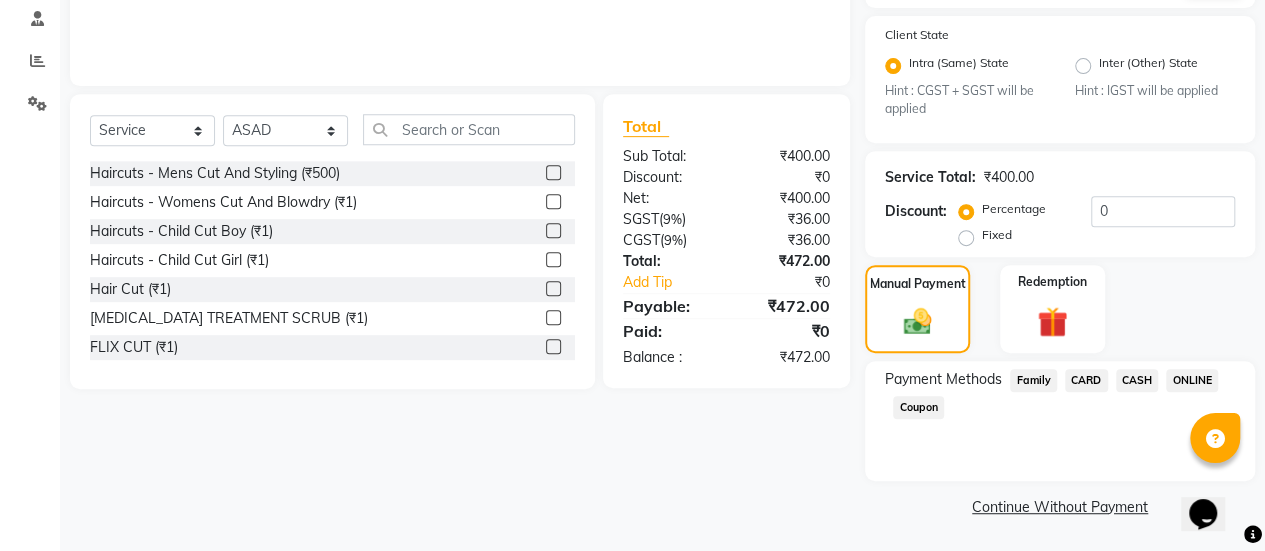 click on "ONLINE" 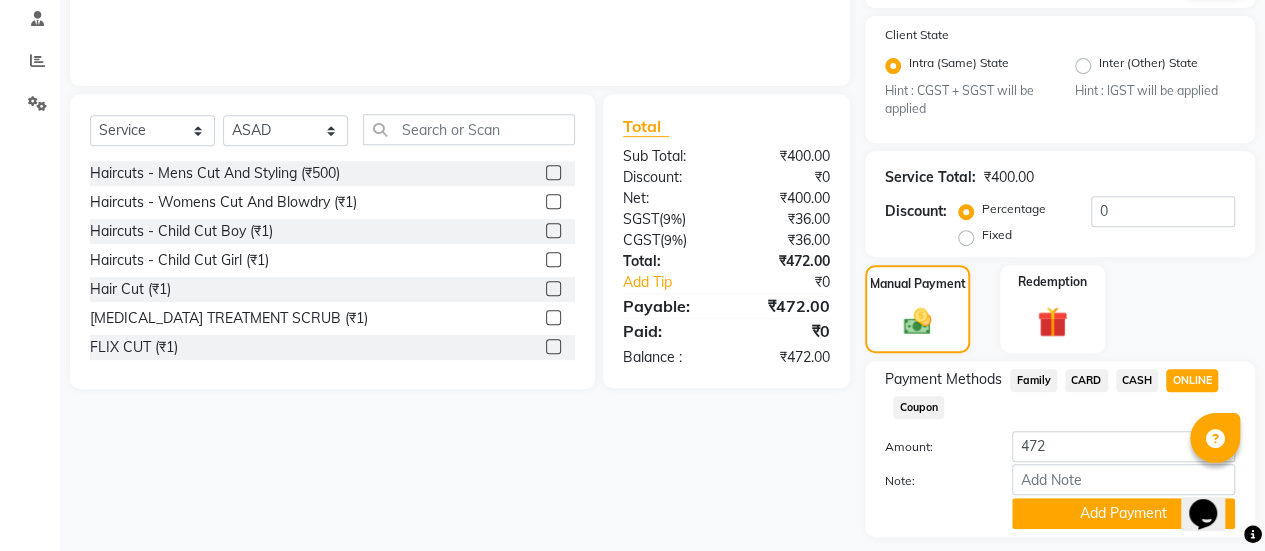 scroll, scrollTop: 438, scrollLeft: 0, axis: vertical 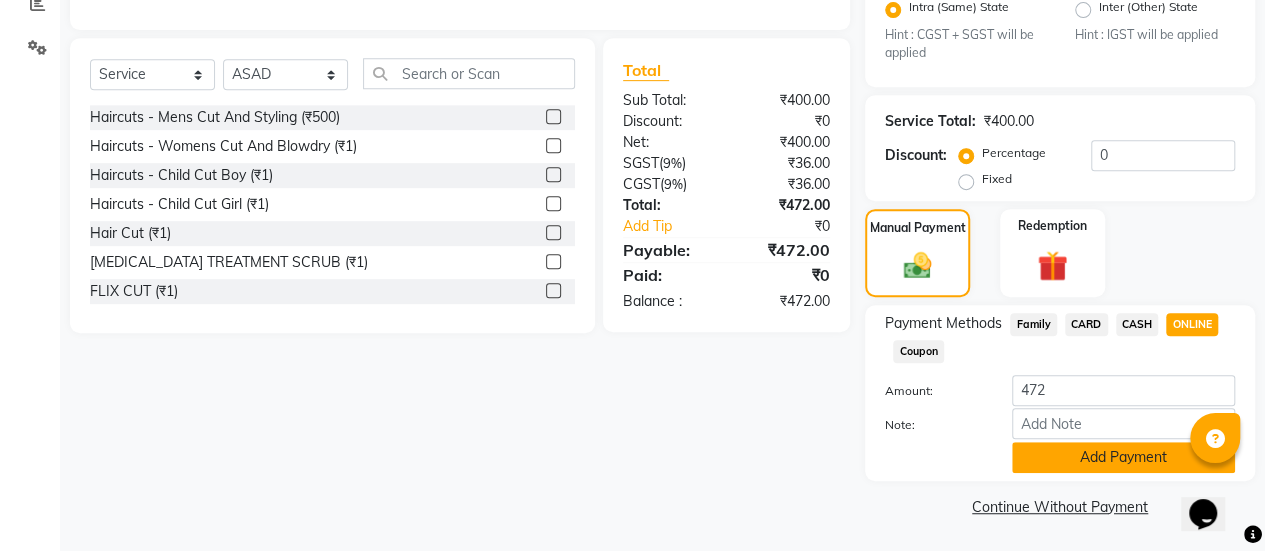 click on "Add Payment" 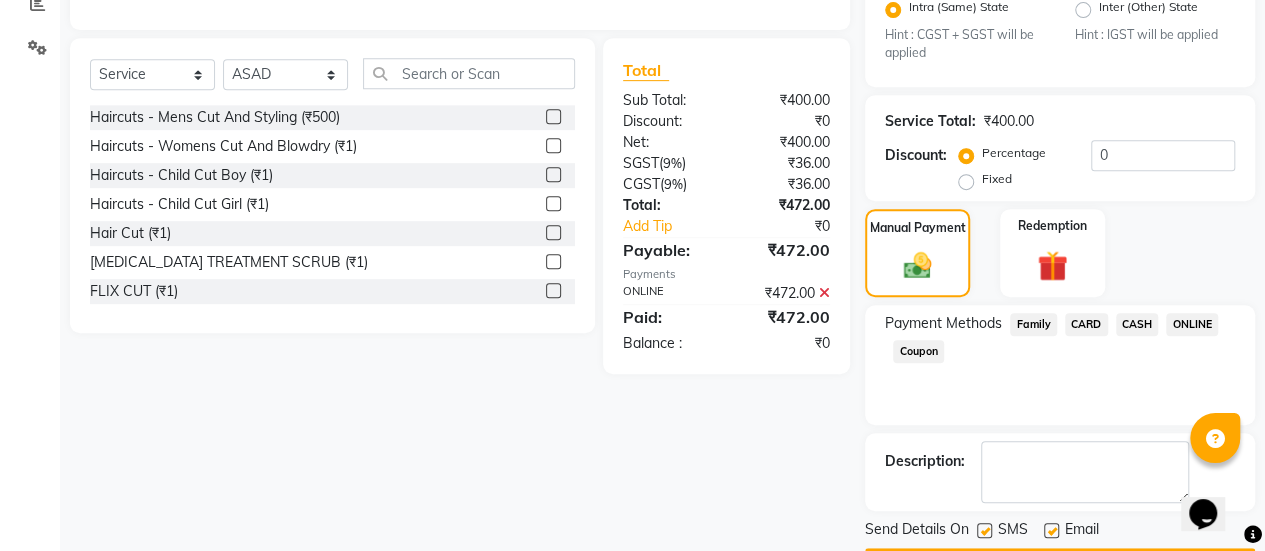 scroll, scrollTop: 493, scrollLeft: 0, axis: vertical 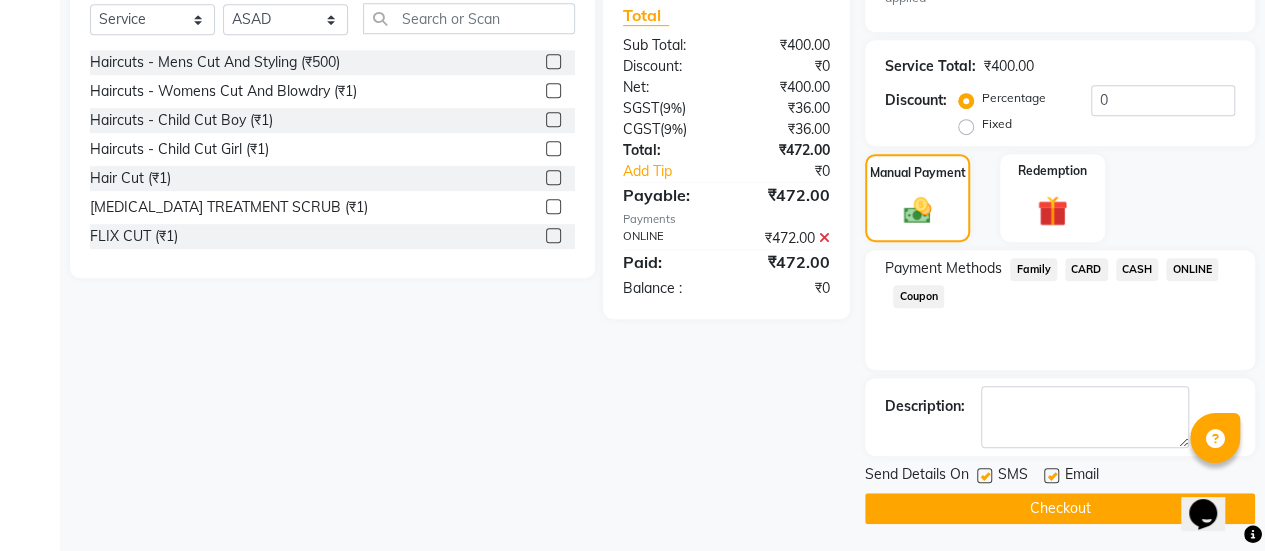 click 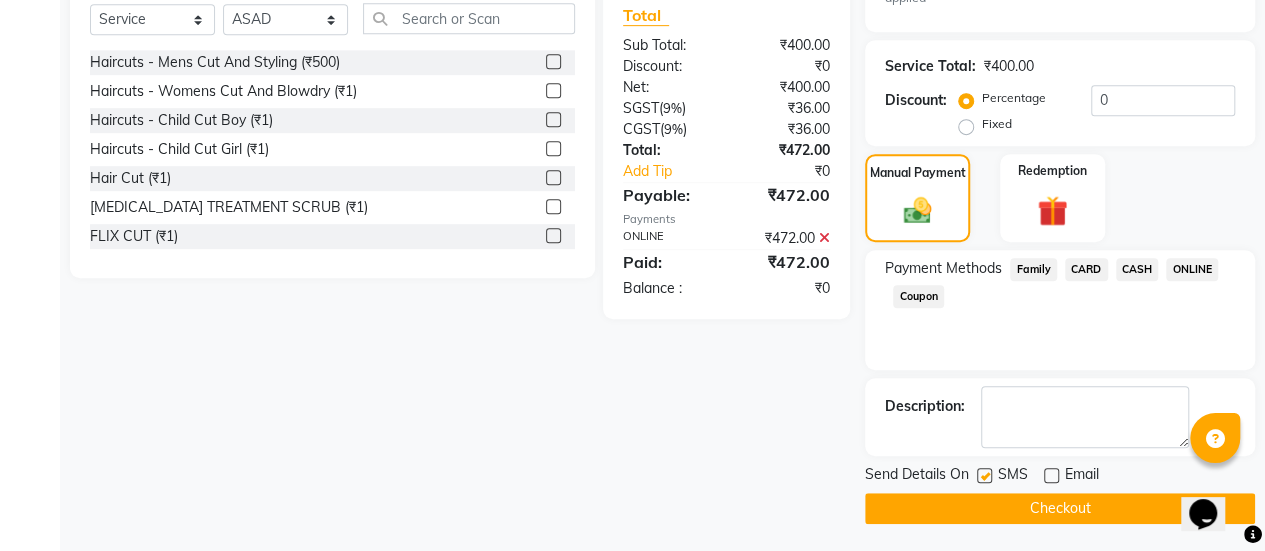 click on "Checkout" 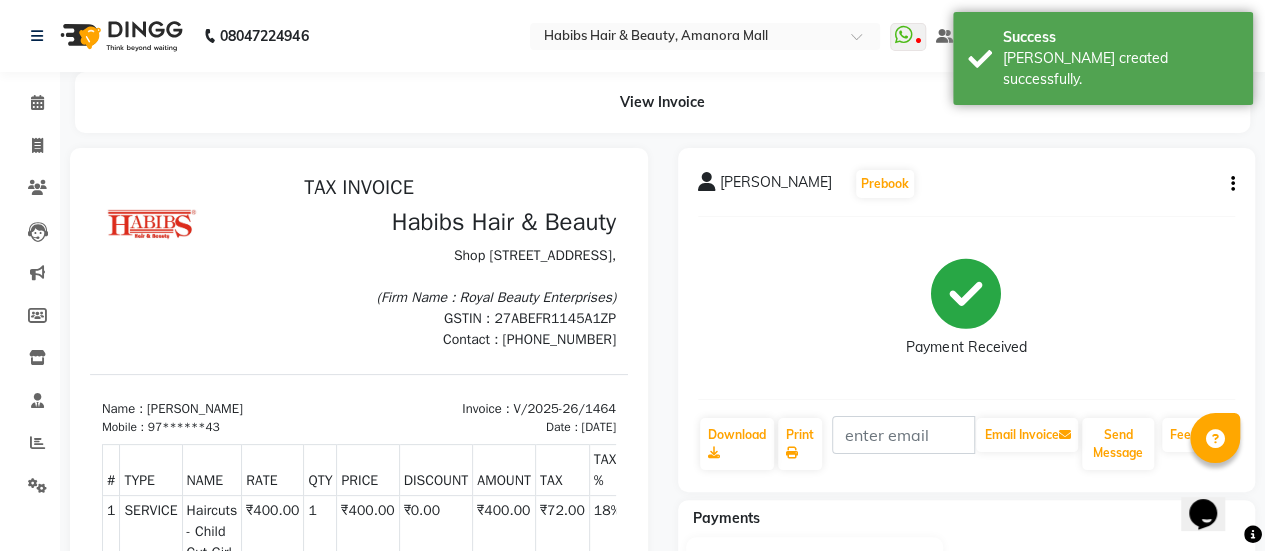 scroll, scrollTop: 0, scrollLeft: 0, axis: both 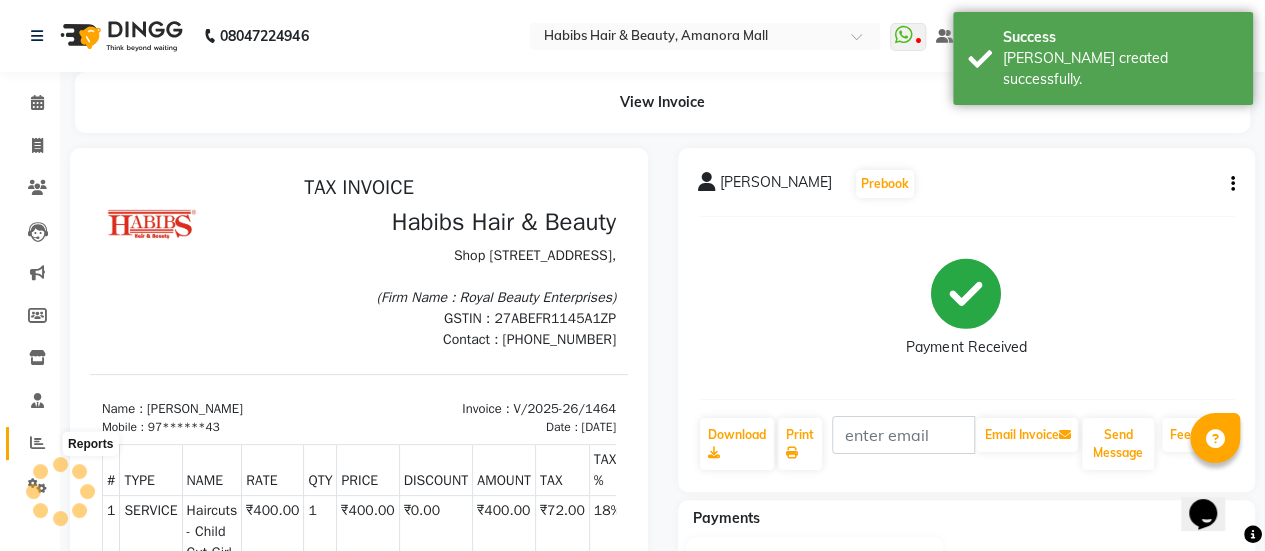 click 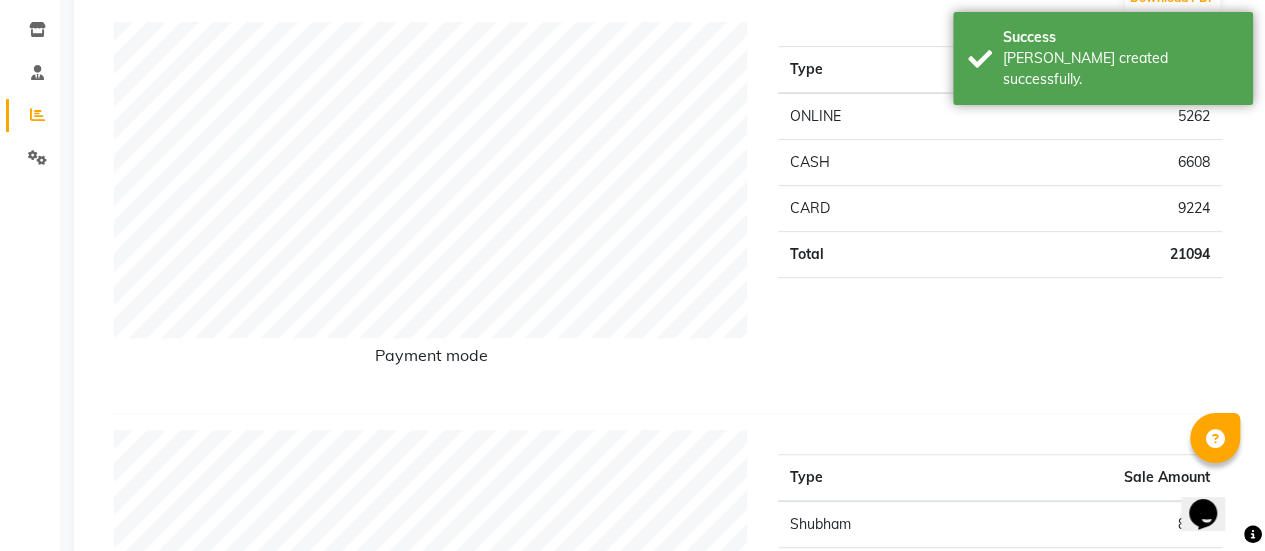 scroll, scrollTop: 0, scrollLeft: 0, axis: both 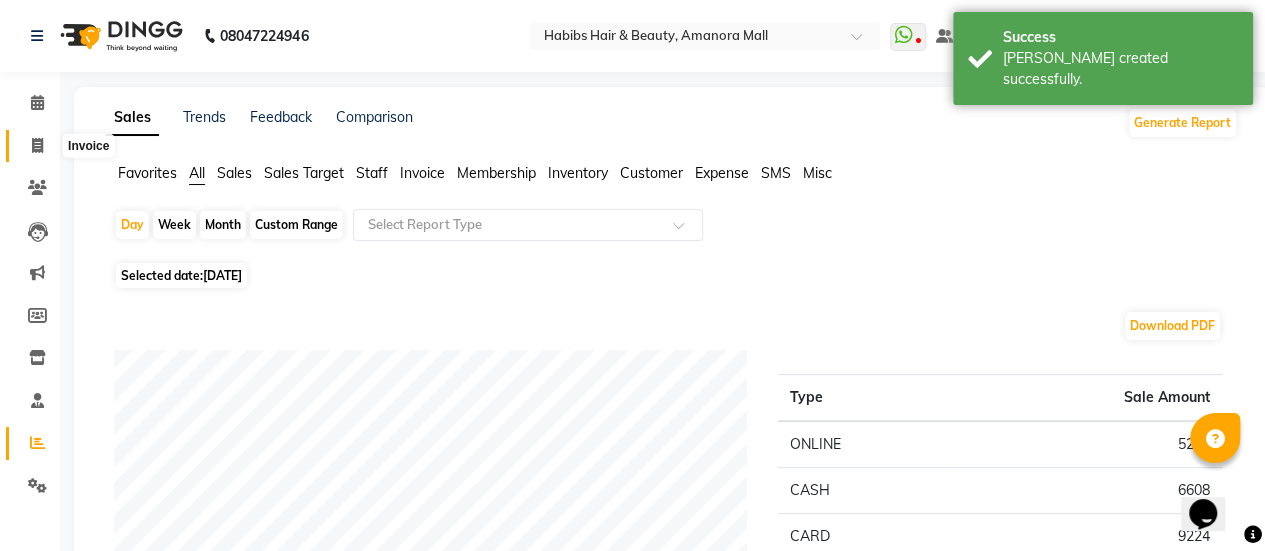 click 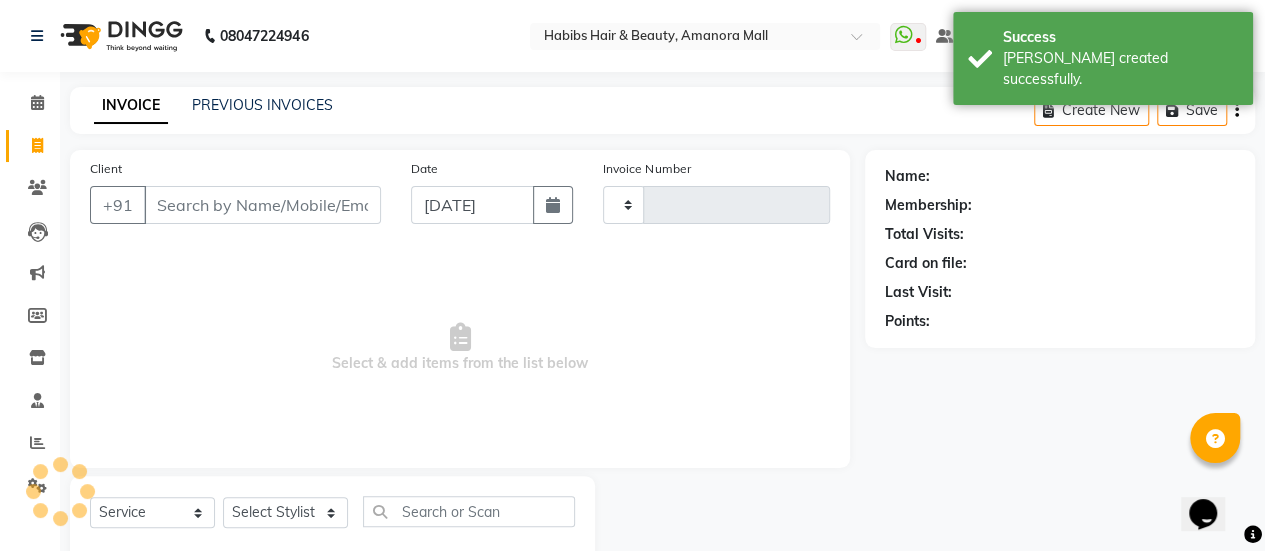 scroll, scrollTop: 49, scrollLeft: 0, axis: vertical 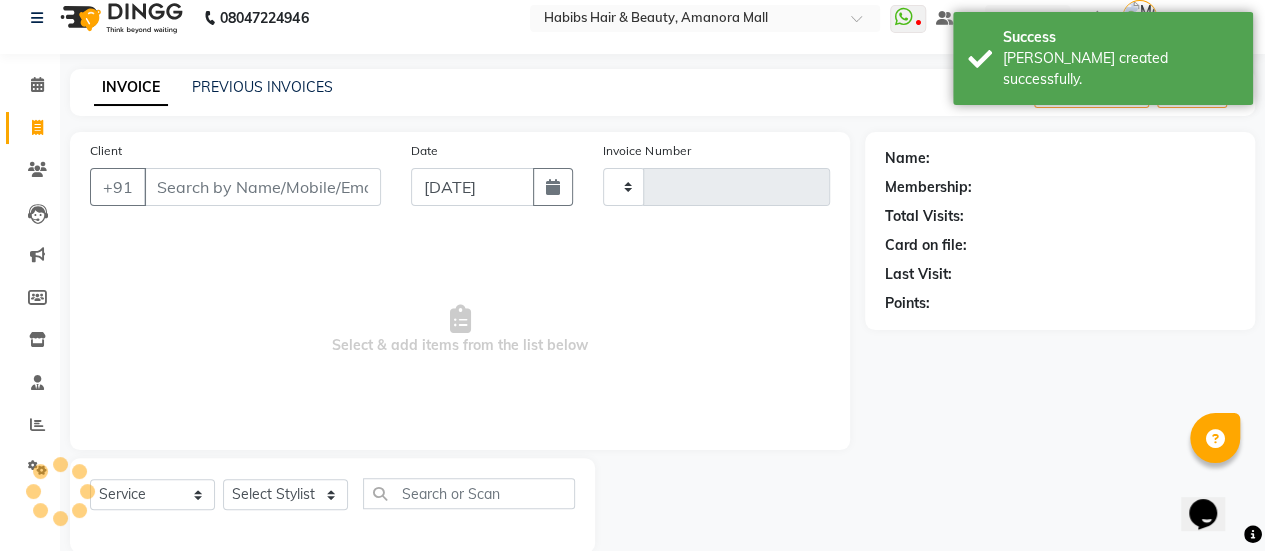 type on "1465" 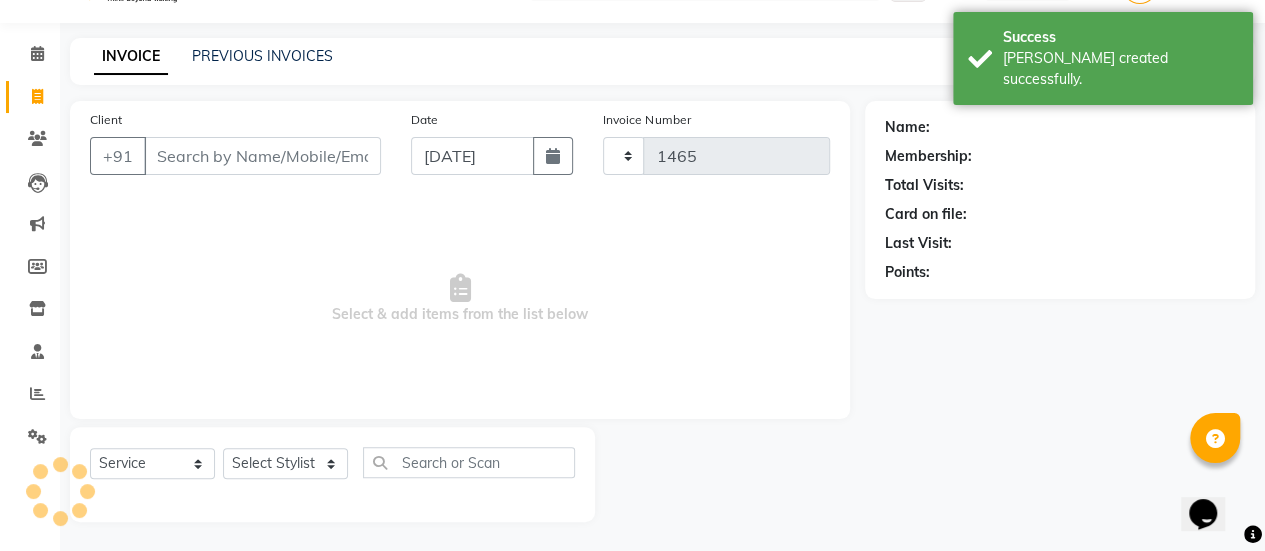 select on "5399" 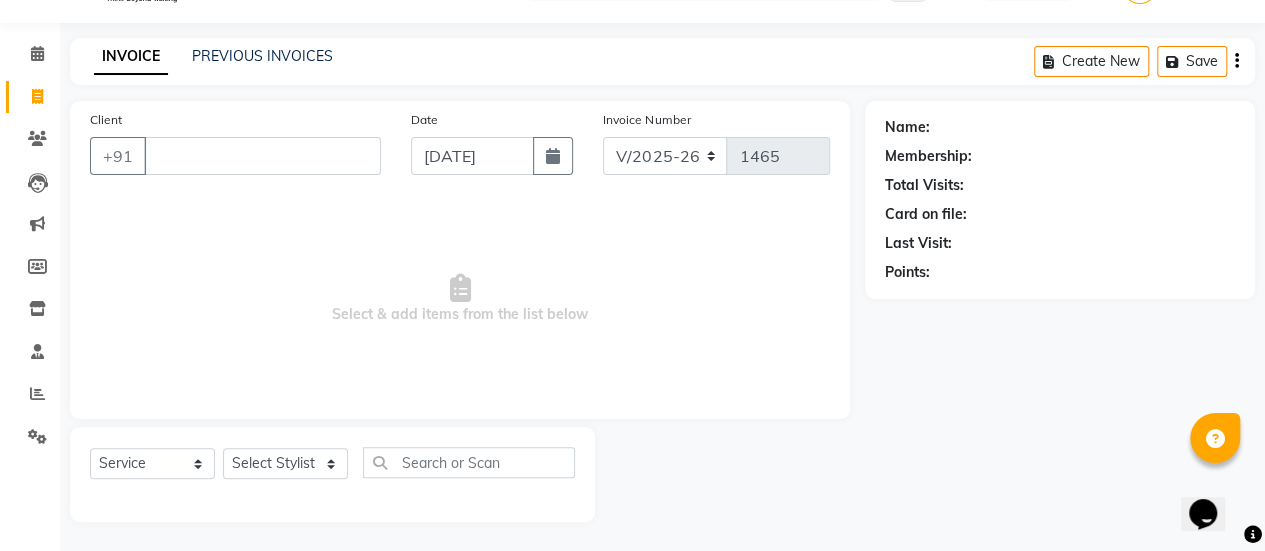 type 